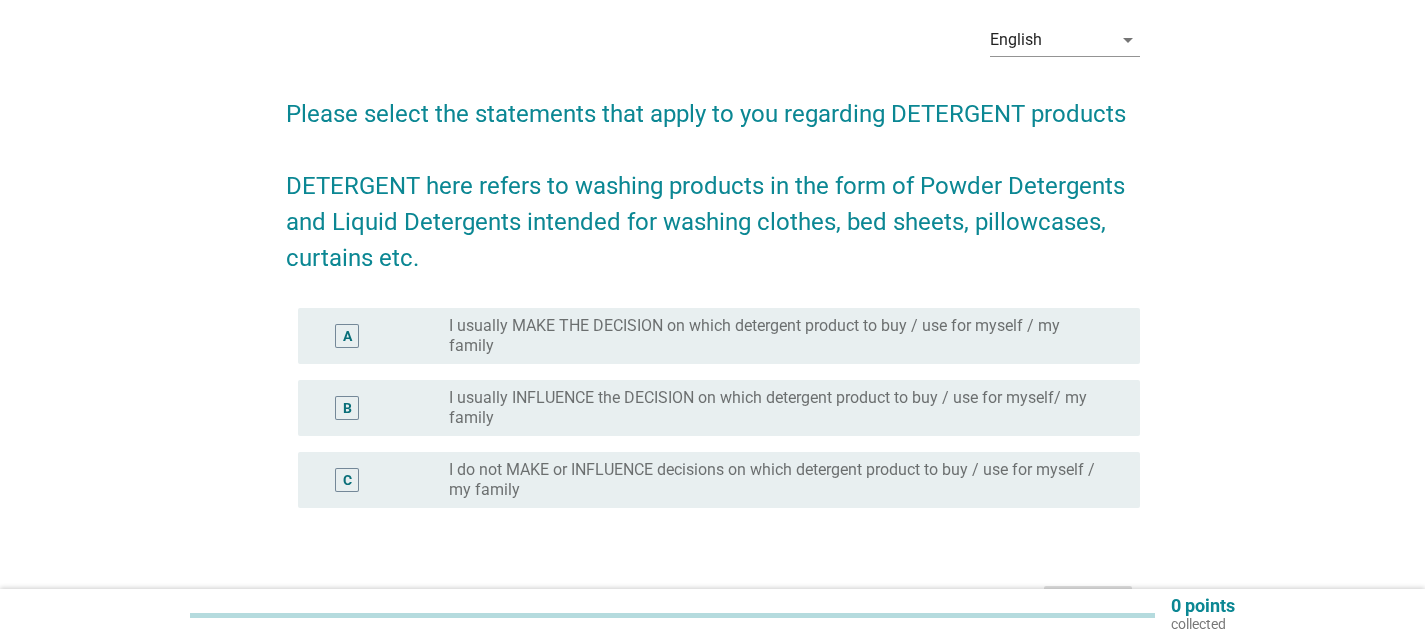 scroll, scrollTop: 100, scrollLeft: 0, axis: vertical 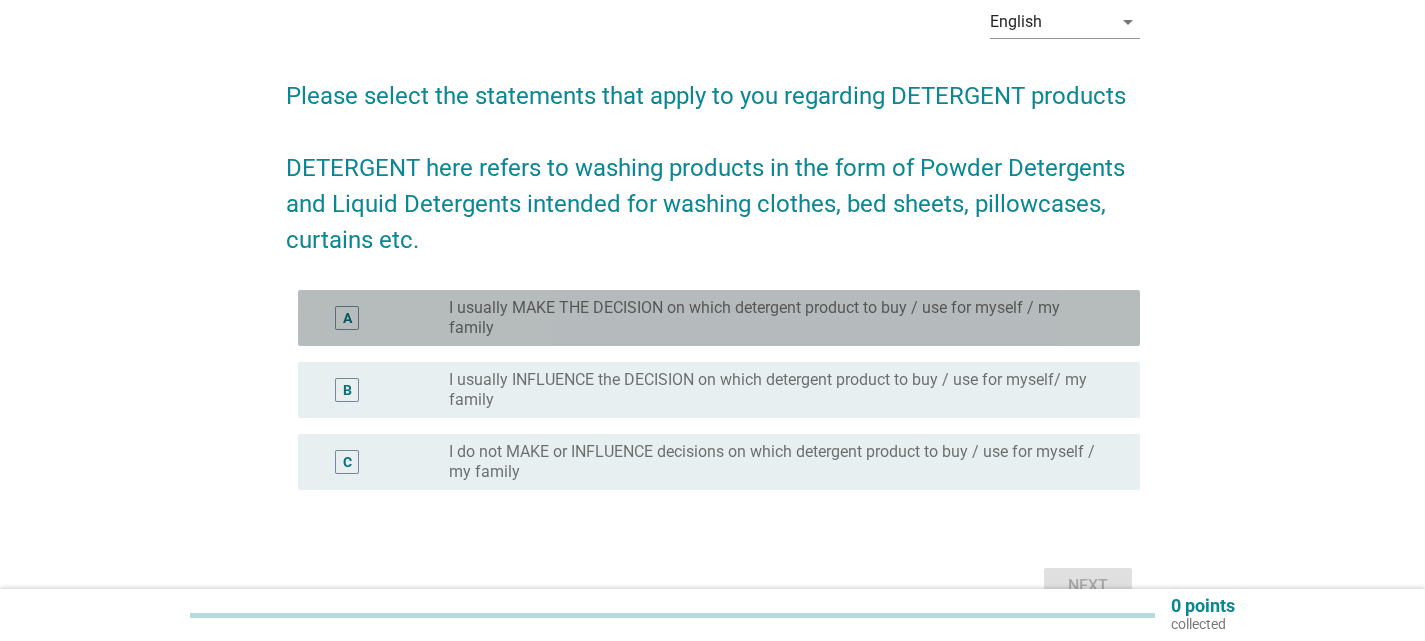 click on "A     radio_button_unchecked I usually MAKE THE DECISION on which detergent product to buy / use for myself / my family" at bounding box center [719, 318] 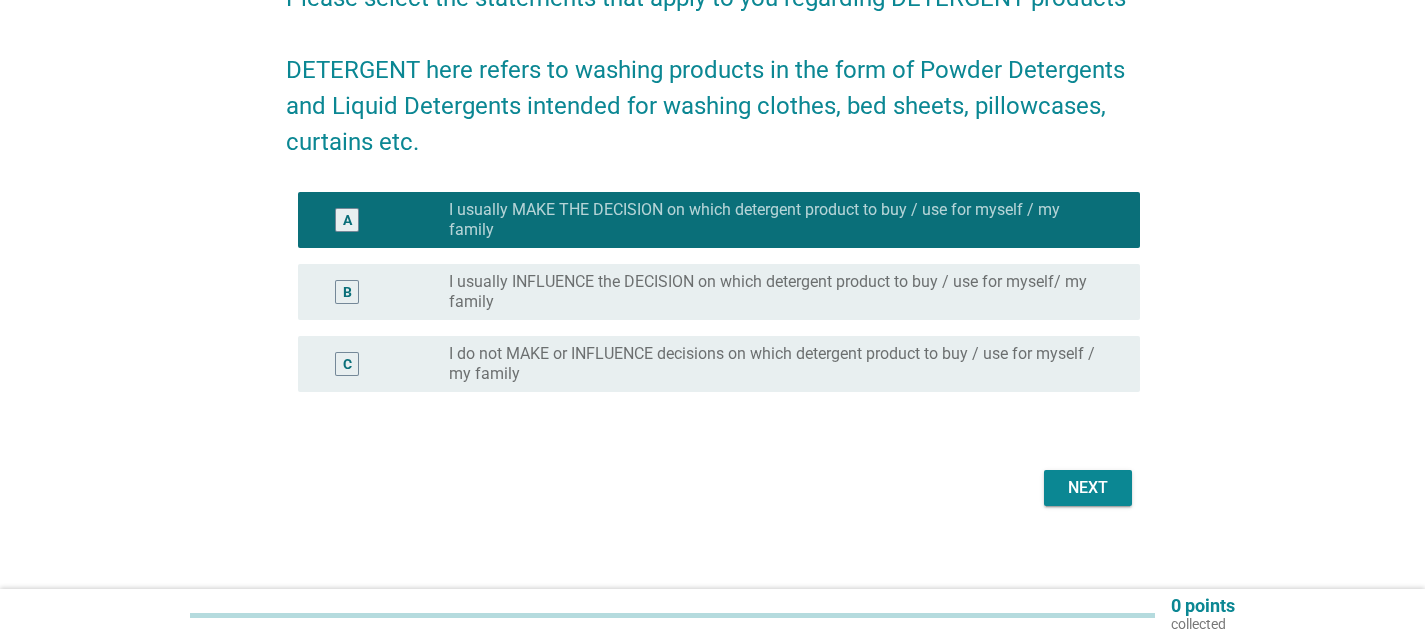 scroll, scrollTop: 211, scrollLeft: 0, axis: vertical 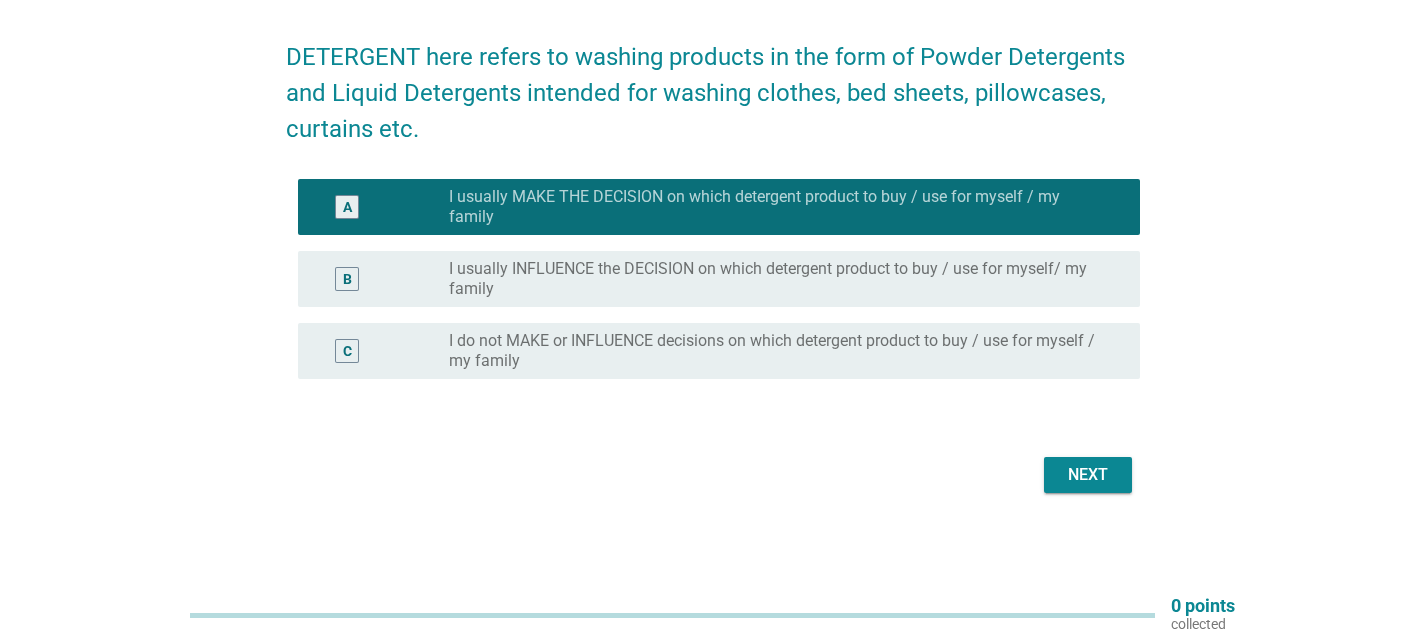 click on "Next" at bounding box center [1088, 475] 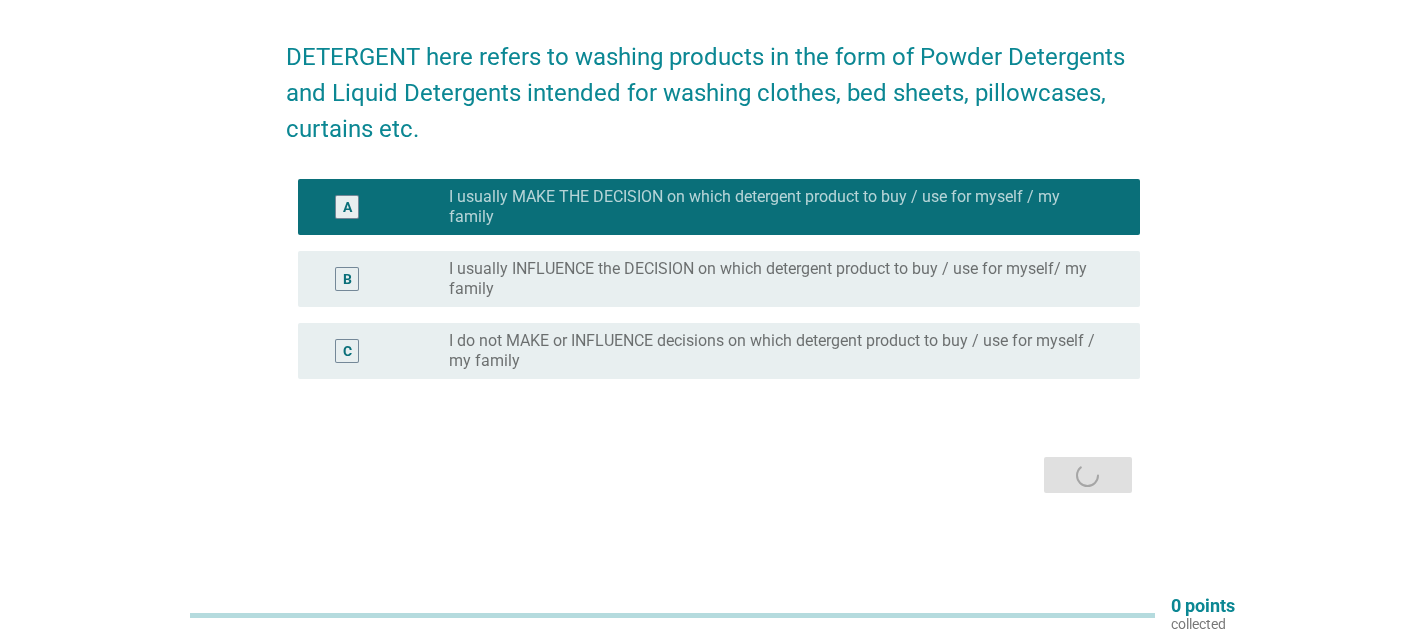 scroll, scrollTop: 0, scrollLeft: 0, axis: both 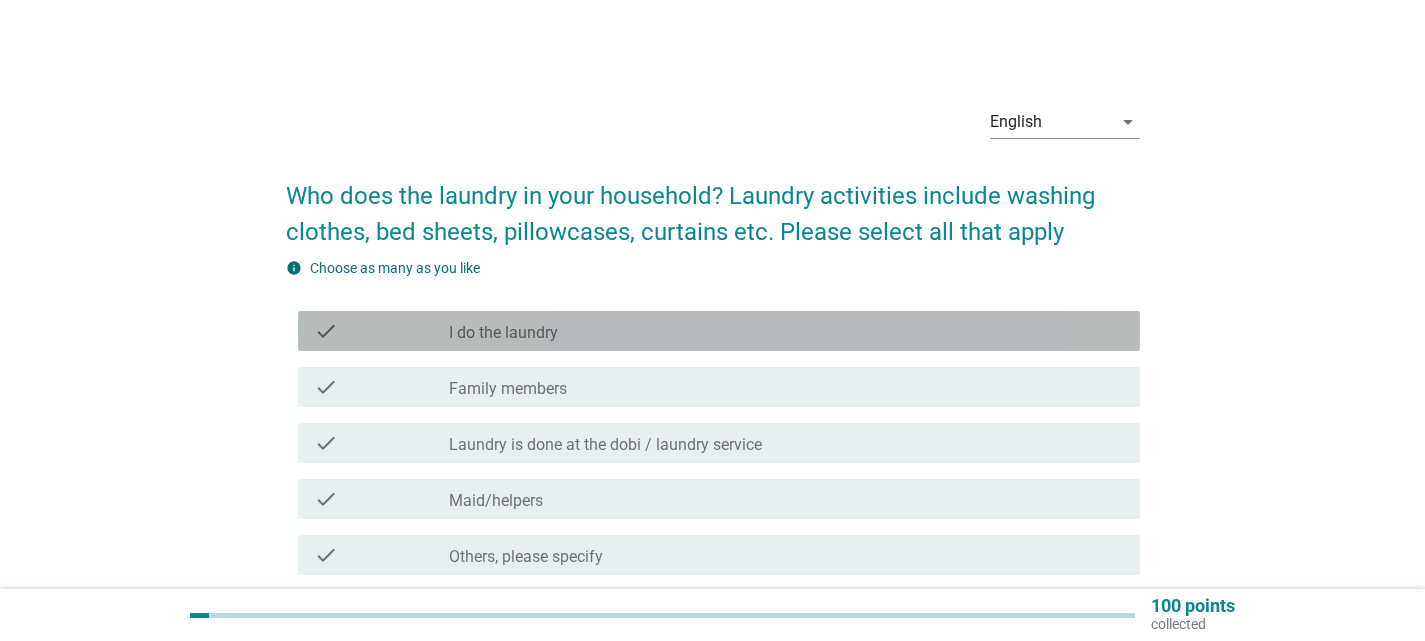 click on "check_box_outline_blank I do the laundry" at bounding box center [786, 331] 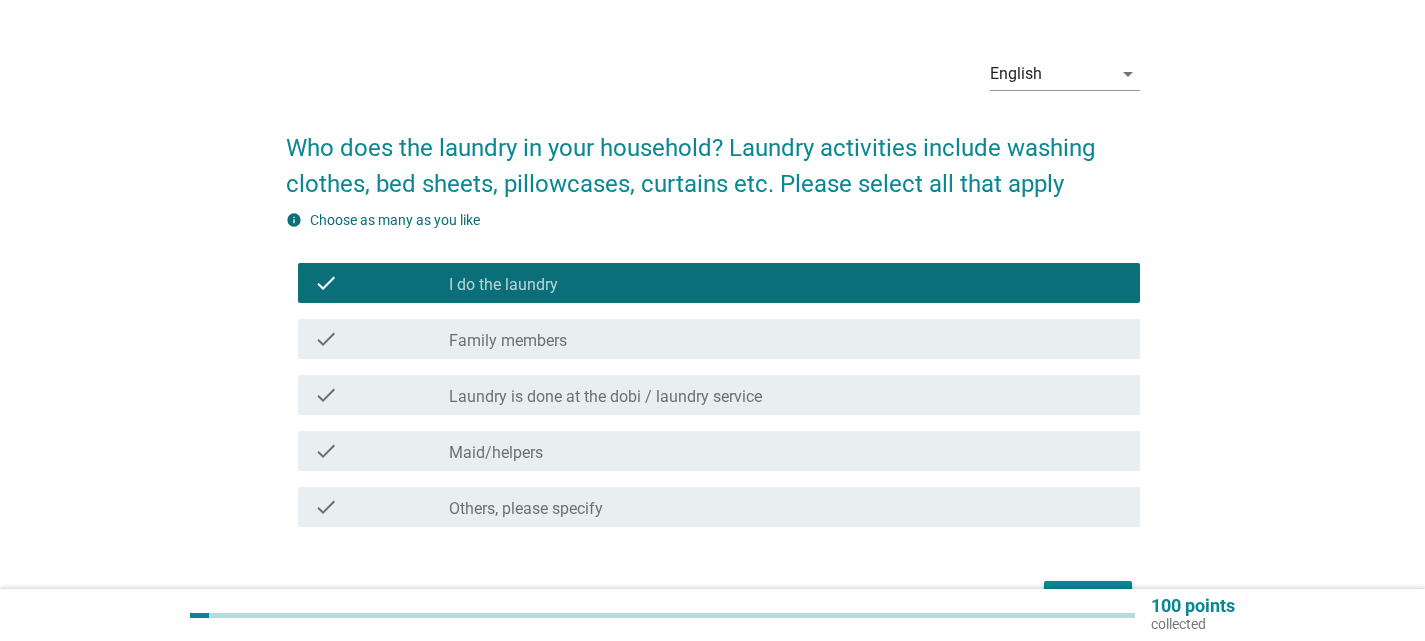 scroll, scrollTop: 172, scrollLeft: 0, axis: vertical 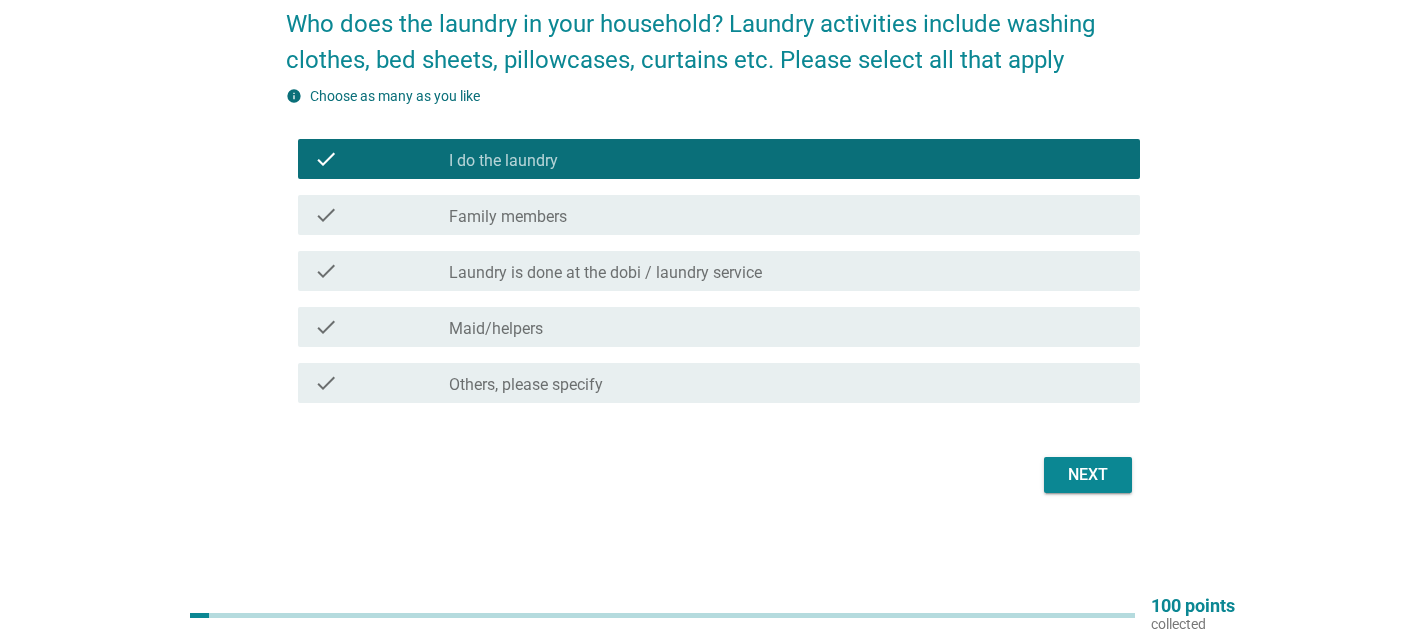 click on "Next" at bounding box center [1088, 475] 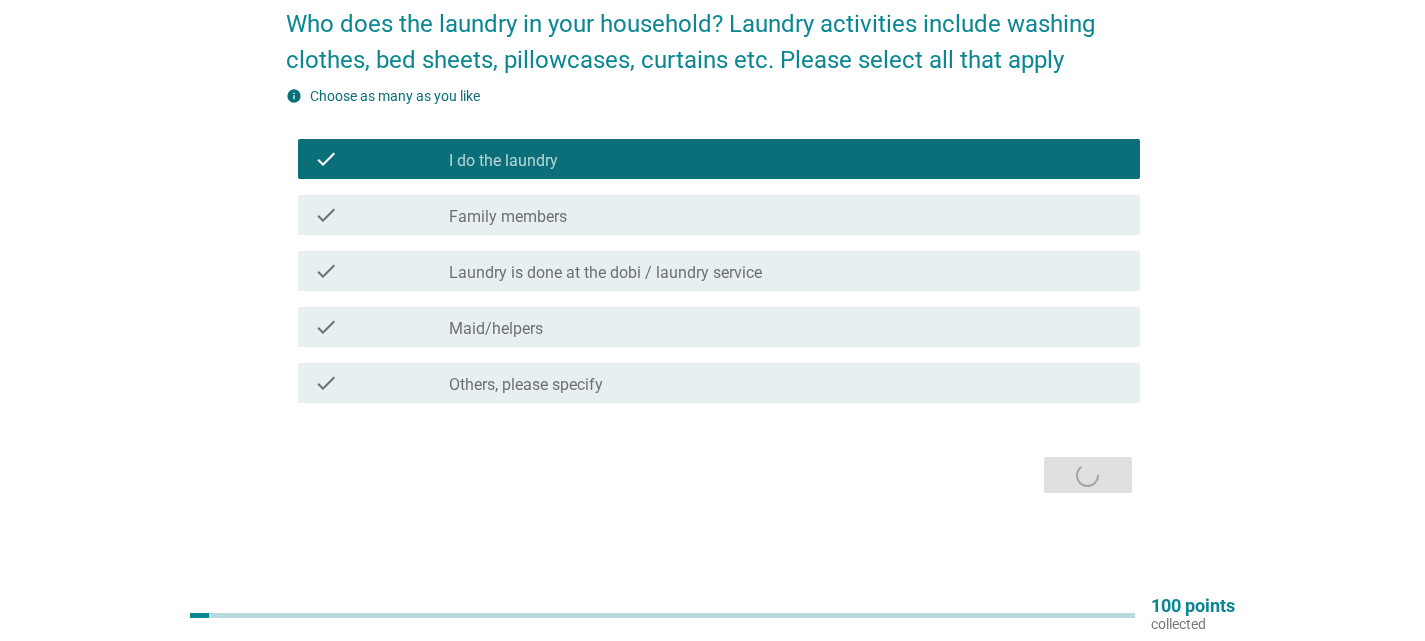 scroll, scrollTop: 0, scrollLeft: 0, axis: both 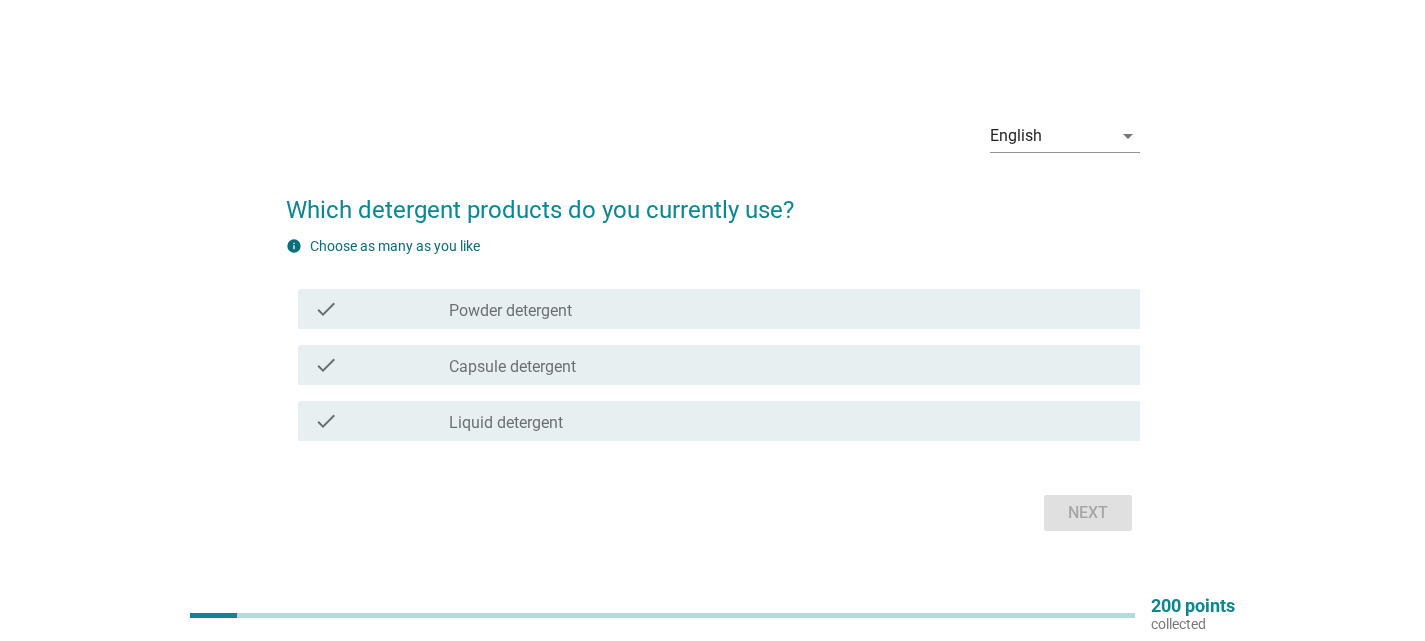 click on "check_box_outline_blank Liquid detergent" at bounding box center (786, 421) 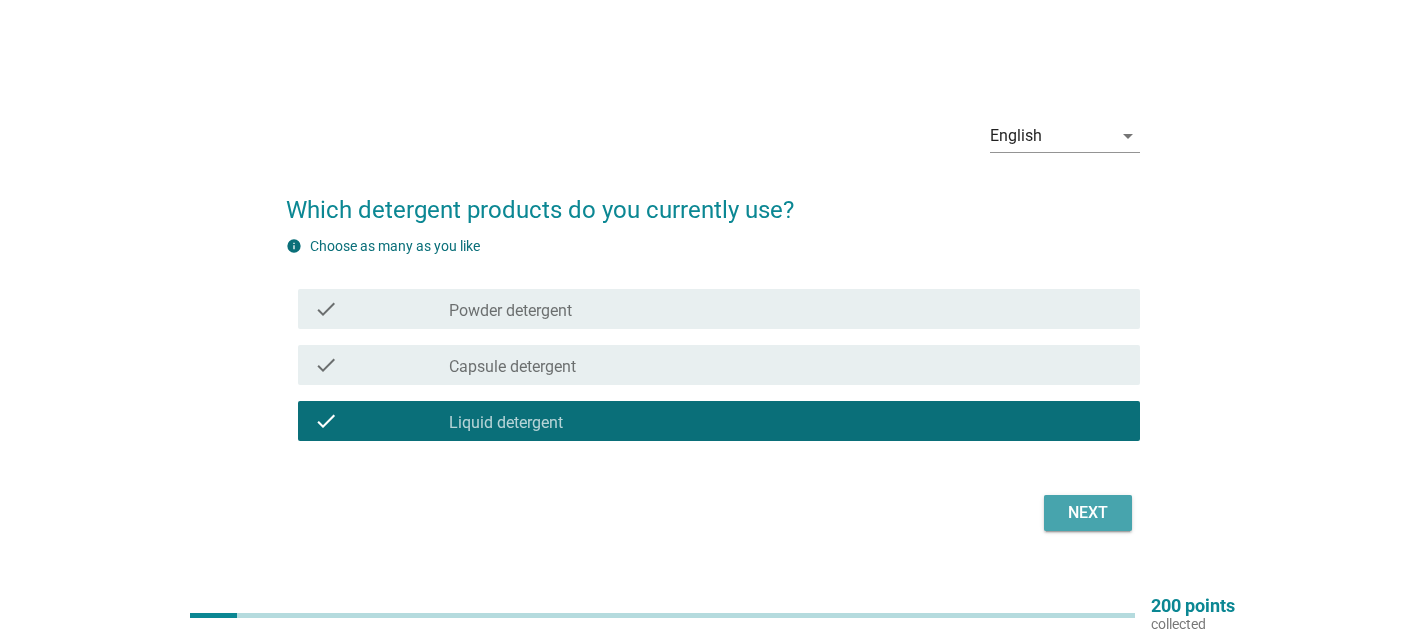 click on "Next" at bounding box center [1088, 513] 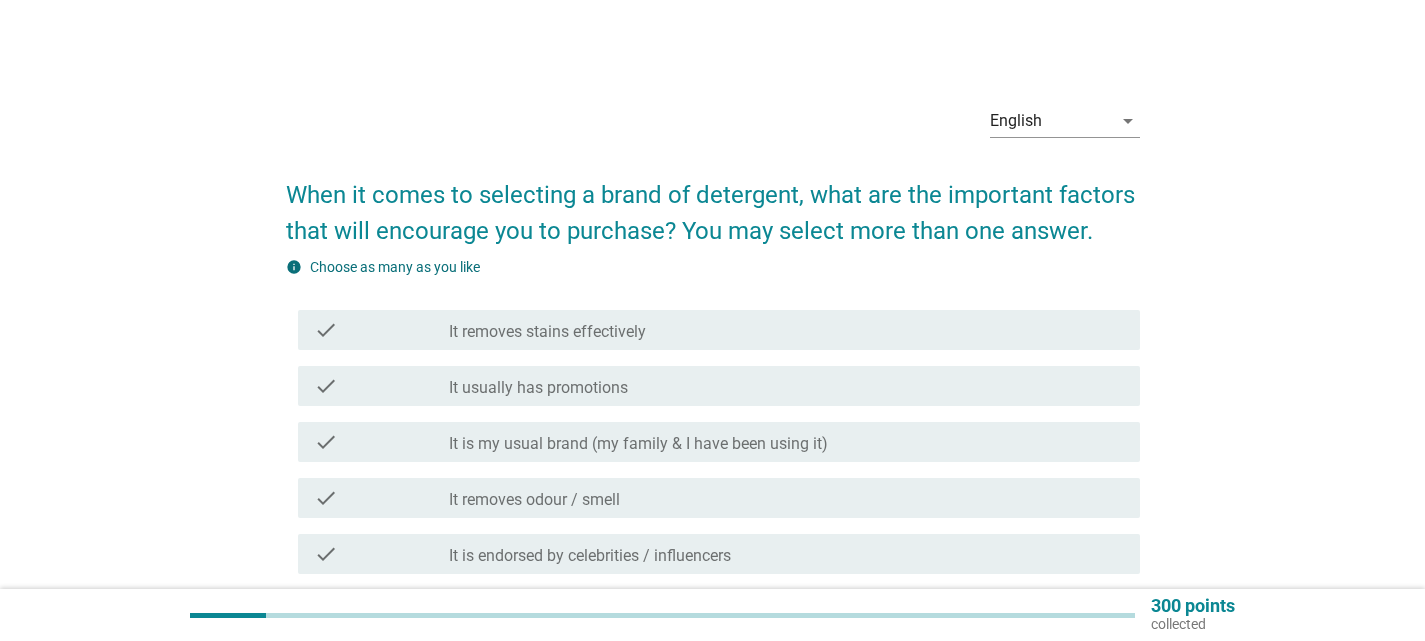 scroll, scrollTop: 0, scrollLeft: 0, axis: both 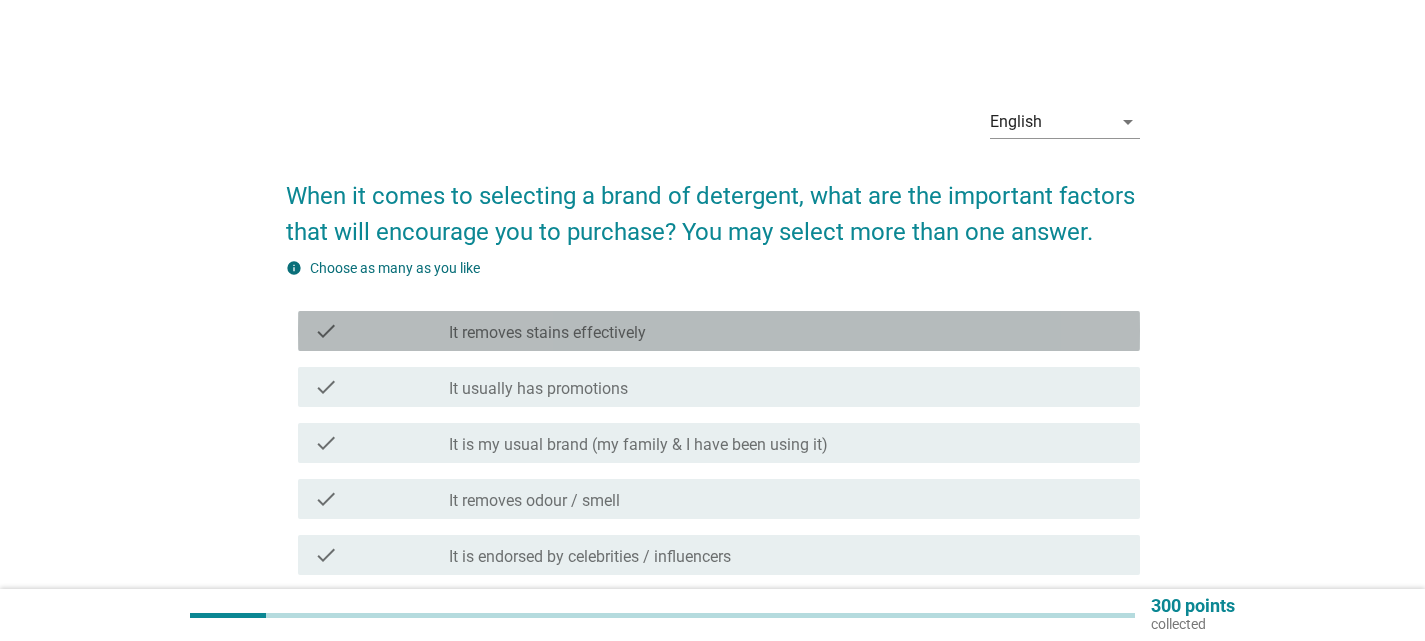 click on "check_box_outline_blank It removes stains effectively" at bounding box center [786, 331] 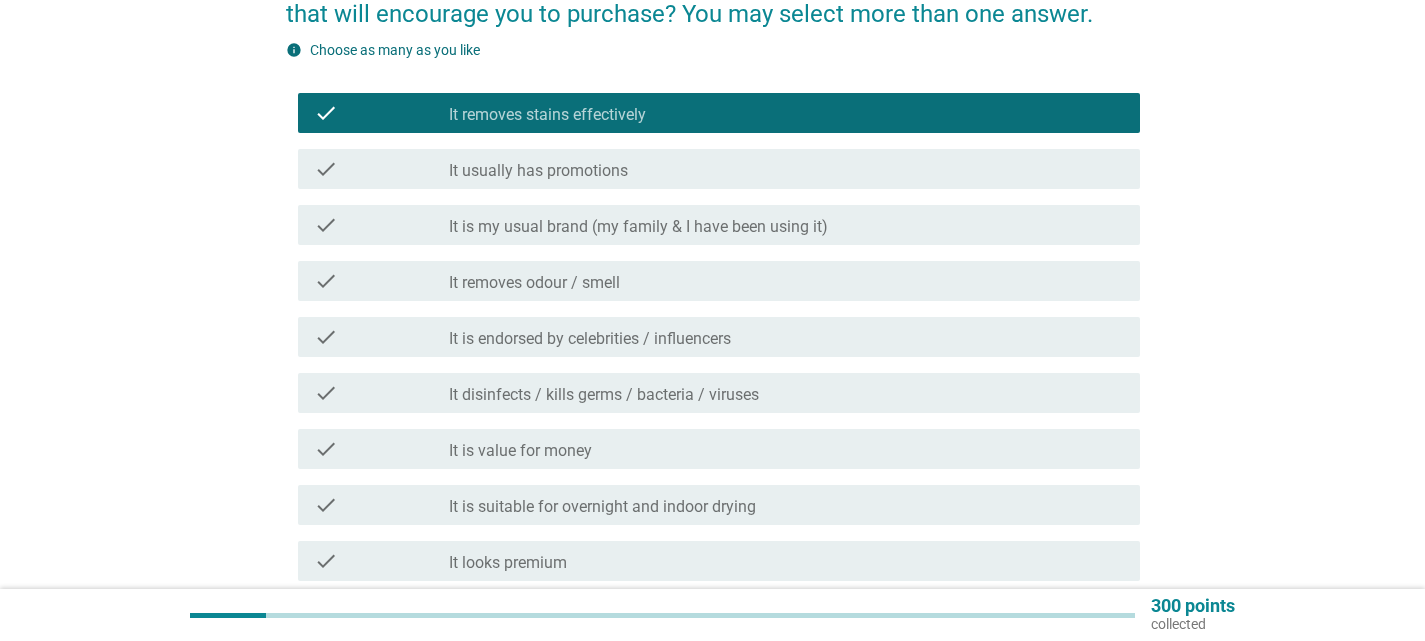 scroll, scrollTop: 600, scrollLeft: 0, axis: vertical 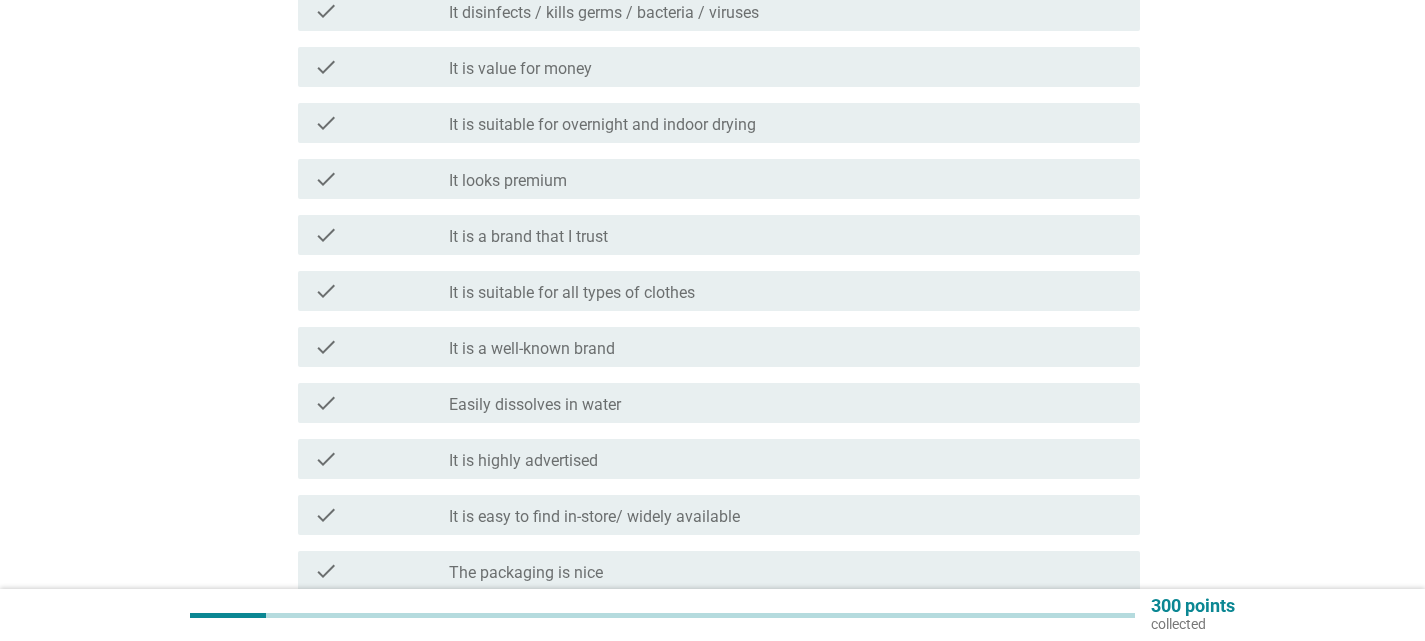 click on "check_box_outline_blank It is suitable for all types of clothes" at bounding box center [786, 291] 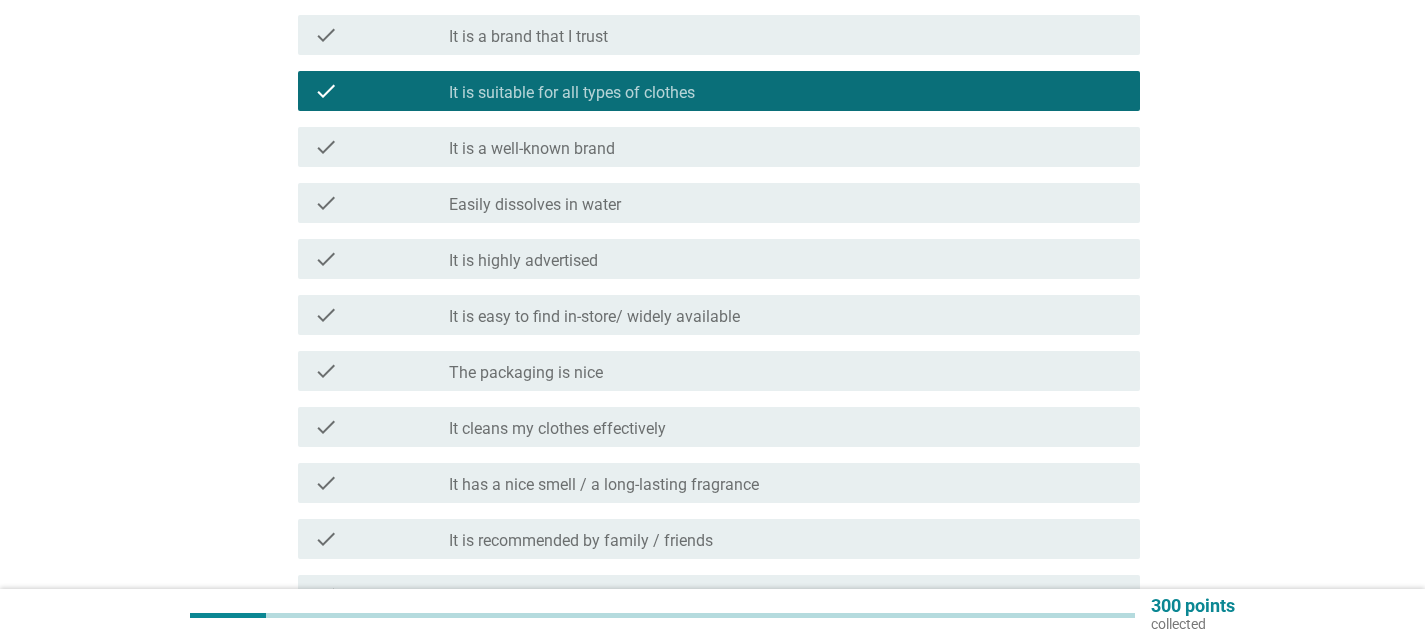 scroll, scrollTop: 1068, scrollLeft: 0, axis: vertical 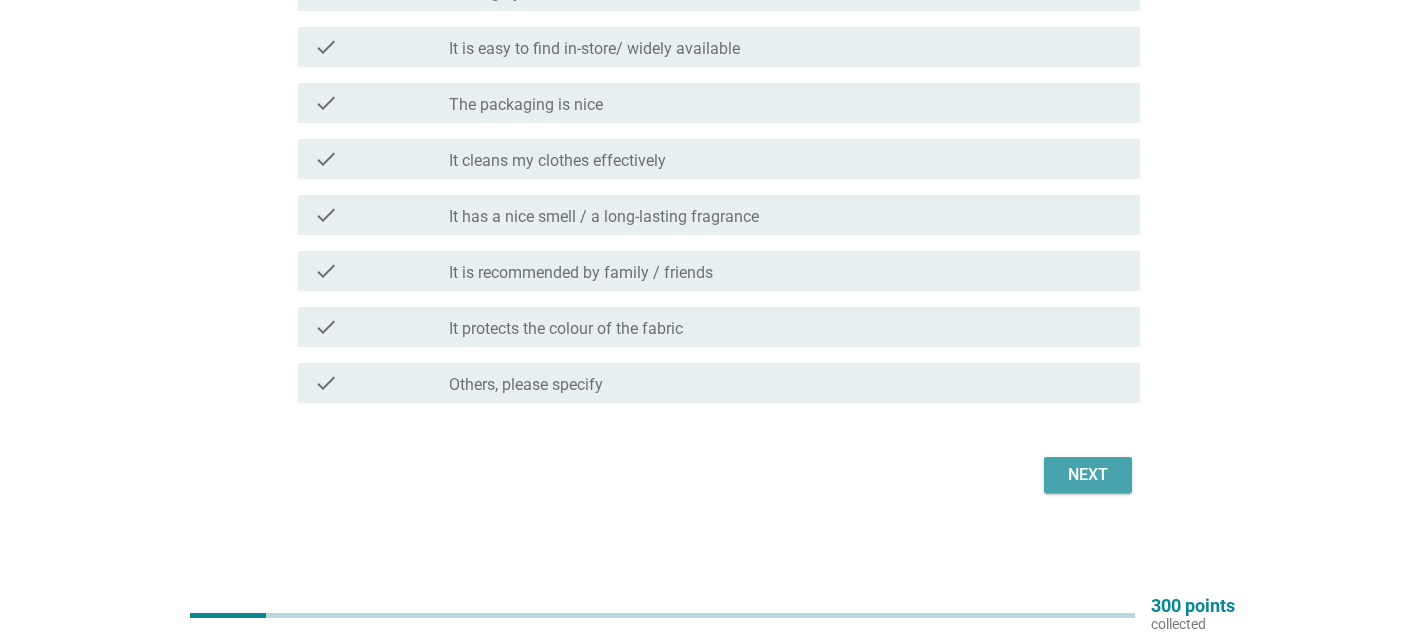 click on "Next" at bounding box center [1088, 475] 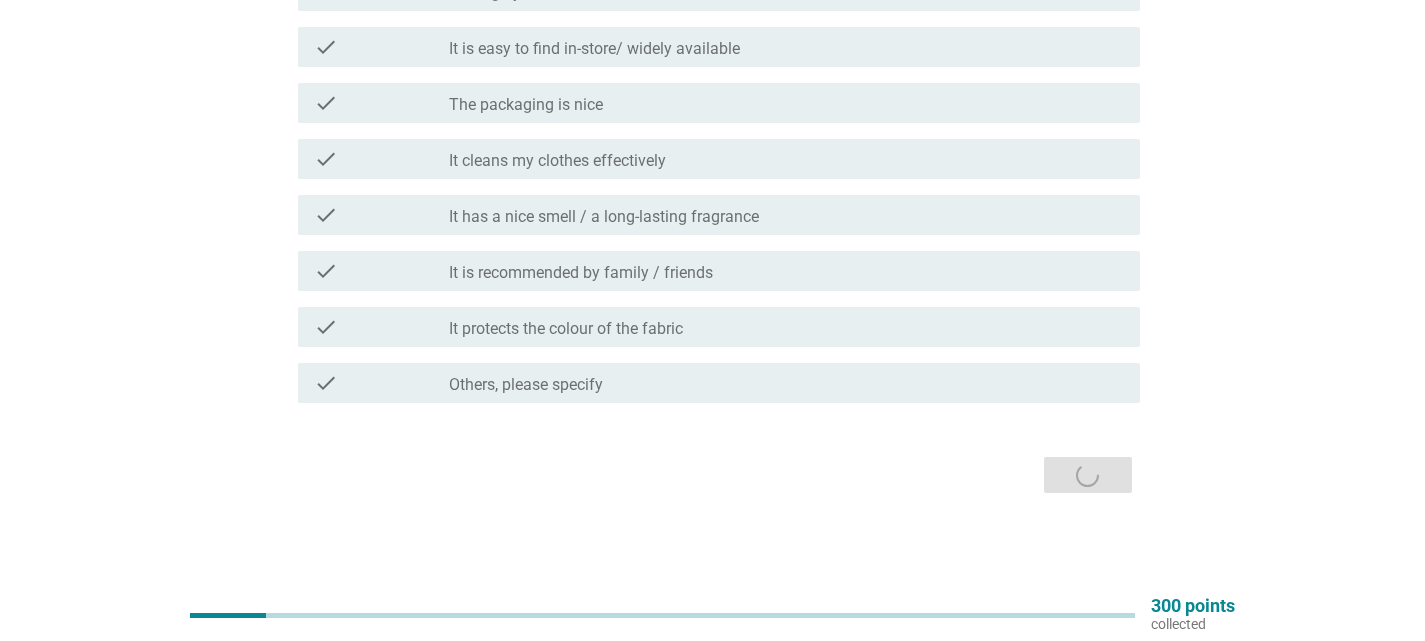 scroll, scrollTop: 0, scrollLeft: 0, axis: both 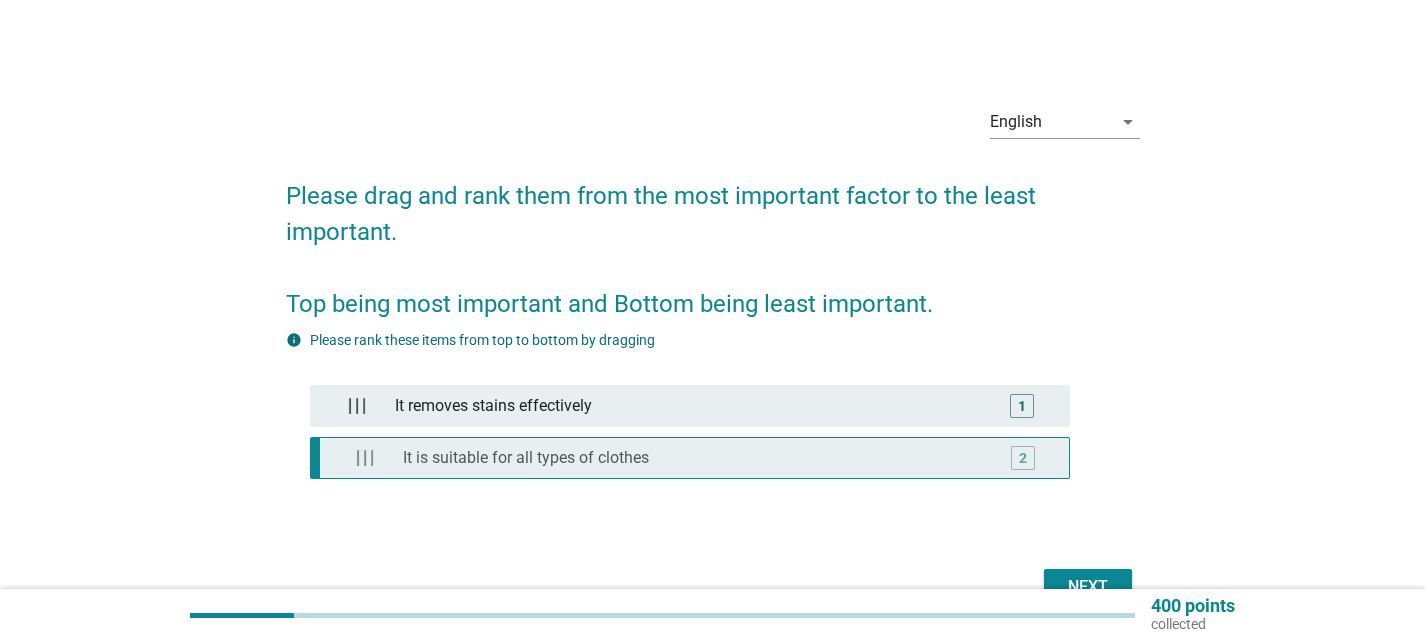 type 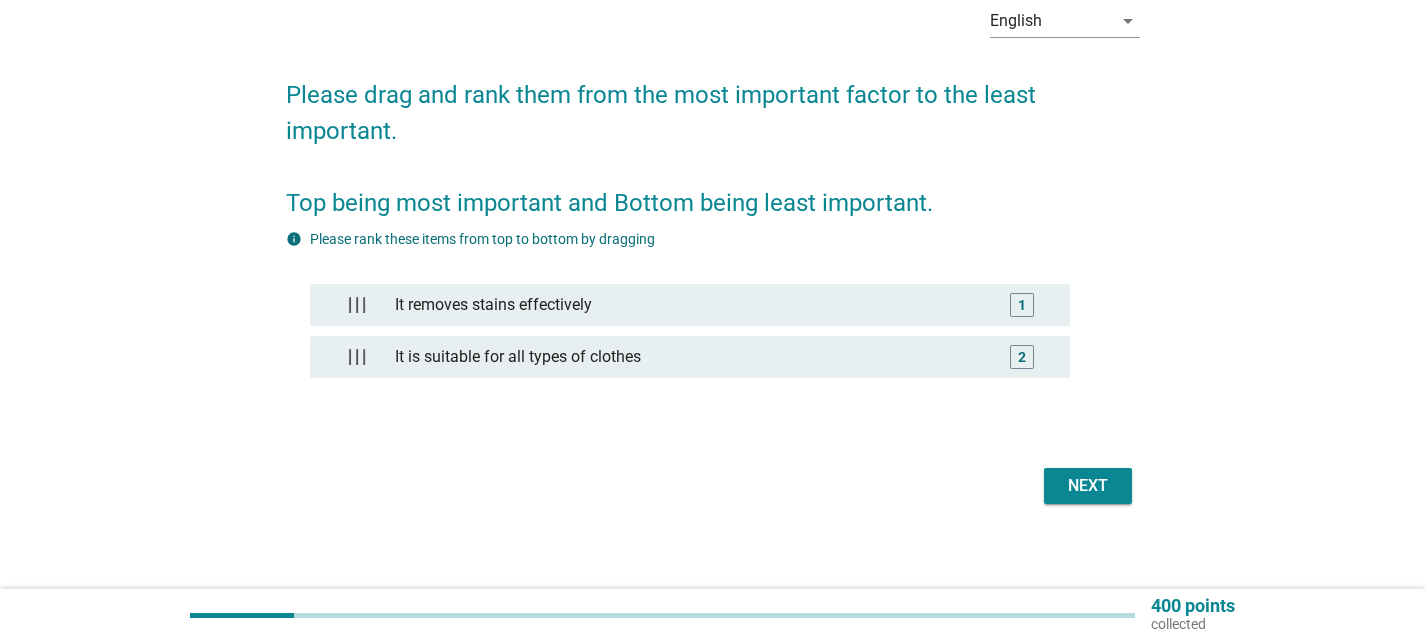 scroll, scrollTop: 112, scrollLeft: 0, axis: vertical 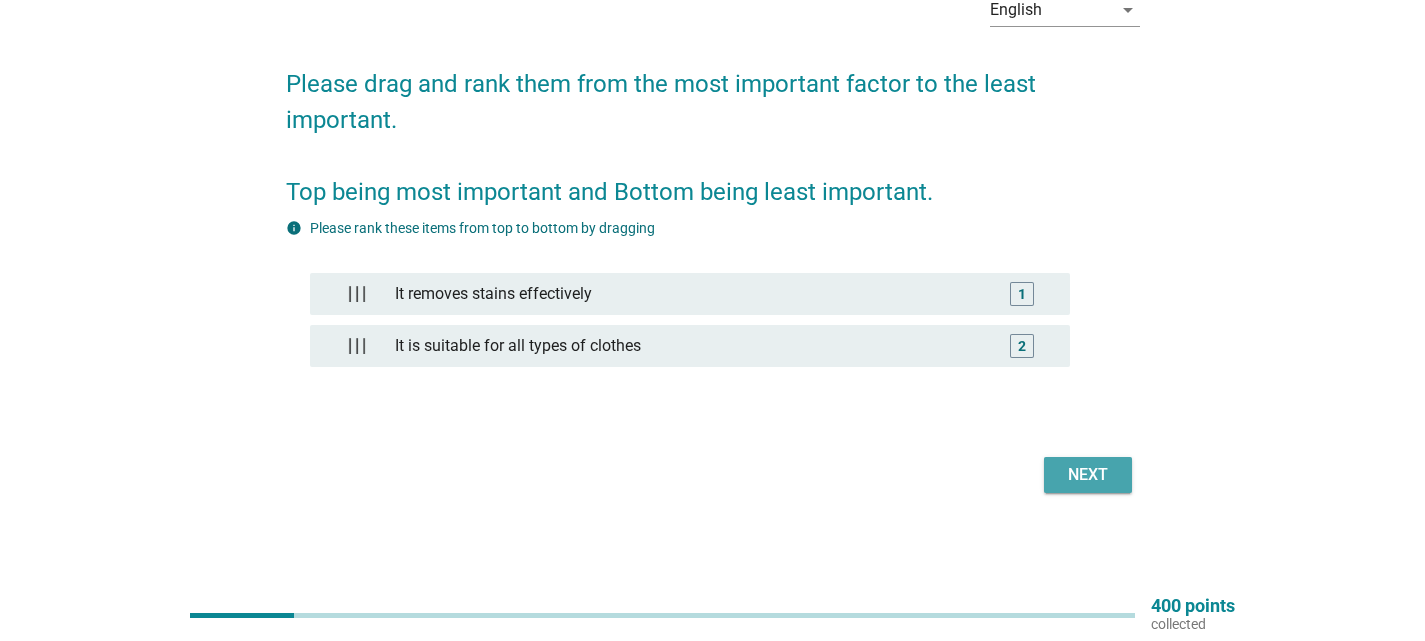click on "Next" at bounding box center [1088, 475] 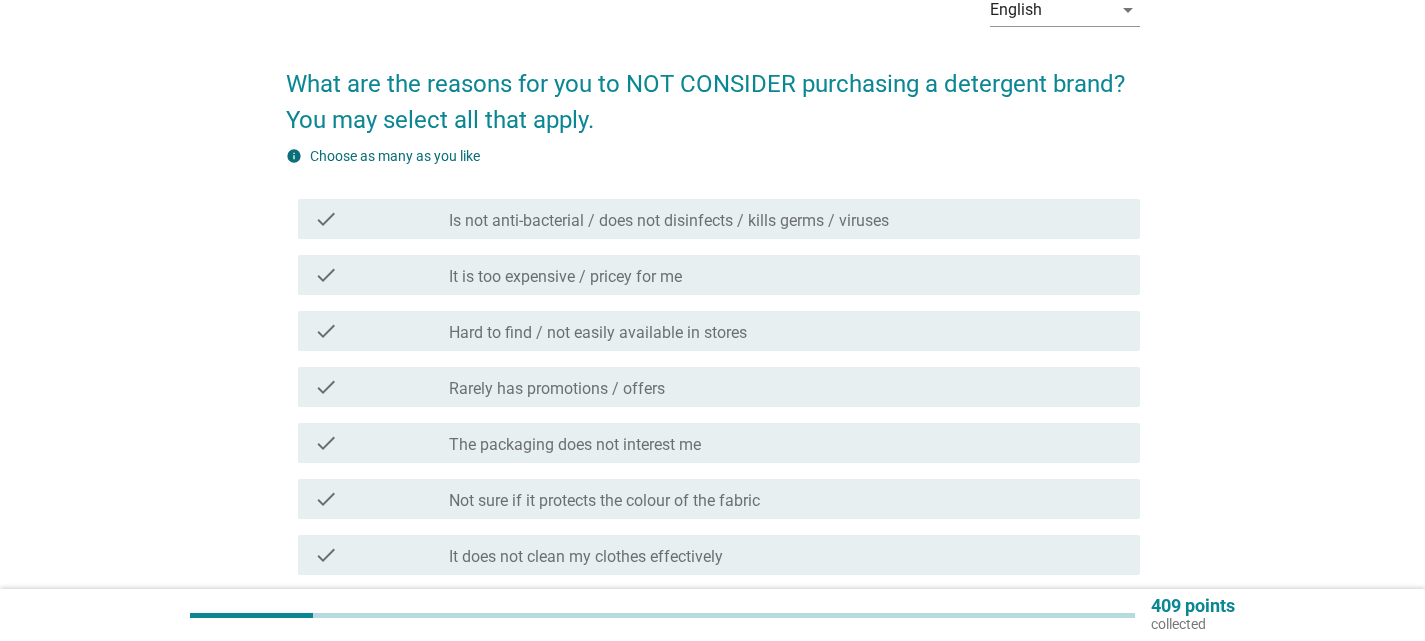 scroll, scrollTop: 0, scrollLeft: 0, axis: both 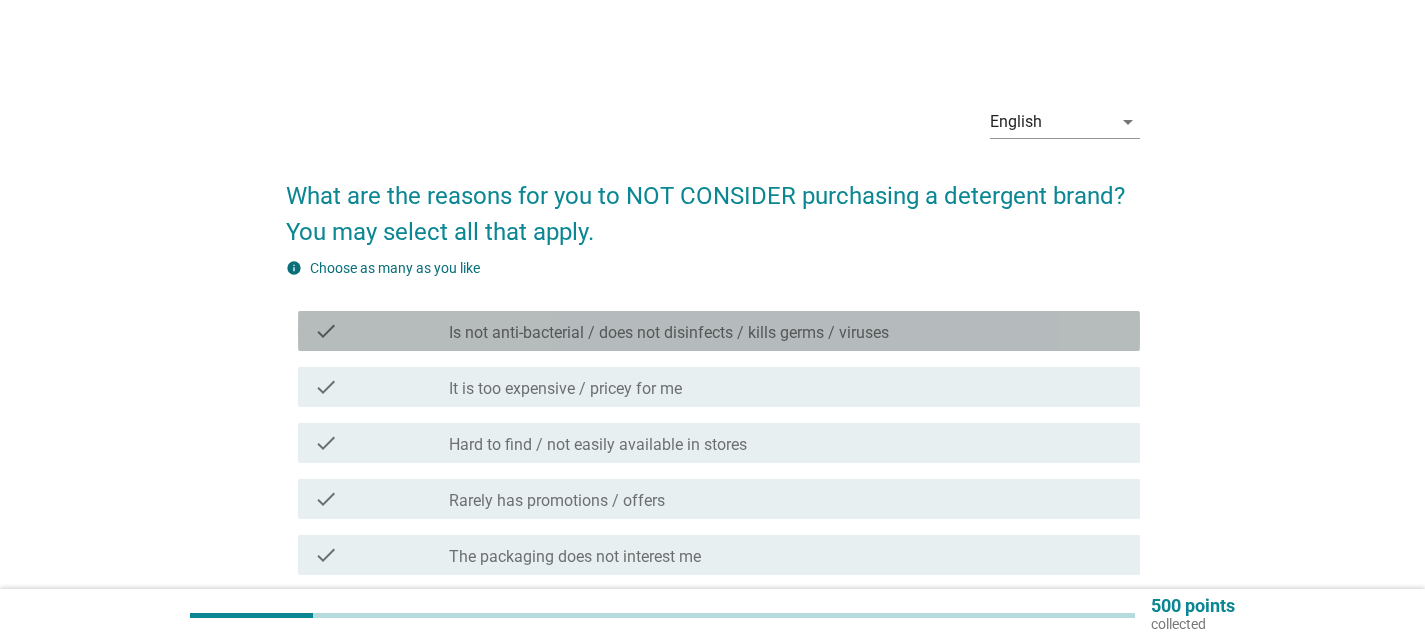 click on "check_box_outline_blank Is not anti-bacterial / does not disinfects / kills germs / viruses" at bounding box center [786, 331] 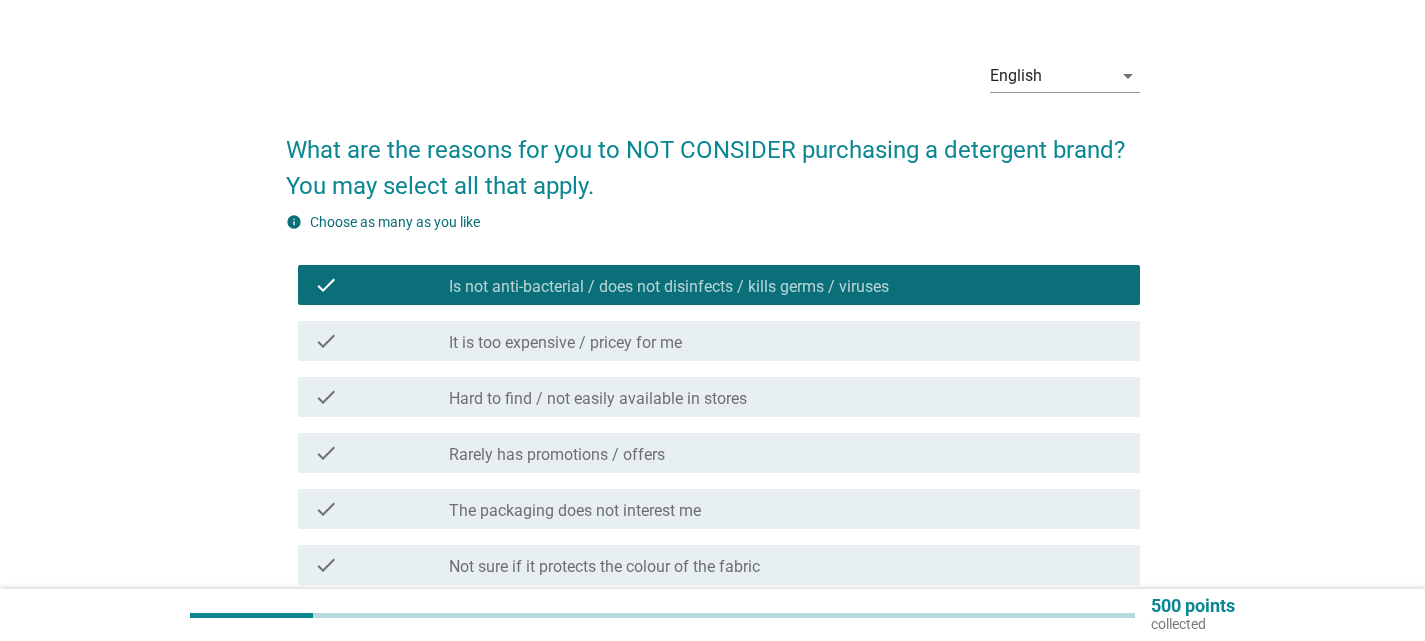 scroll, scrollTop: 100, scrollLeft: 0, axis: vertical 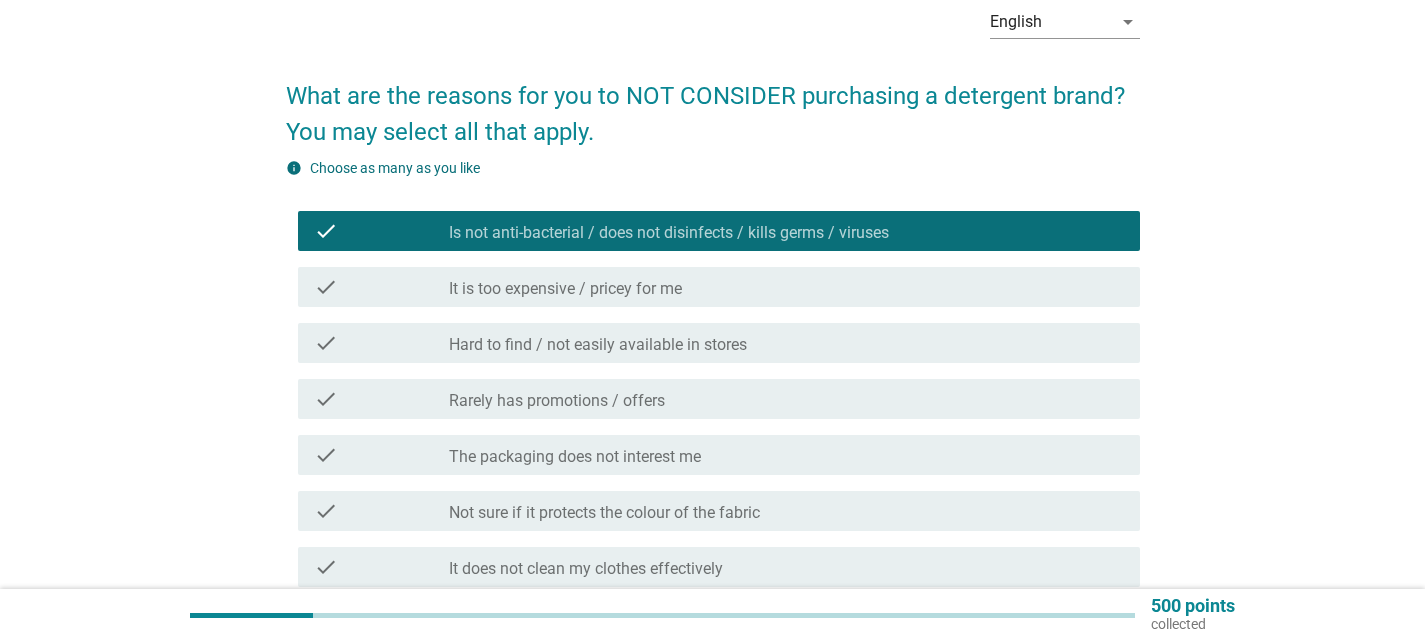 click on "check_box_outline_blank It is too expensive / pricey for me" at bounding box center (786, 287) 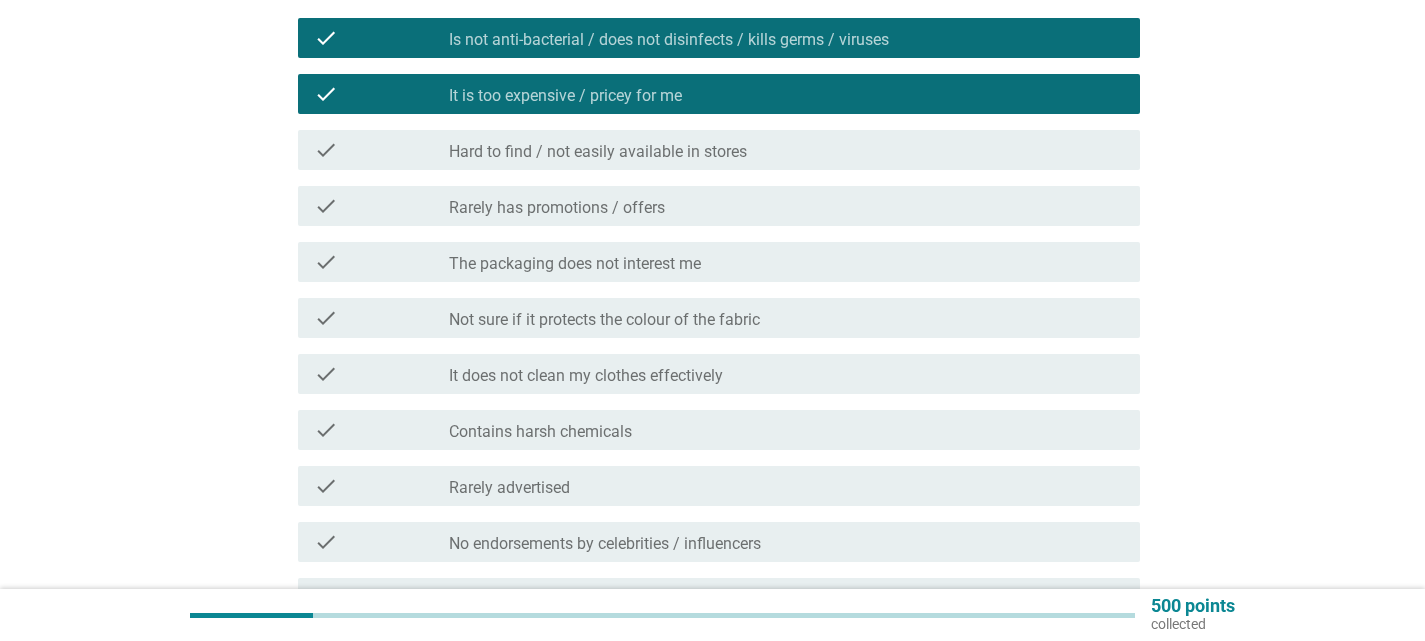 scroll, scrollTop: 300, scrollLeft: 0, axis: vertical 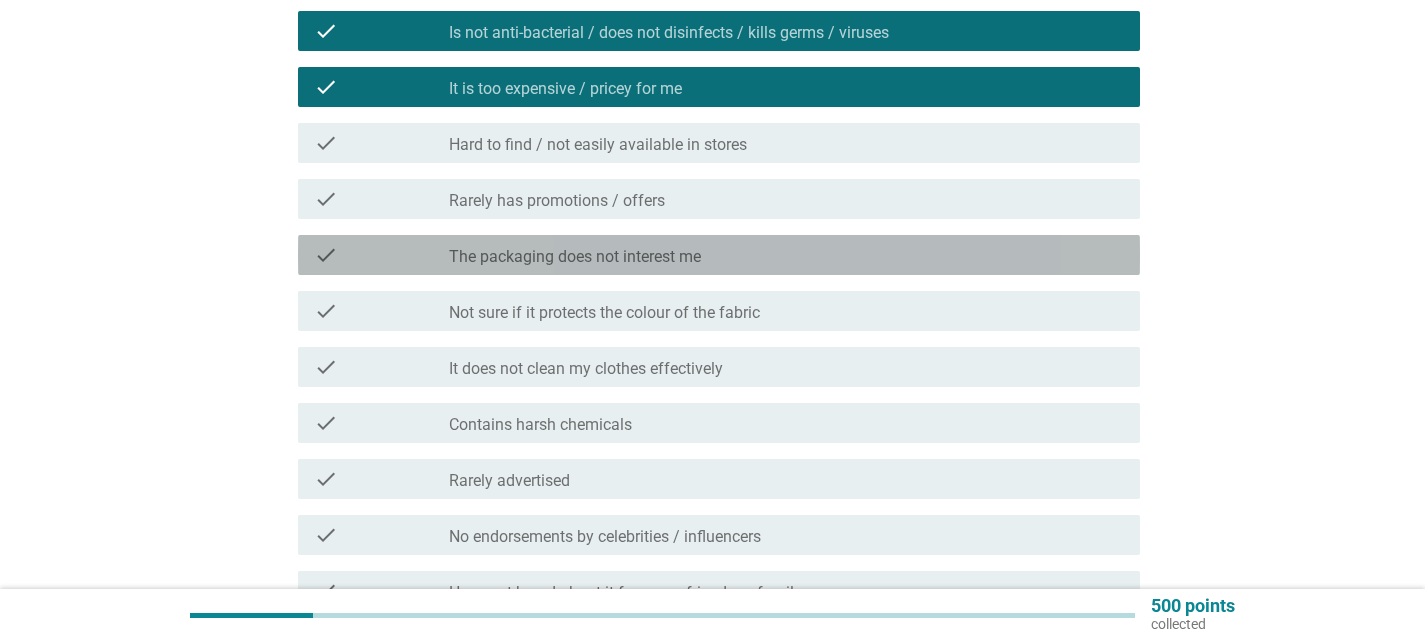 click on "check     check_box_outline_blank The packaging does not interest me" at bounding box center (719, 255) 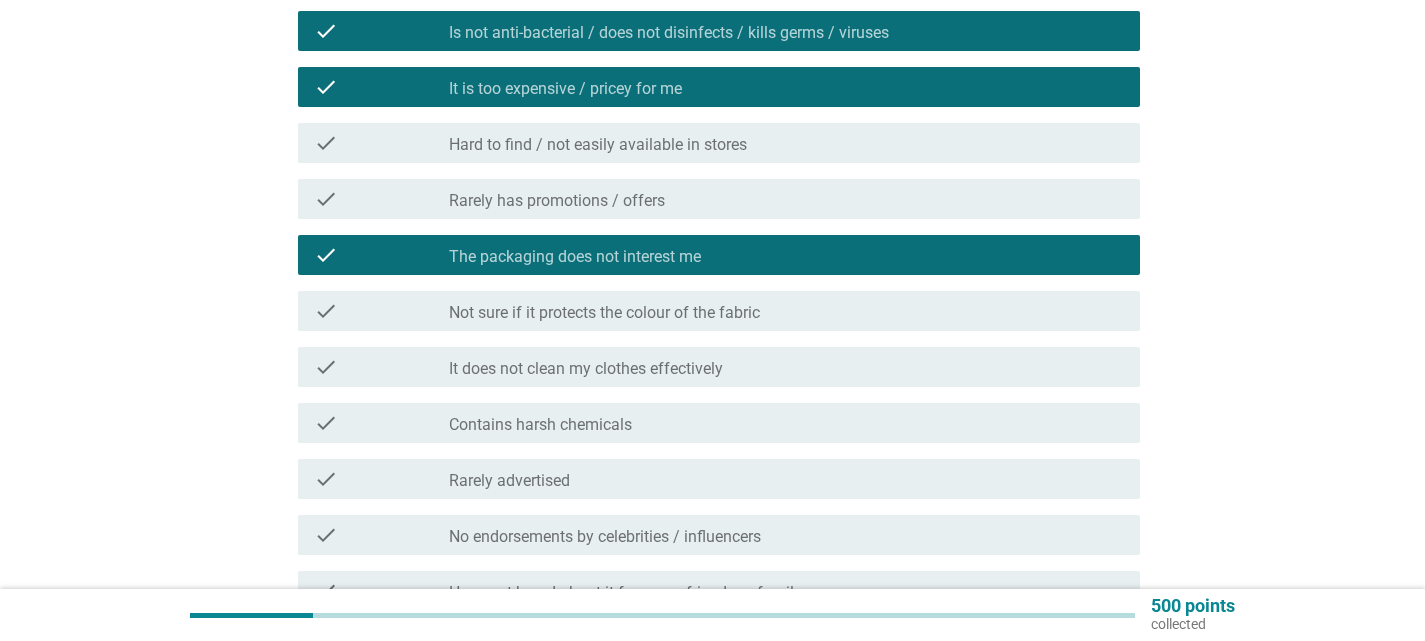 click on "check     check_box_outline_blank Not sure if it protects the colour of the fabric" at bounding box center (713, 311) 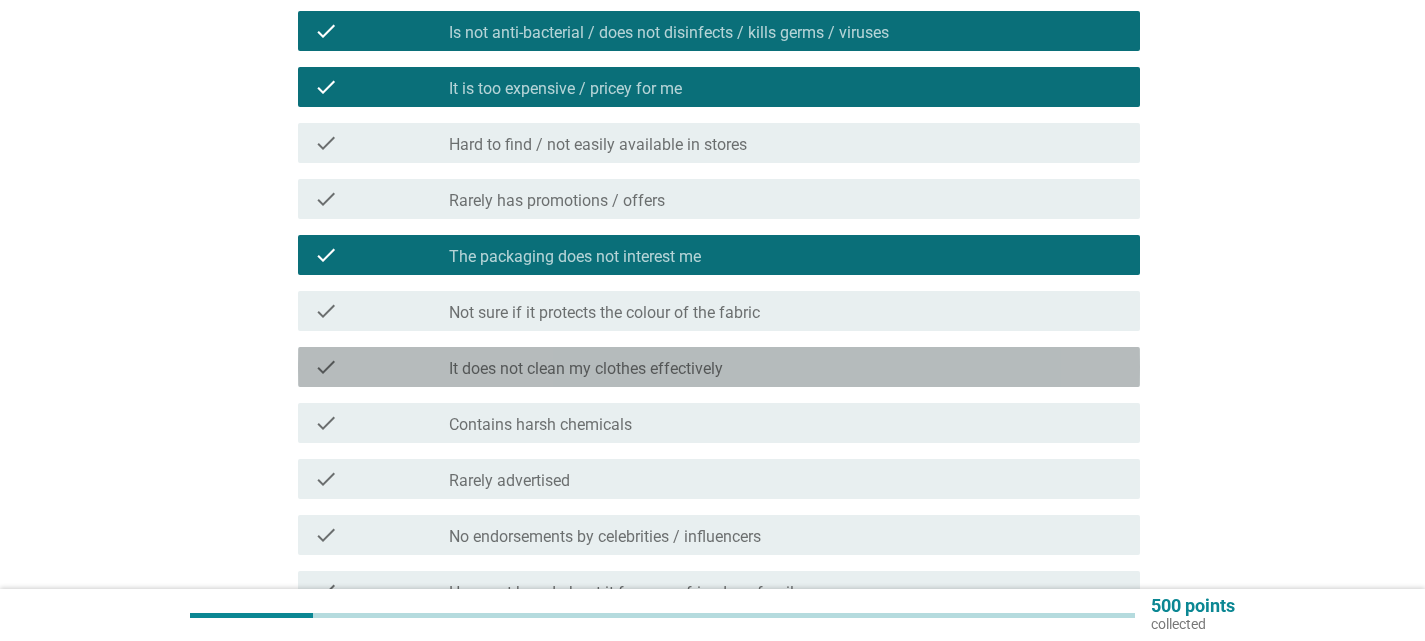 click on "check_box_outline_blank It does not clean my clothes effectively" at bounding box center (786, 367) 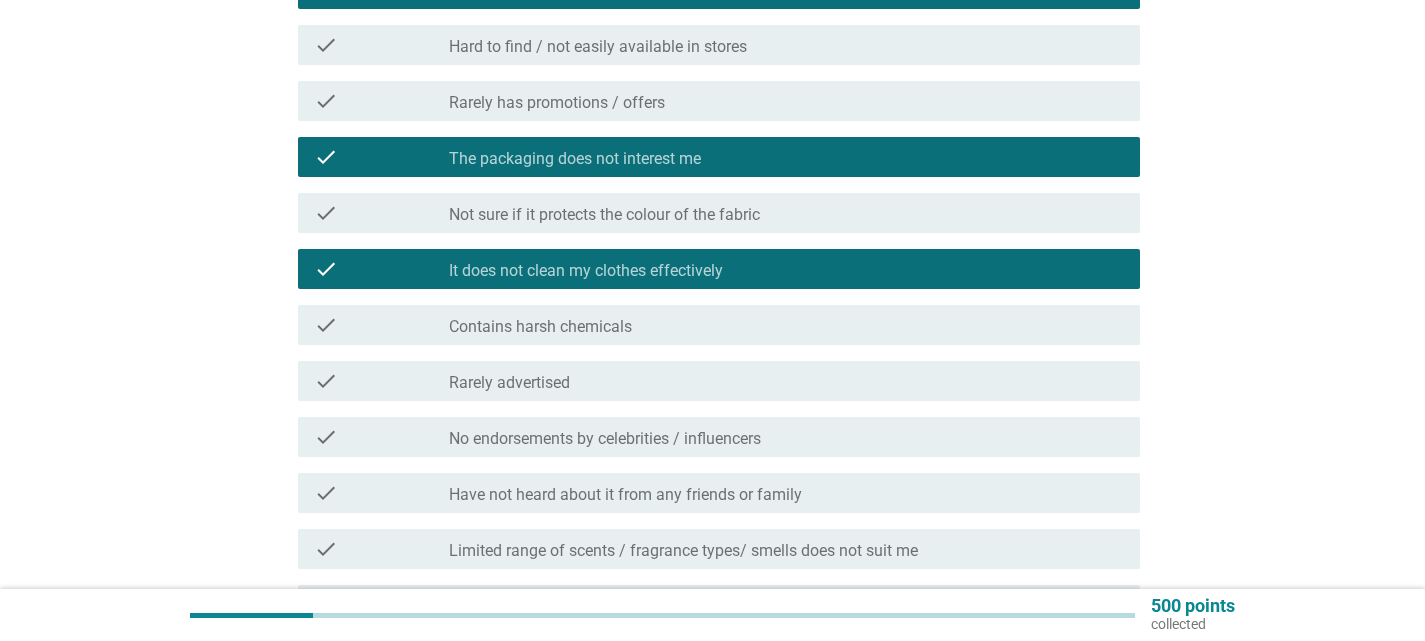 scroll, scrollTop: 400, scrollLeft: 0, axis: vertical 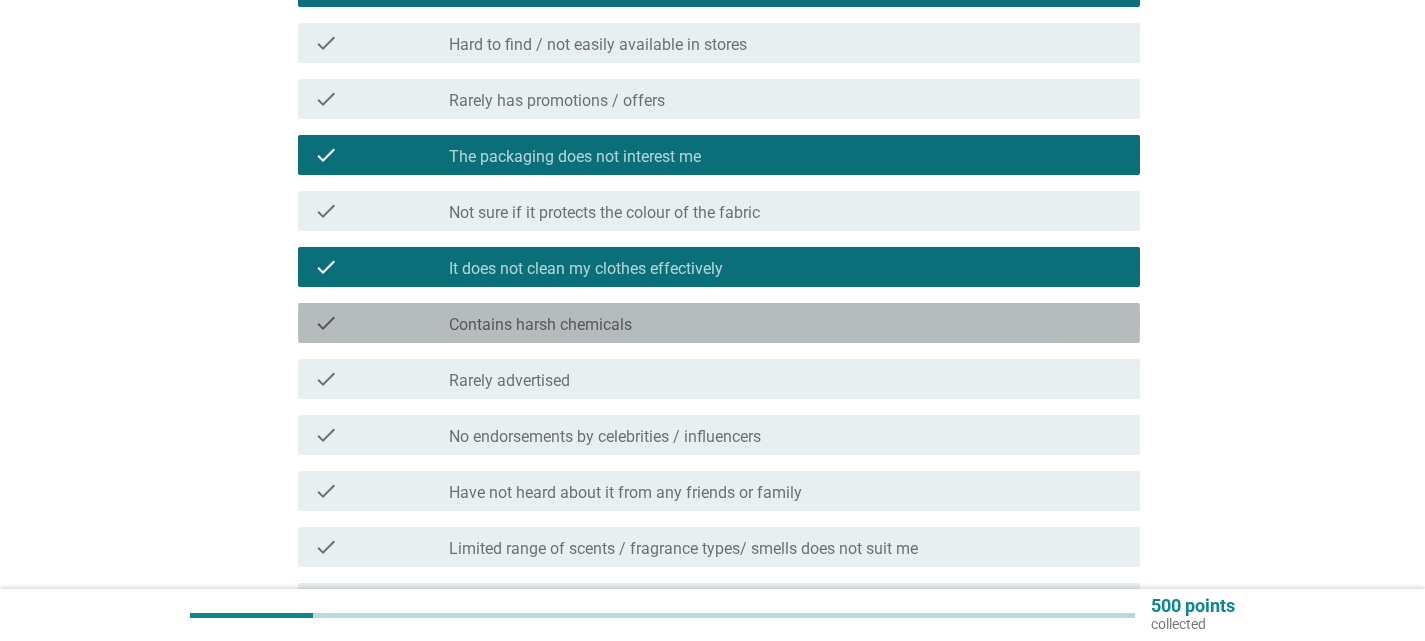 click on "check_box_outline_blank Contains harsh chemicals" at bounding box center (786, 323) 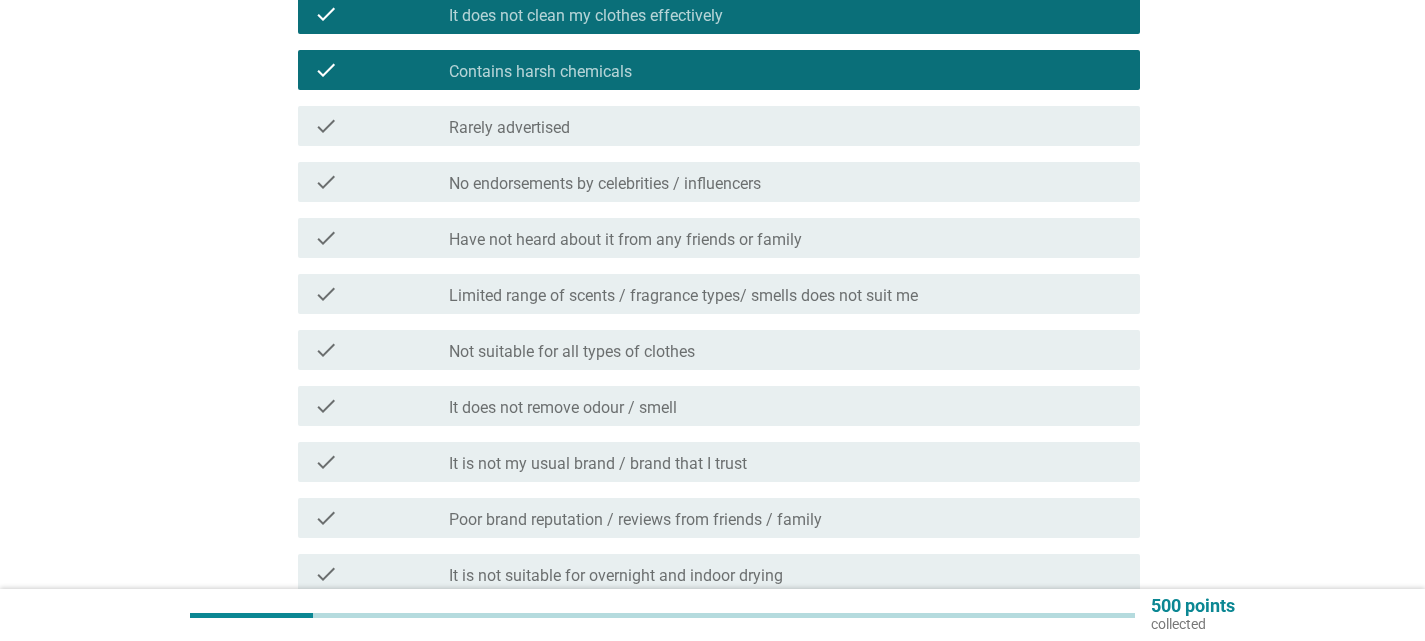 scroll, scrollTop: 700, scrollLeft: 0, axis: vertical 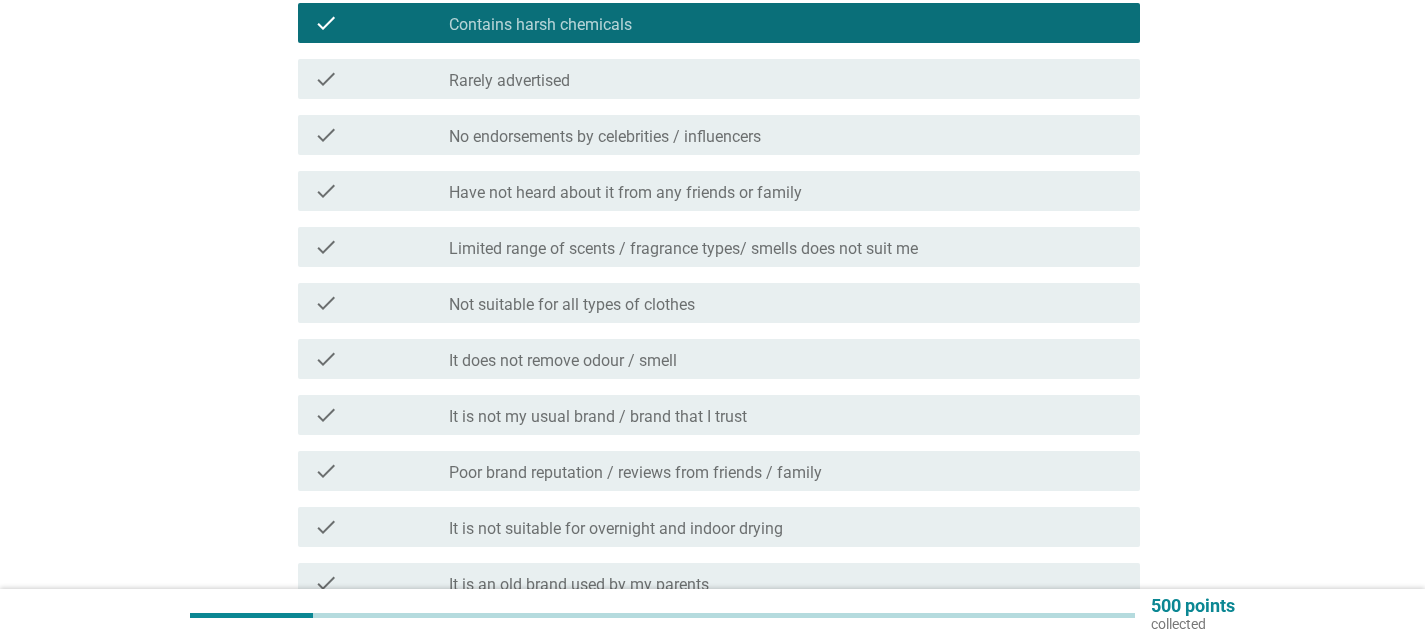 click on "check_box_outline_blank Not suitable for all types of clothes" at bounding box center (786, 303) 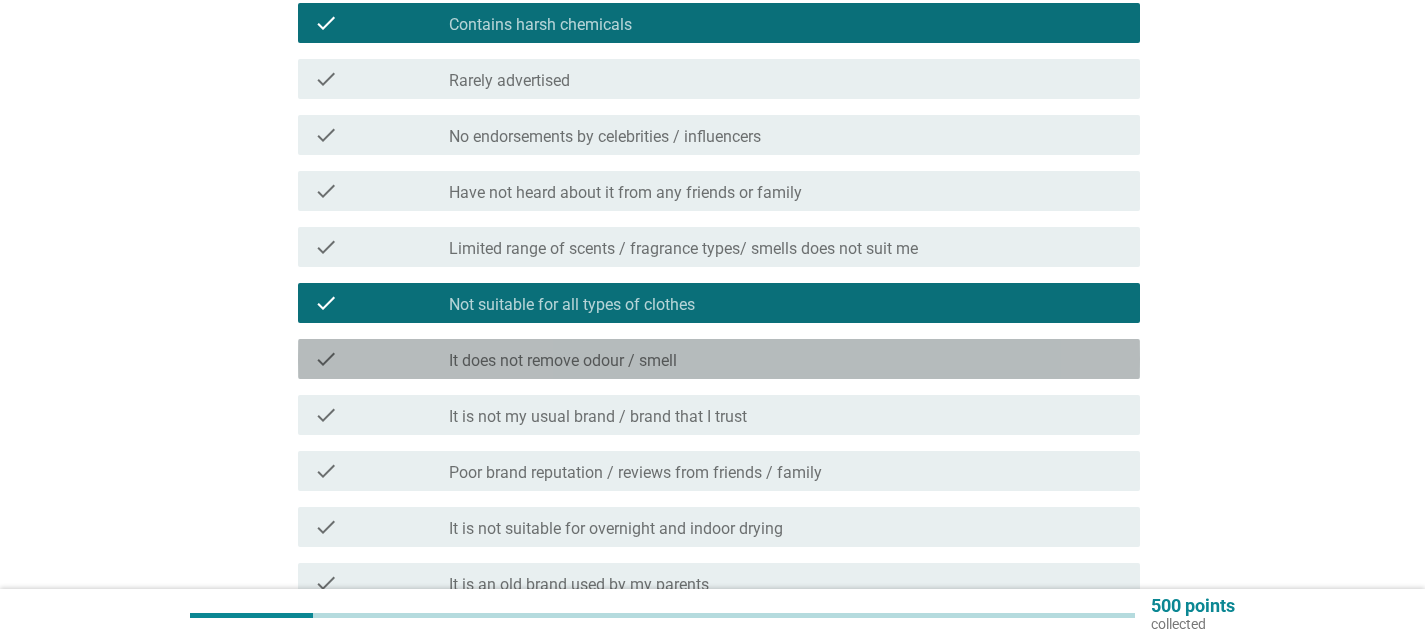 click on "check_box_outline_blank It does not remove odour / smell" at bounding box center (786, 359) 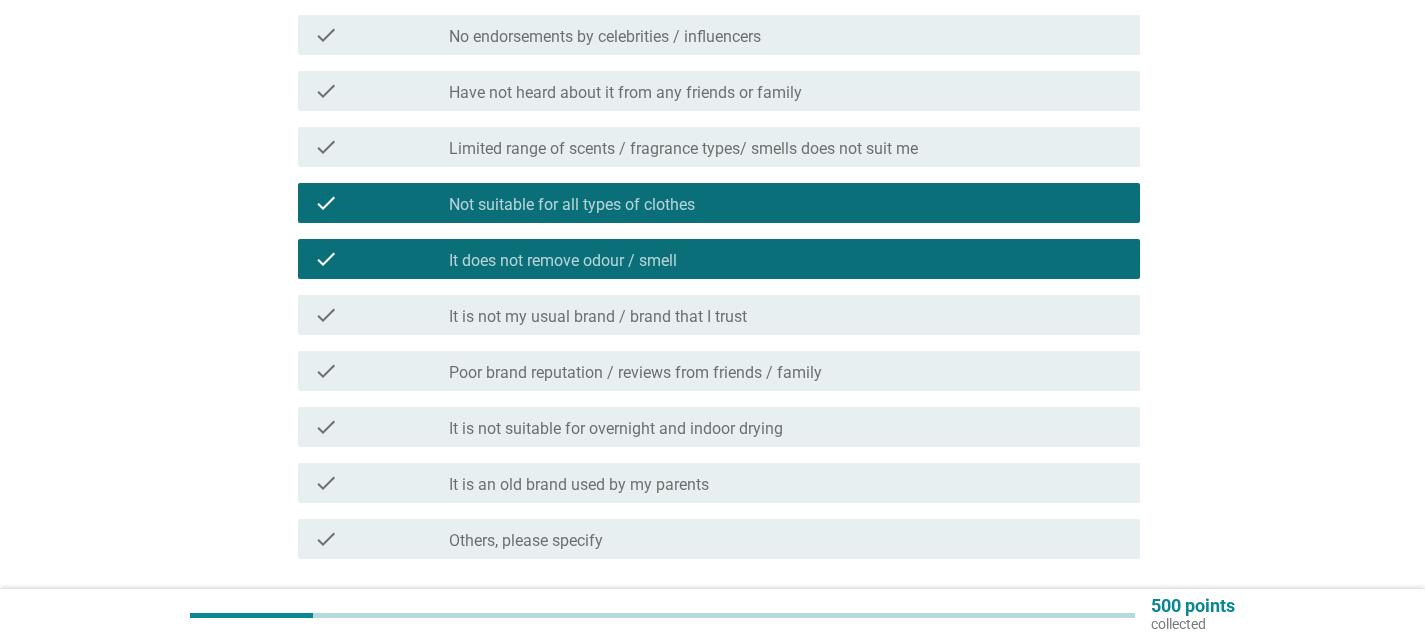 scroll, scrollTop: 900, scrollLeft: 0, axis: vertical 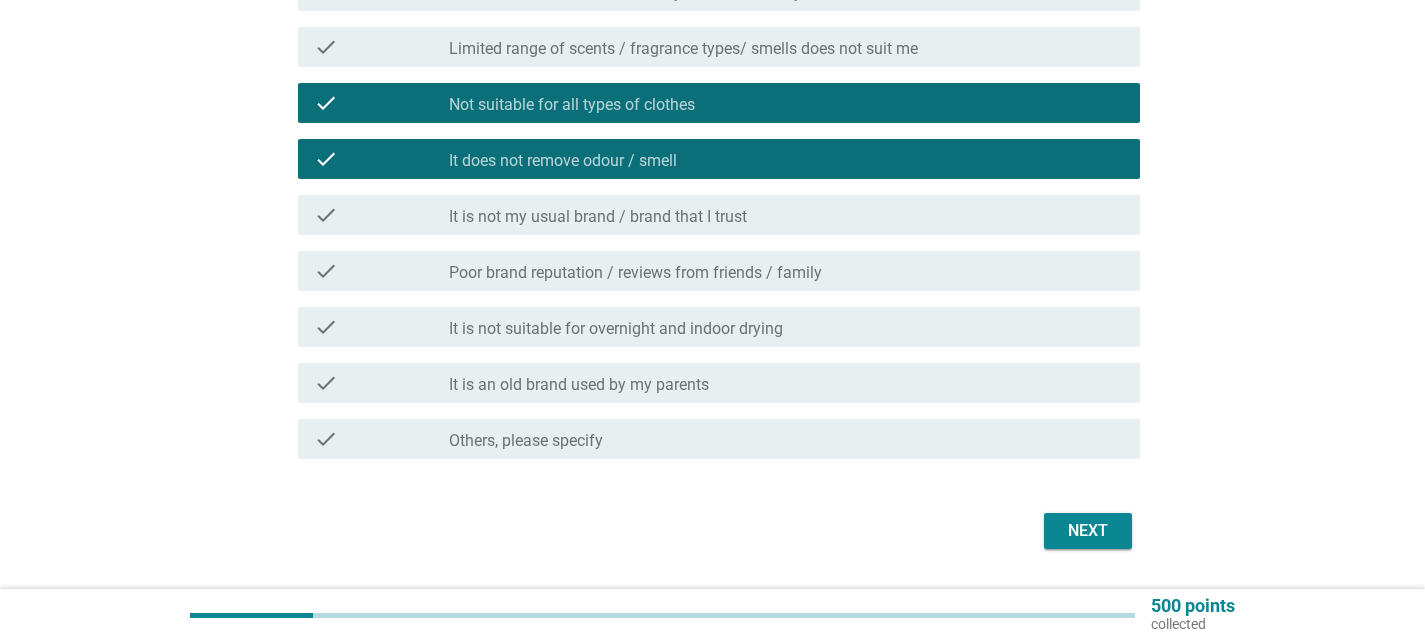 click on "check_box_outline_blank It is not suitable for overnight and indoor drying" at bounding box center (786, 327) 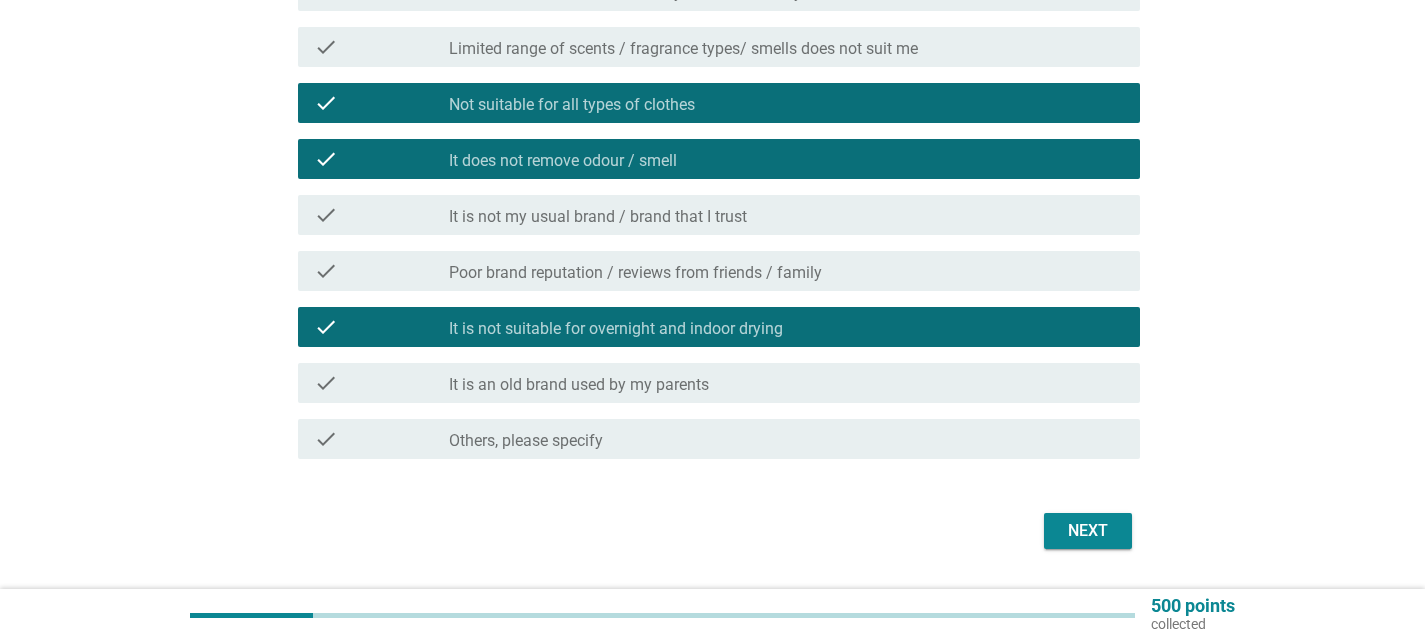 click on "Next" at bounding box center [1088, 531] 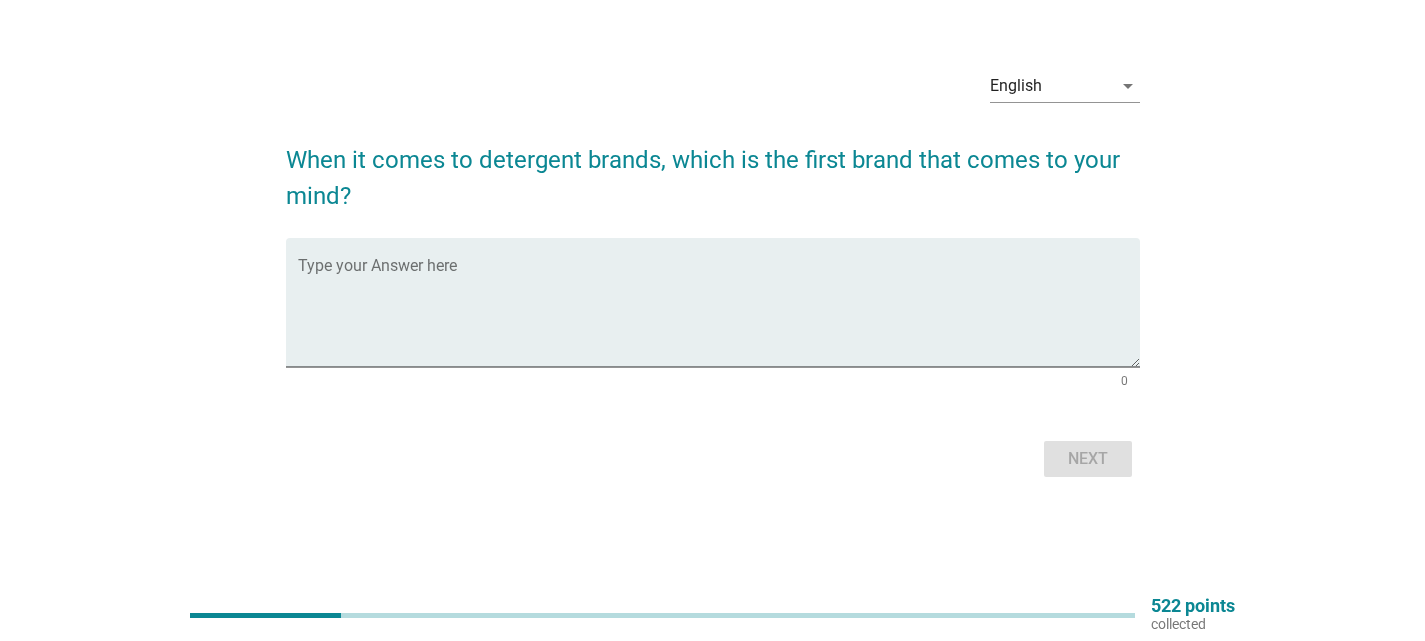 scroll, scrollTop: 0, scrollLeft: 0, axis: both 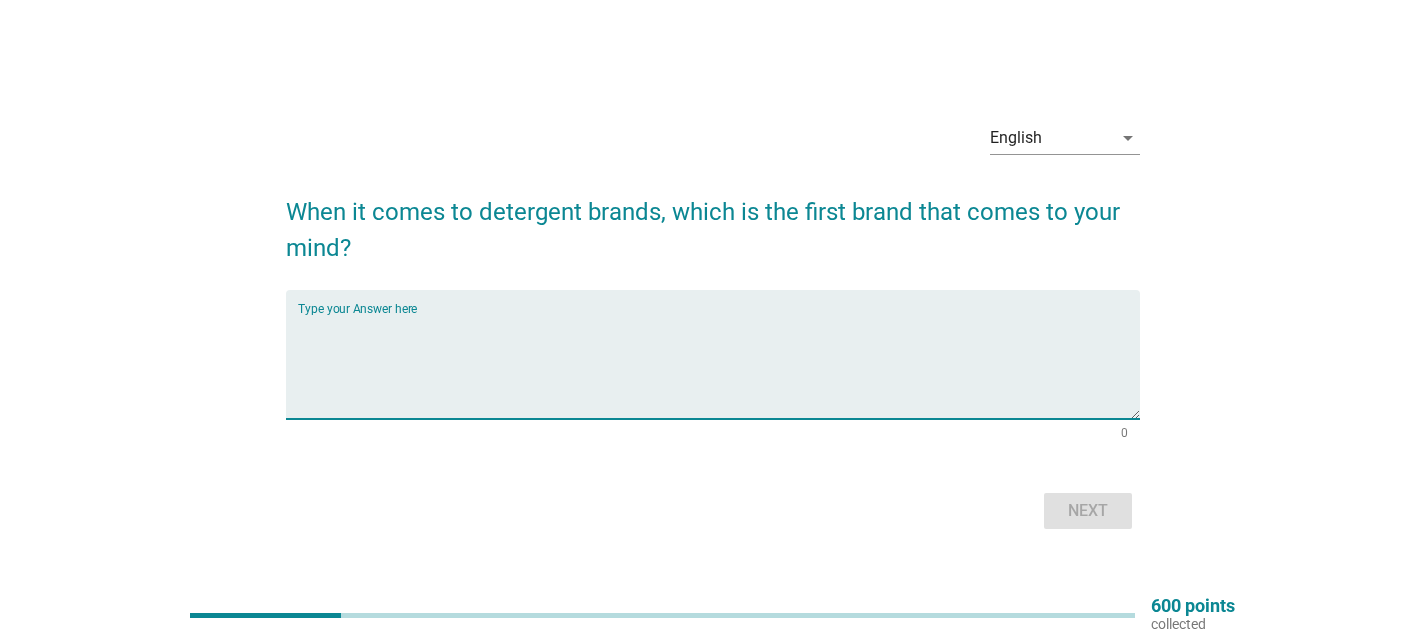 click at bounding box center (719, 366) 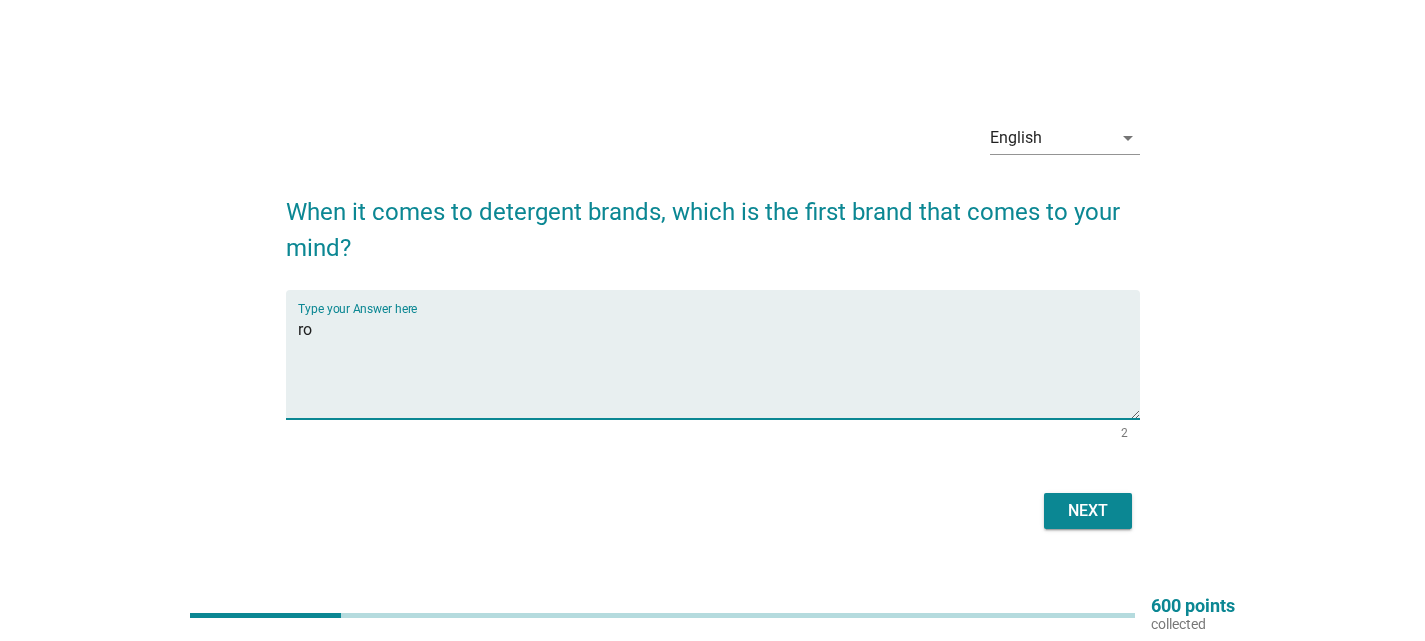 type on "r" 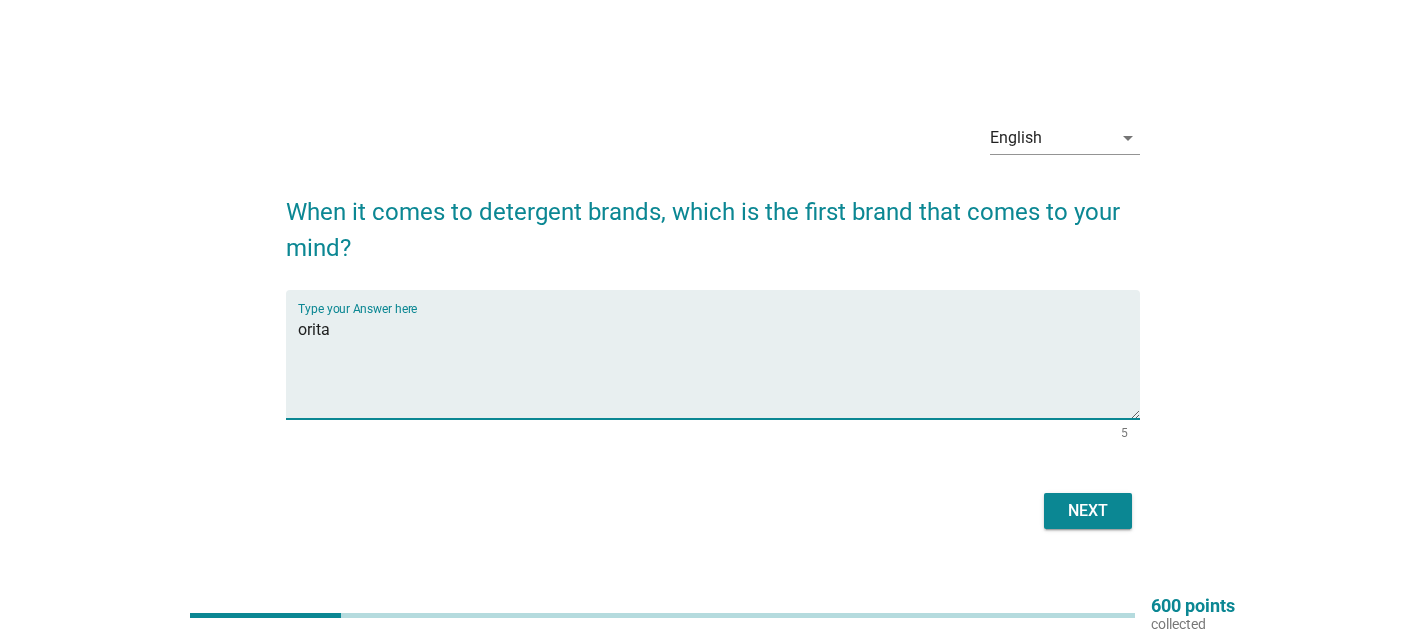 type on "orita" 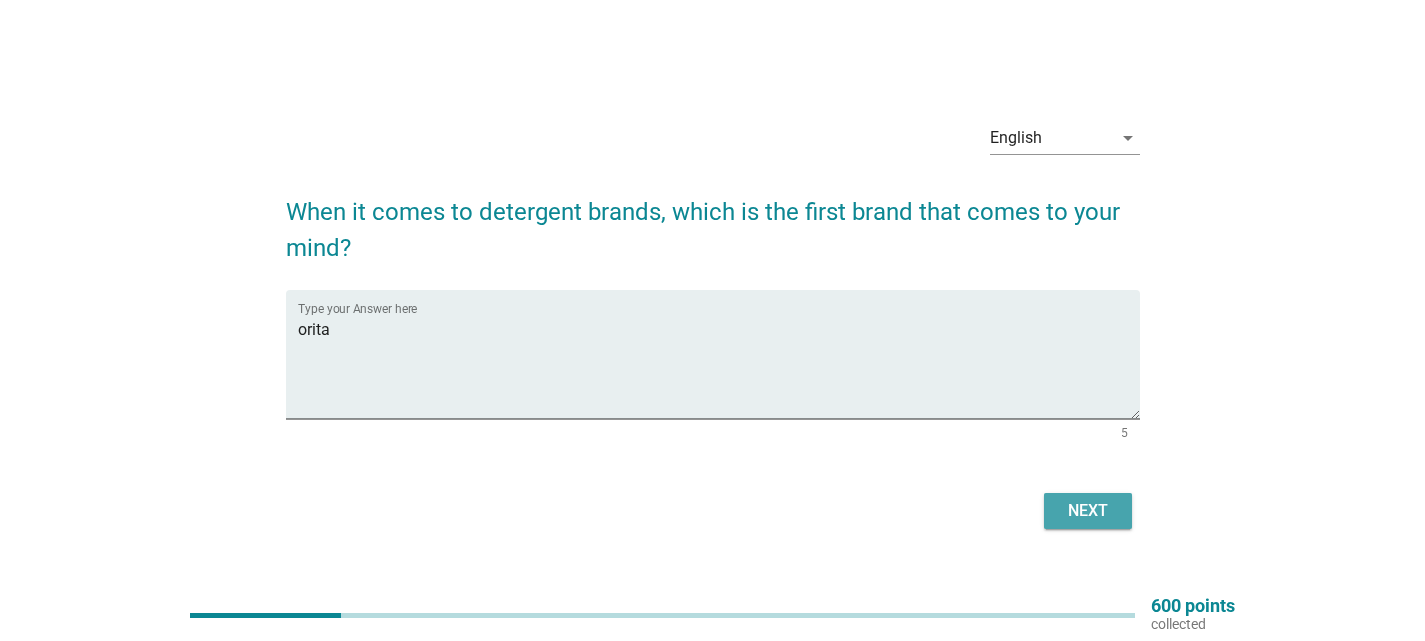 click on "Next" at bounding box center [1088, 511] 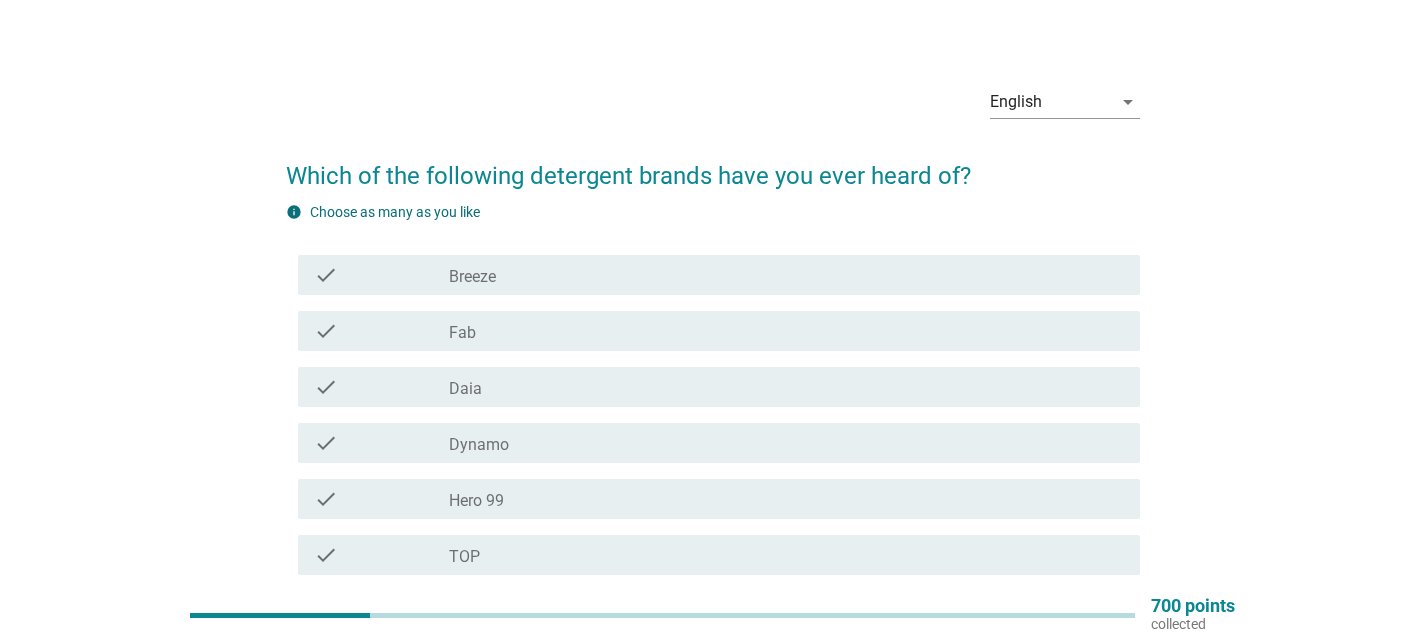 scroll, scrollTop: 0, scrollLeft: 0, axis: both 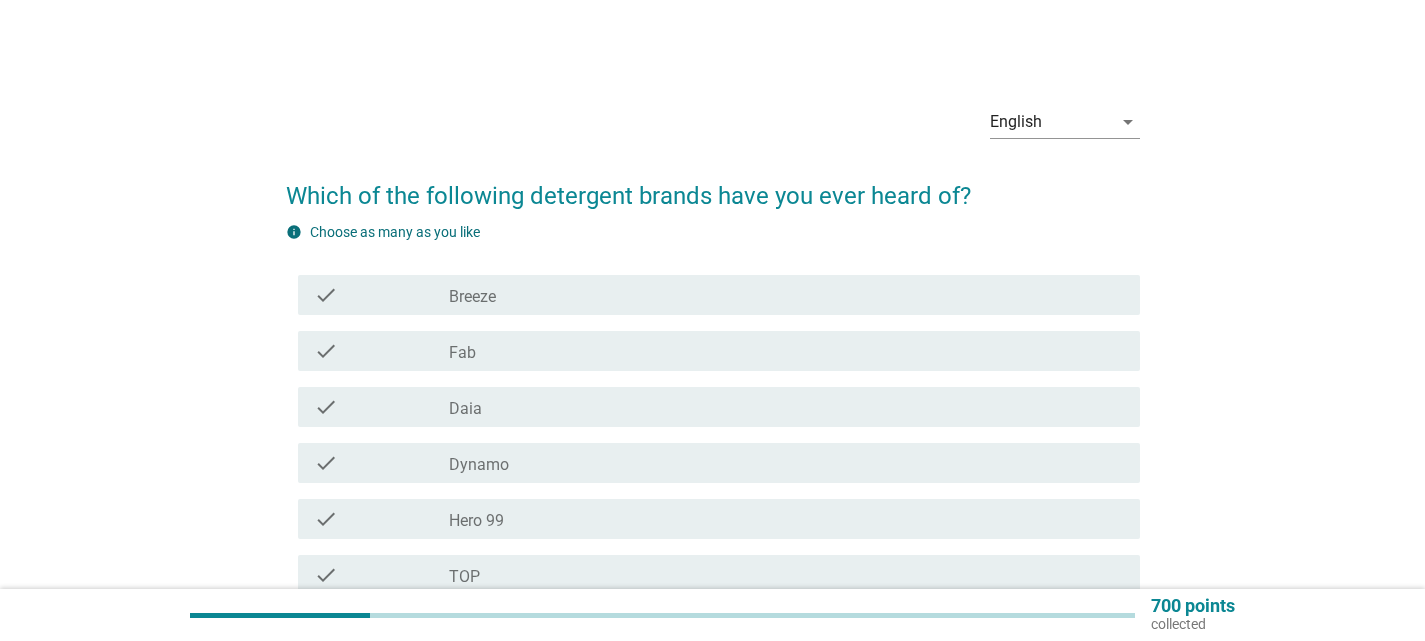 click on "check     check_box_outline_blank Breeze" at bounding box center [719, 295] 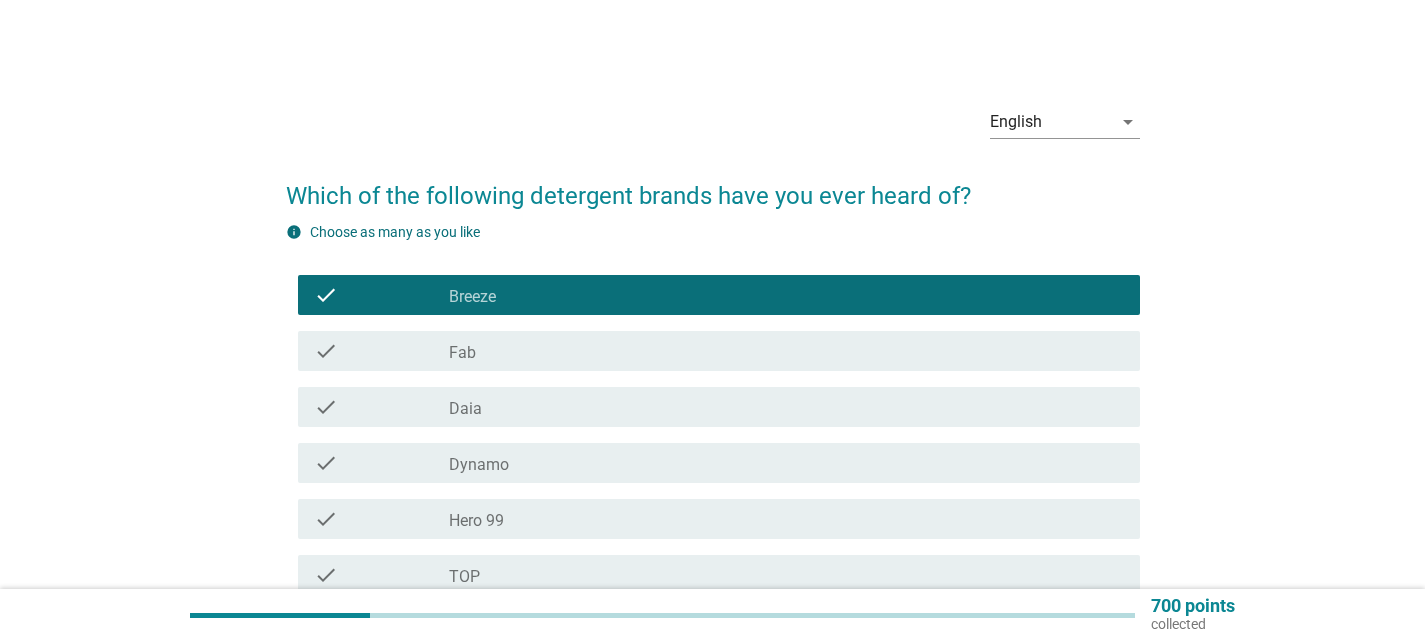 click on "check_box_outline_blank Dynamo" at bounding box center (786, 463) 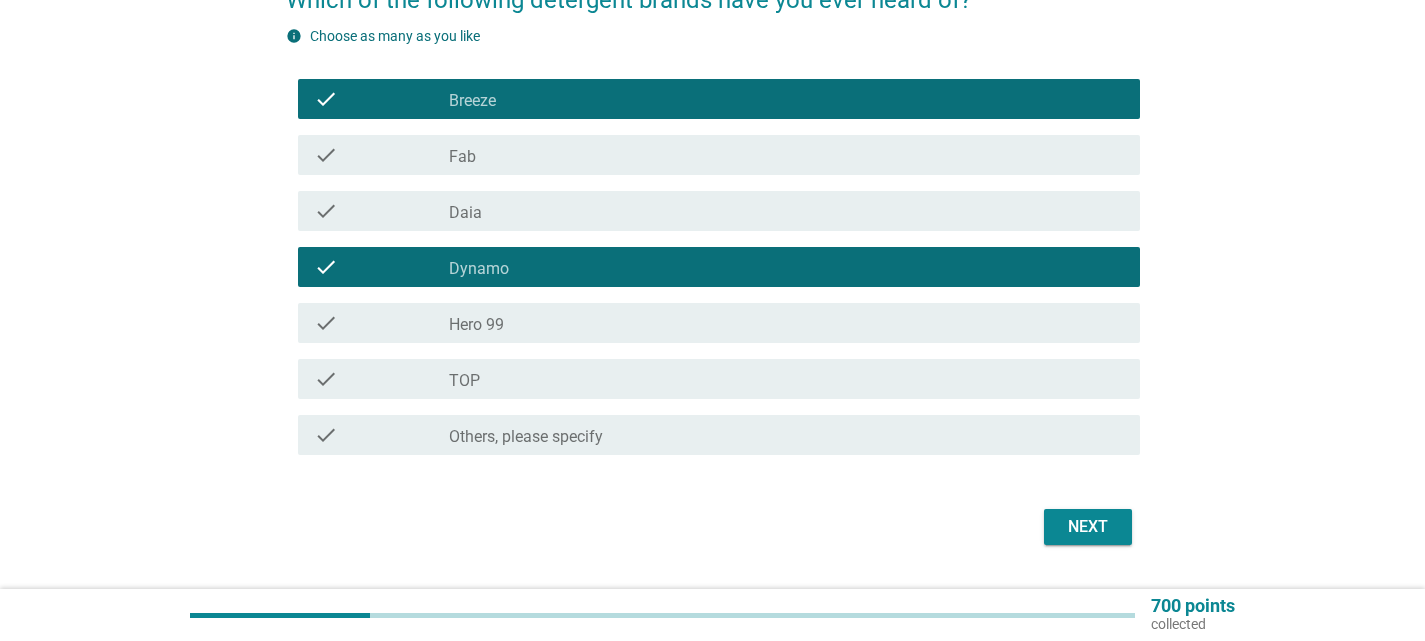 scroll, scrollTop: 200, scrollLeft: 0, axis: vertical 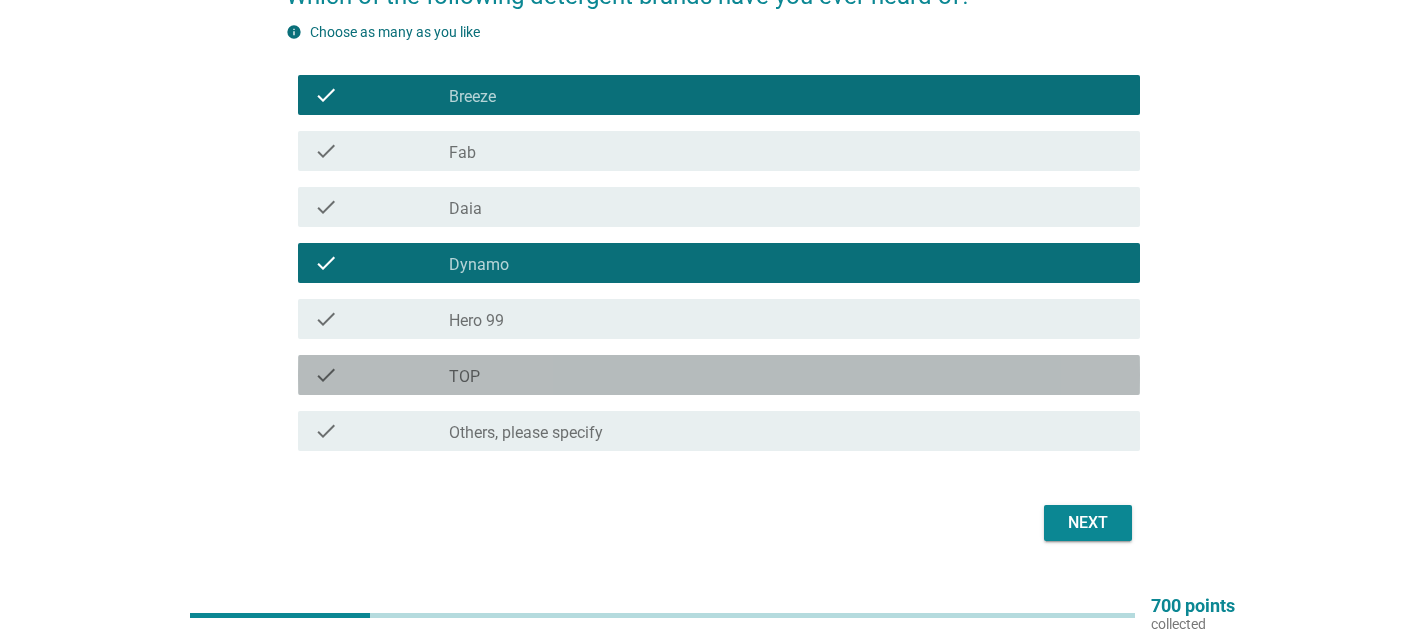 click on "check_box_outline_blank TOP" at bounding box center (786, 375) 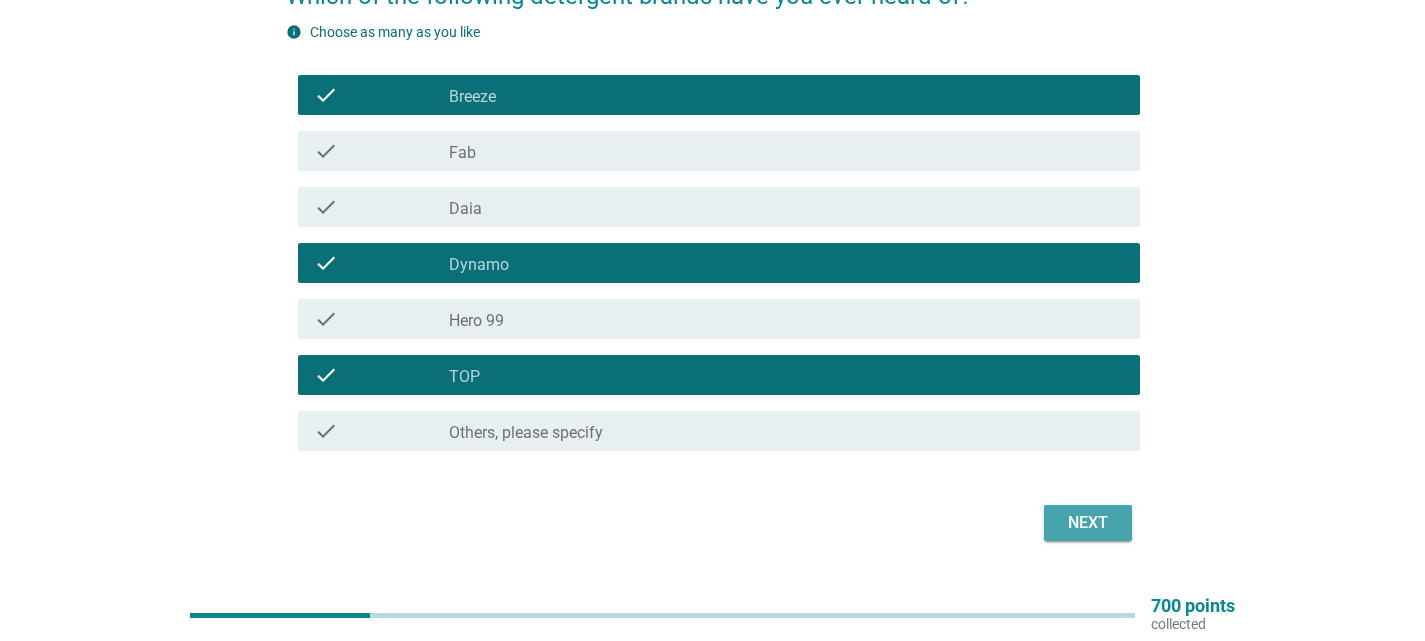 click on "Next" at bounding box center (1088, 523) 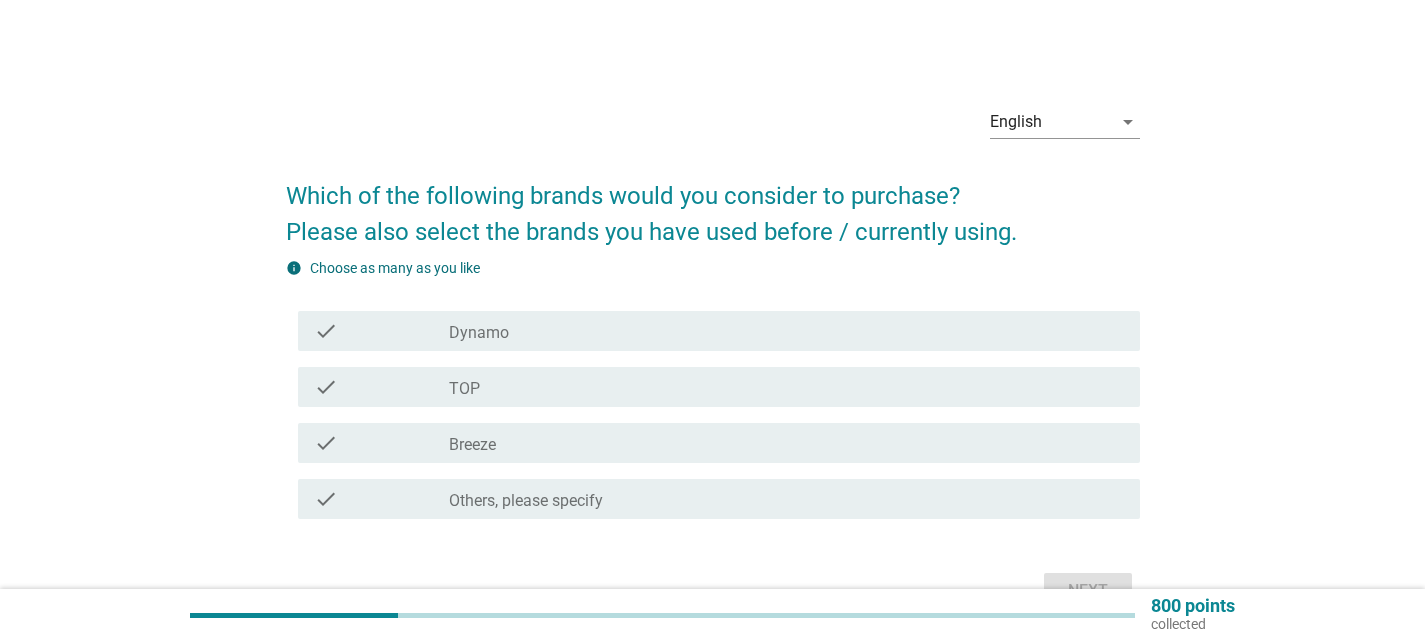 scroll, scrollTop: 116, scrollLeft: 0, axis: vertical 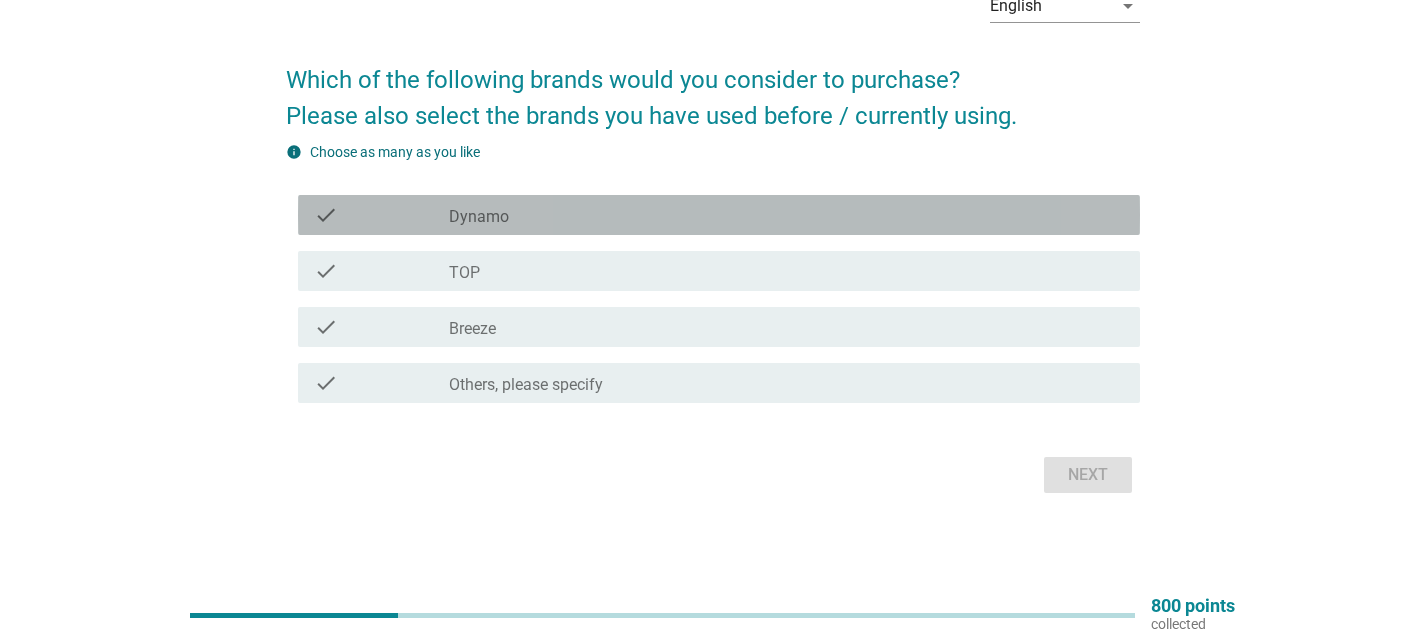 click on "check_box_outline_blank Dynamo" at bounding box center [786, 215] 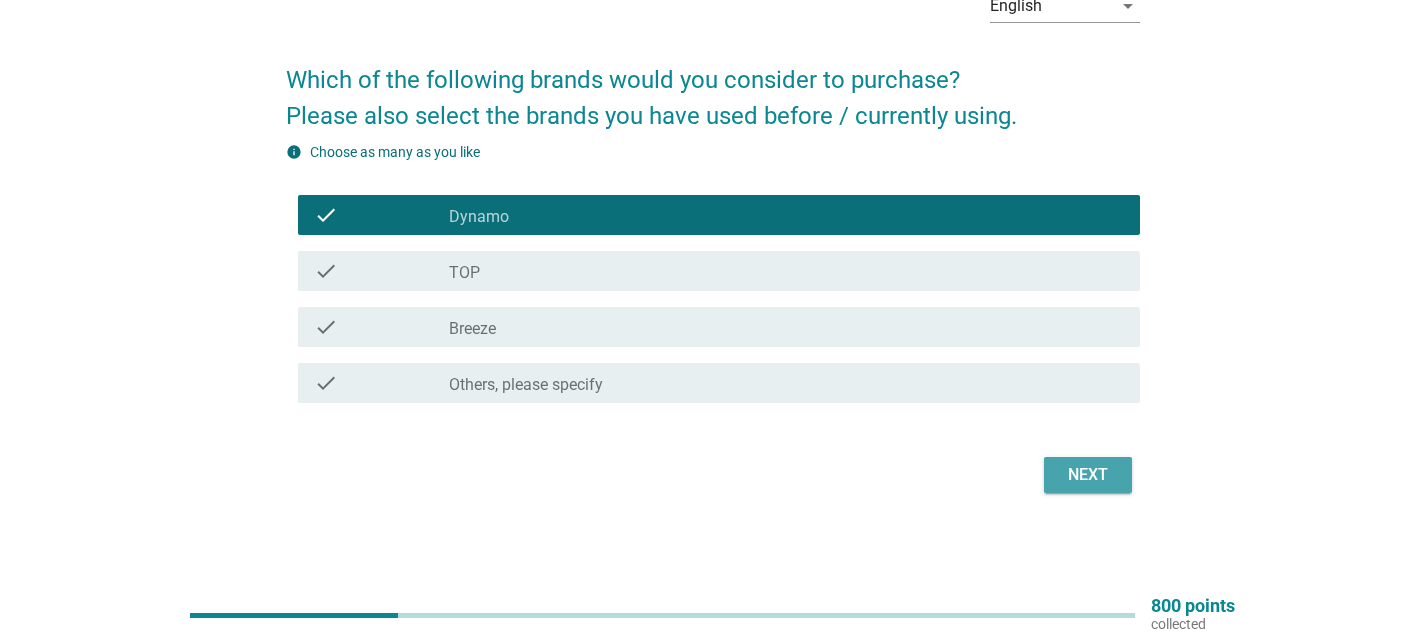 click on "Next" at bounding box center [1088, 475] 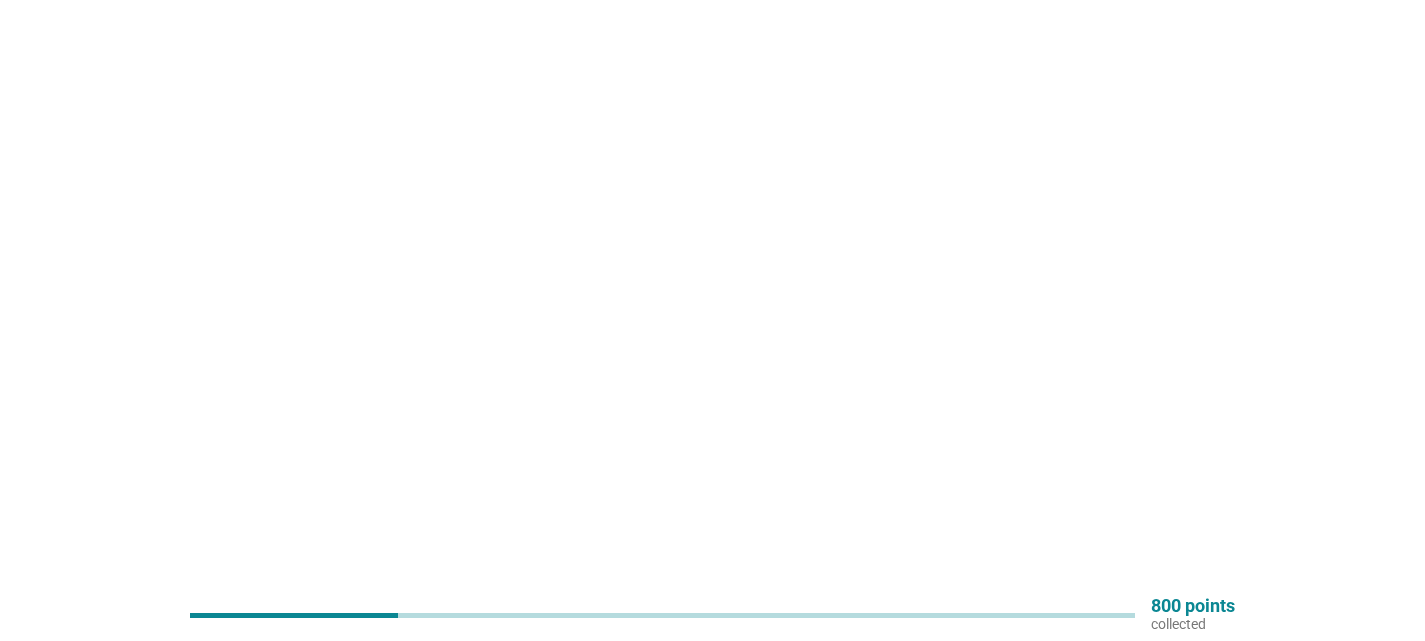 scroll, scrollTop: 0, scrollLeft: 0, axis: both 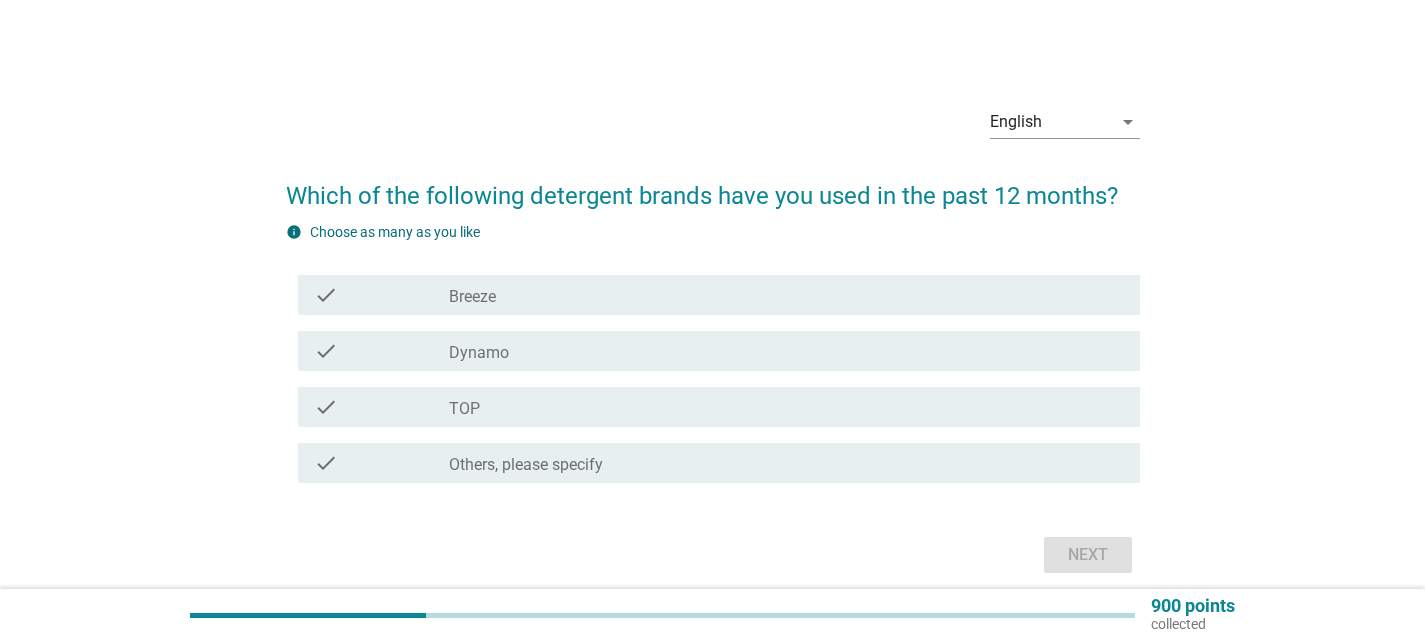 click on "check     check_box Breeze" at bounding box center [719, 295] 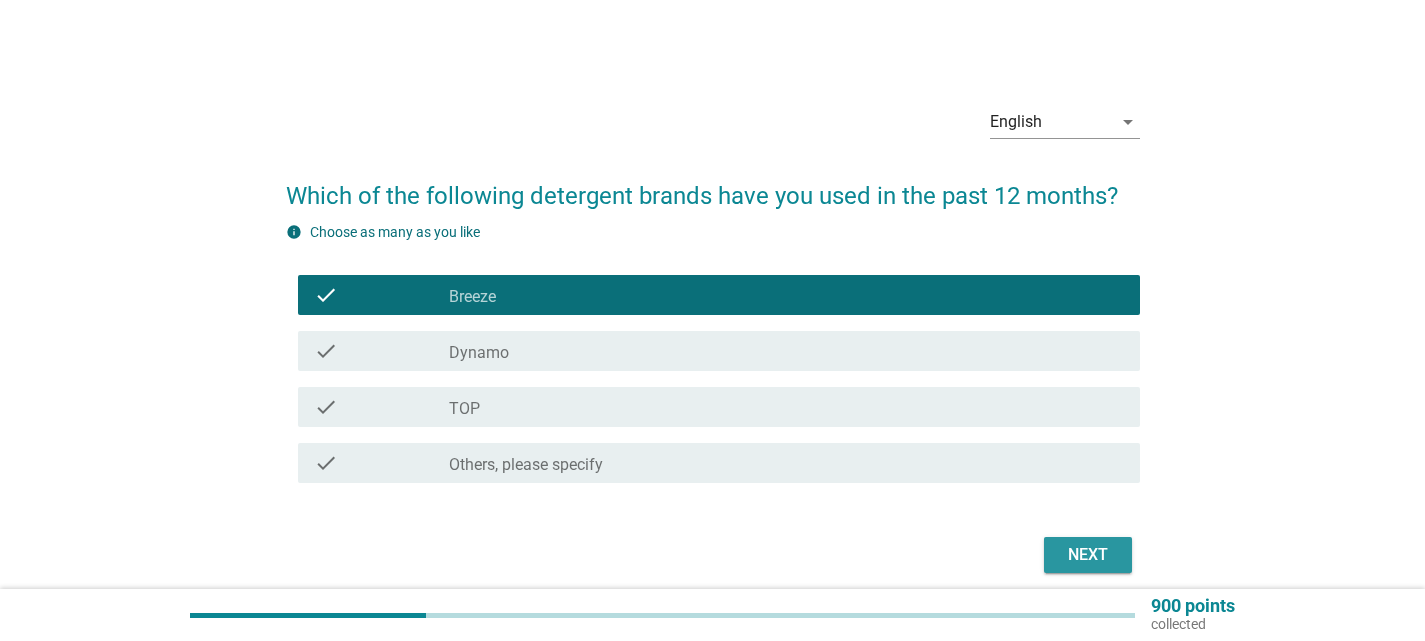 click on "Next" at bounding box center (1088, 555) 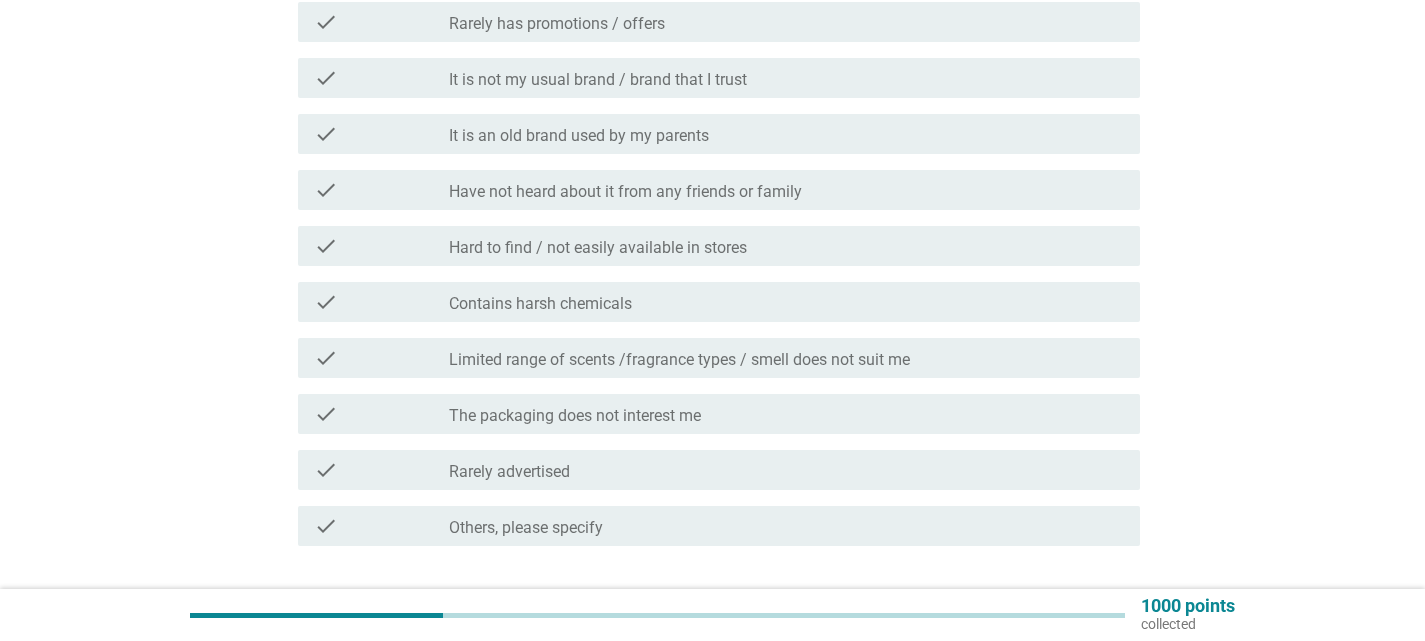 scroll, scrollTop: 1012, scrollLeft: 0, axis: vertical 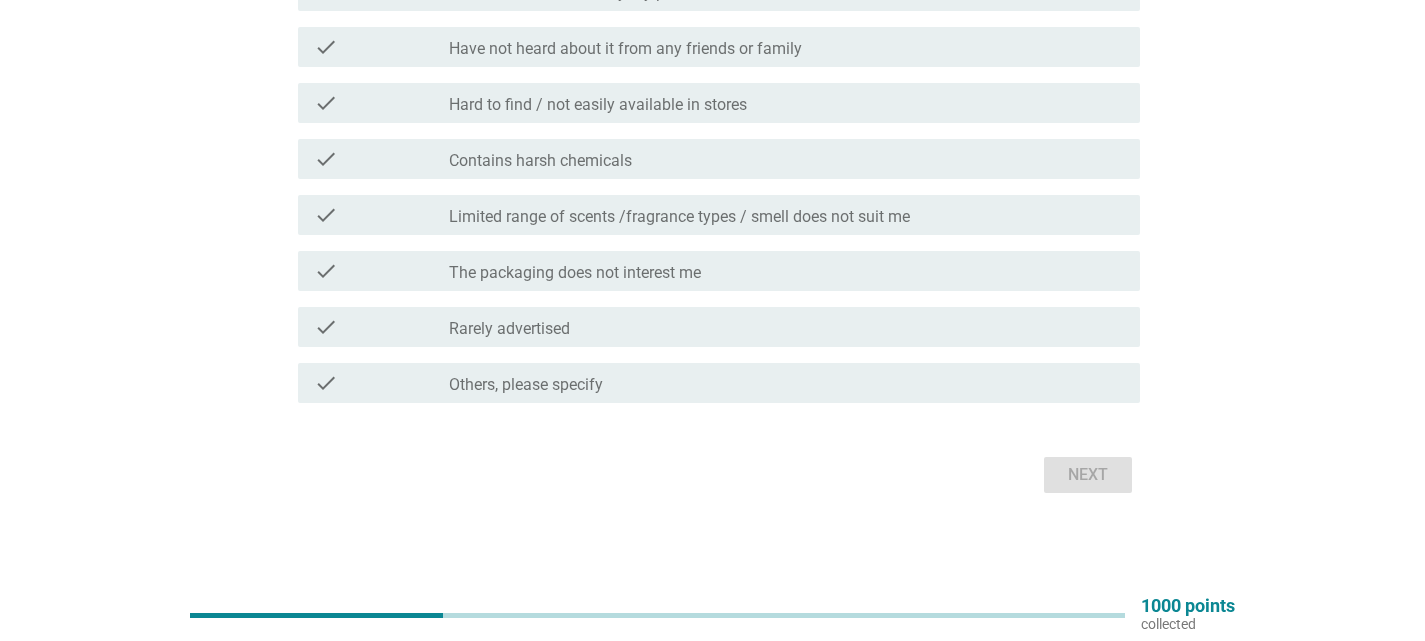 click on "check_box Others, please specify" at bounding box center (786, 383) 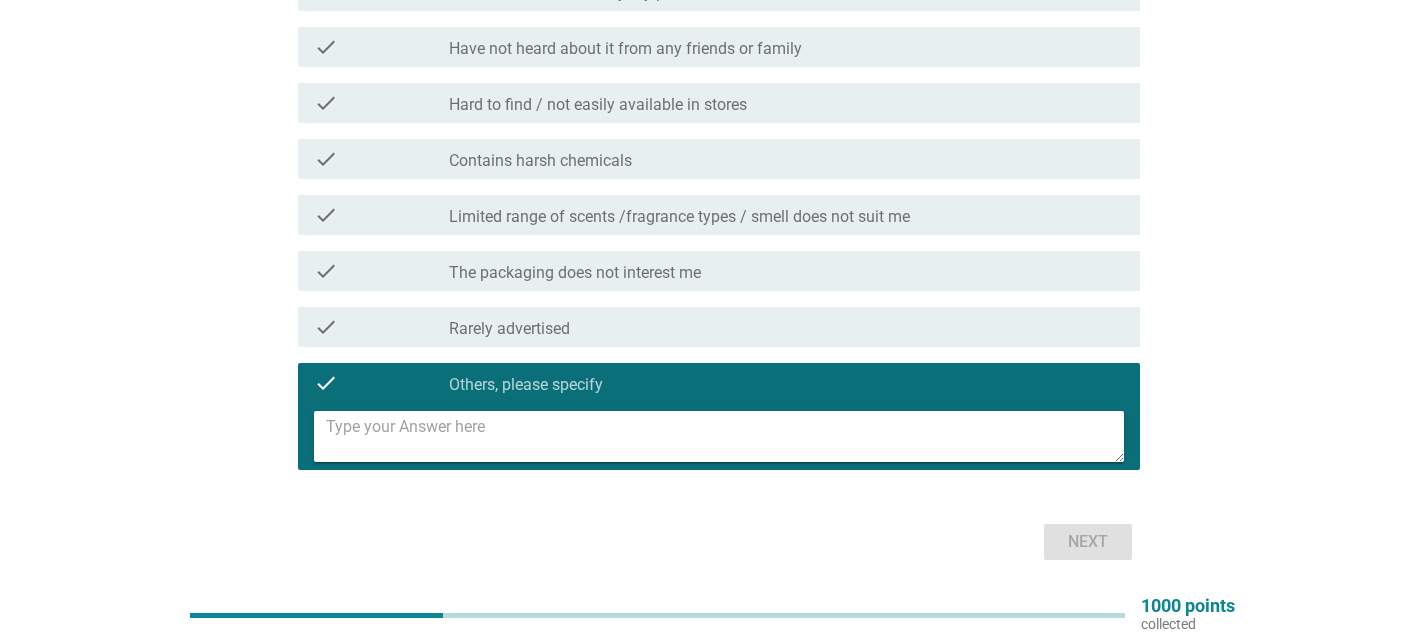 click at bounding box center [725, 436] 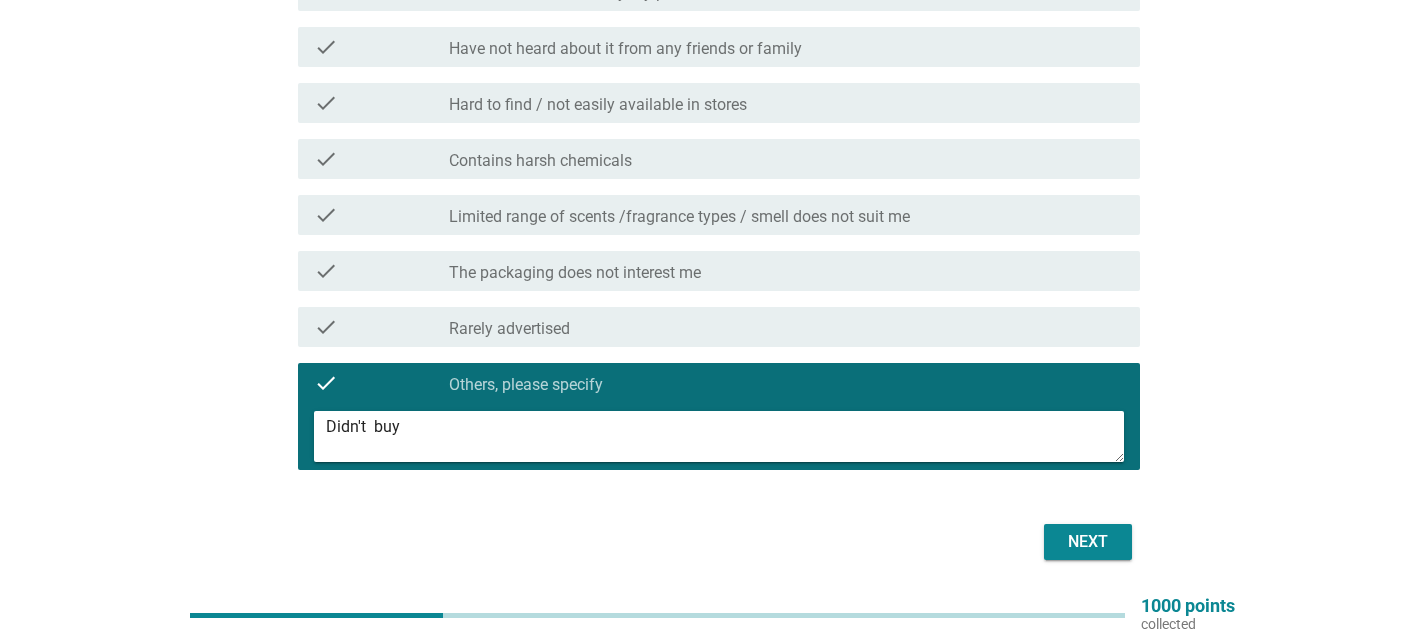 type on "Didn't  buy" 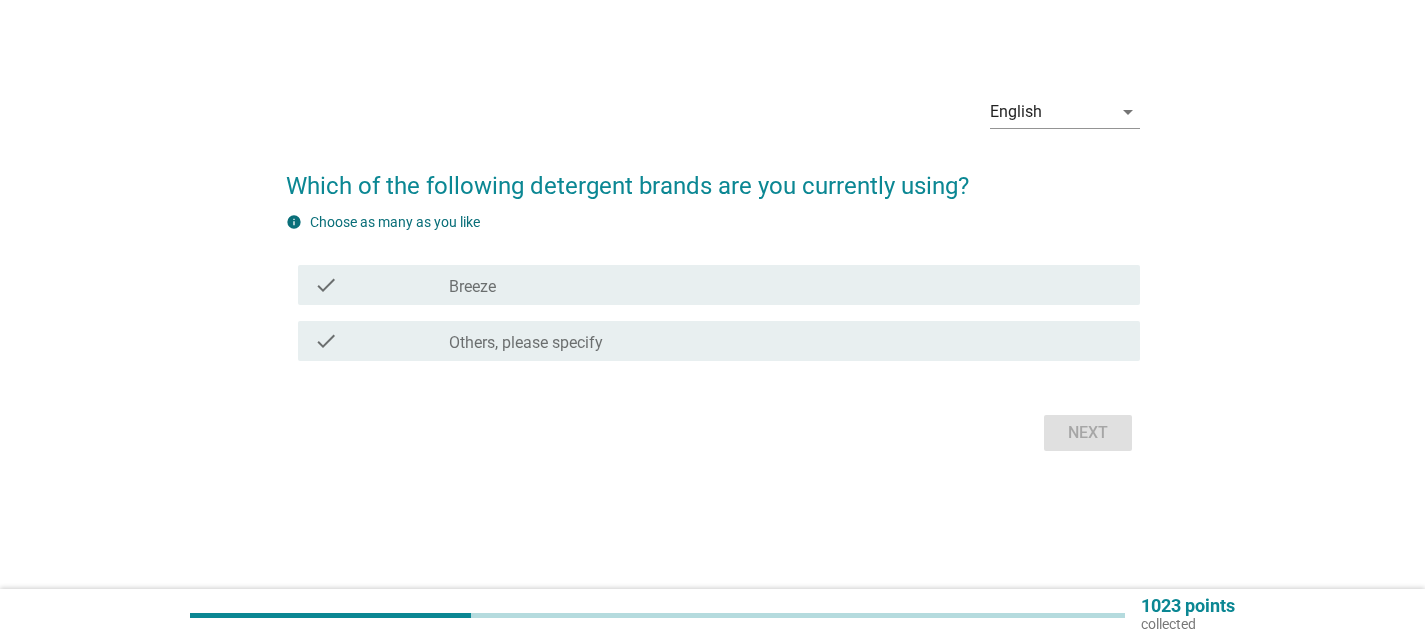 scroll, scrollTop: 0, scrollLeft: 0, axis: both 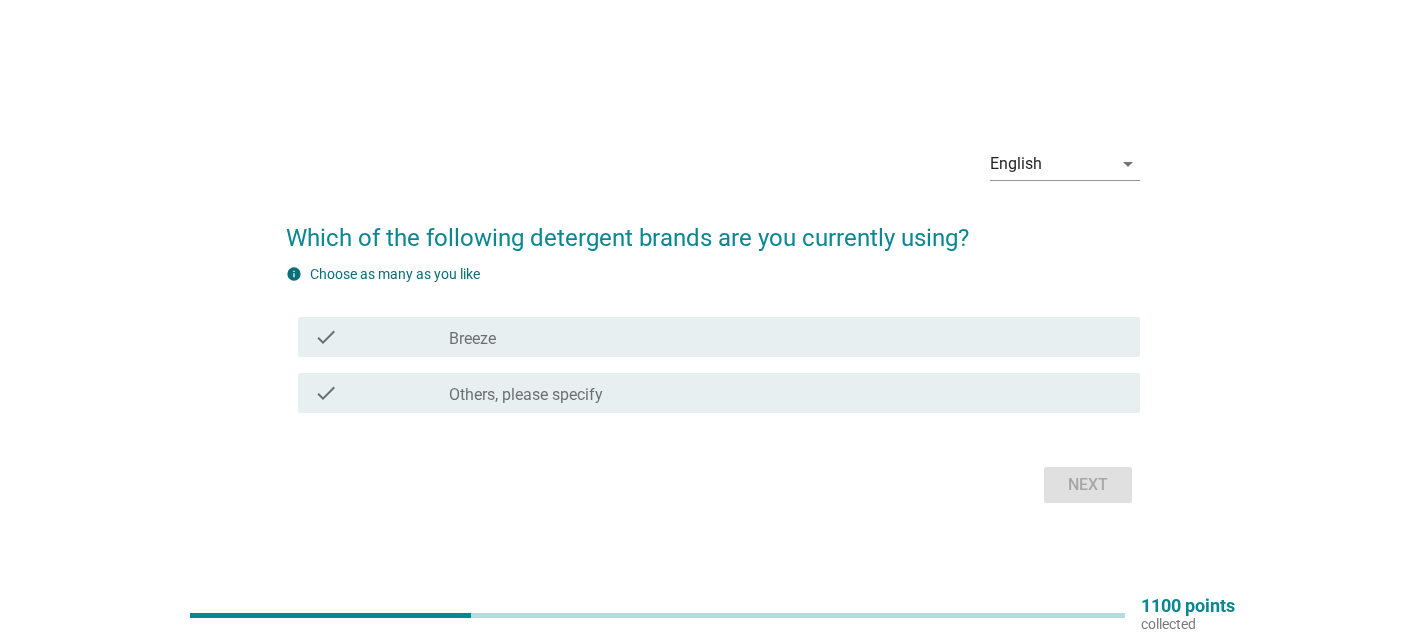 click on "Others, please specify" at bounding box center [526, 395] 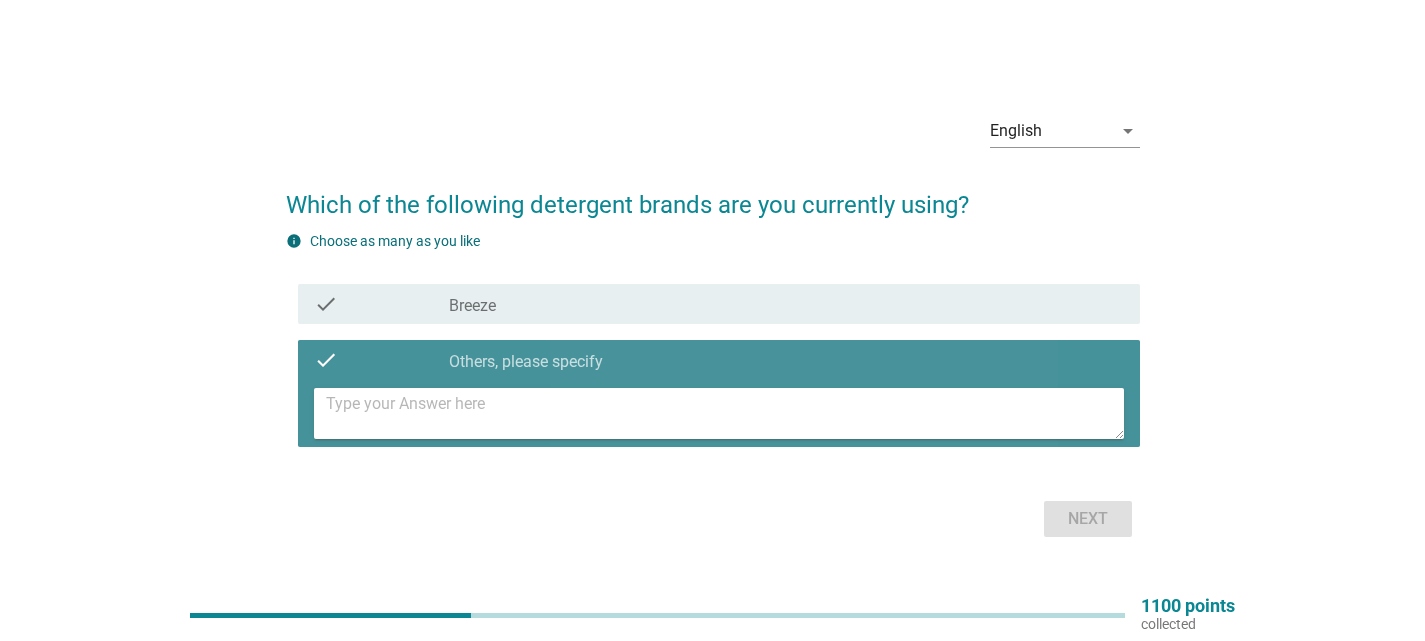 click at bounding box center (725, 413) 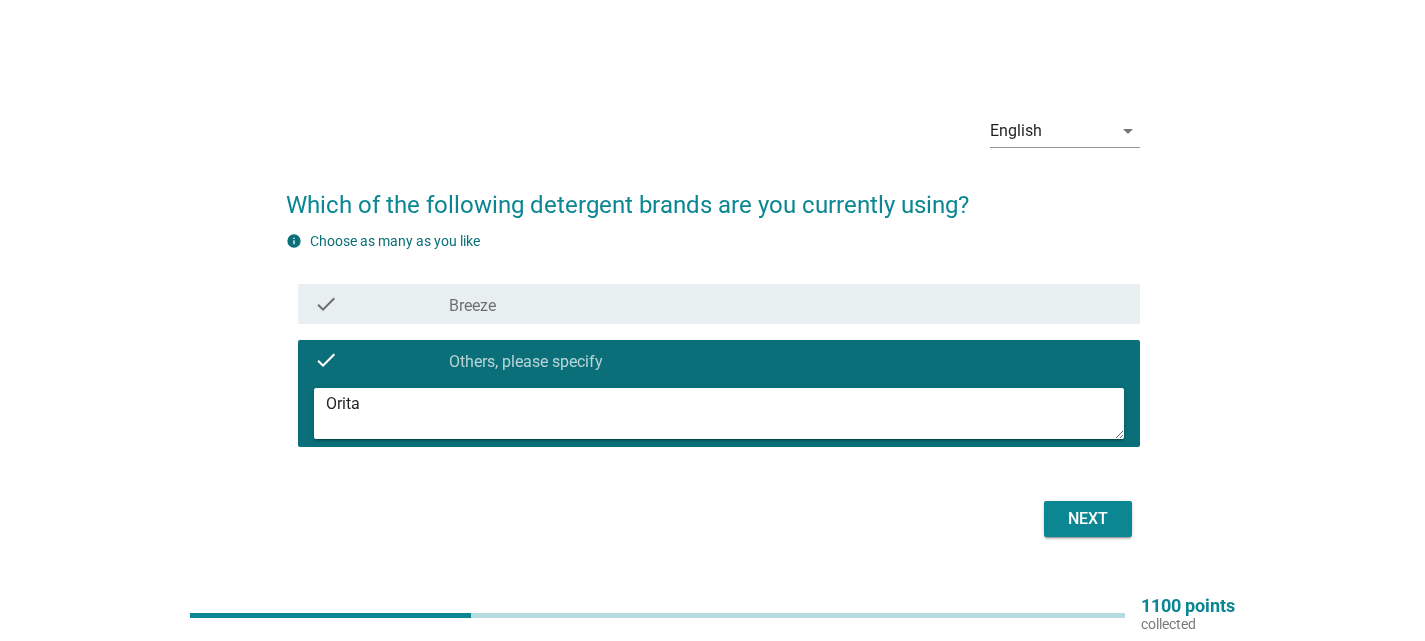 type on "Orita" 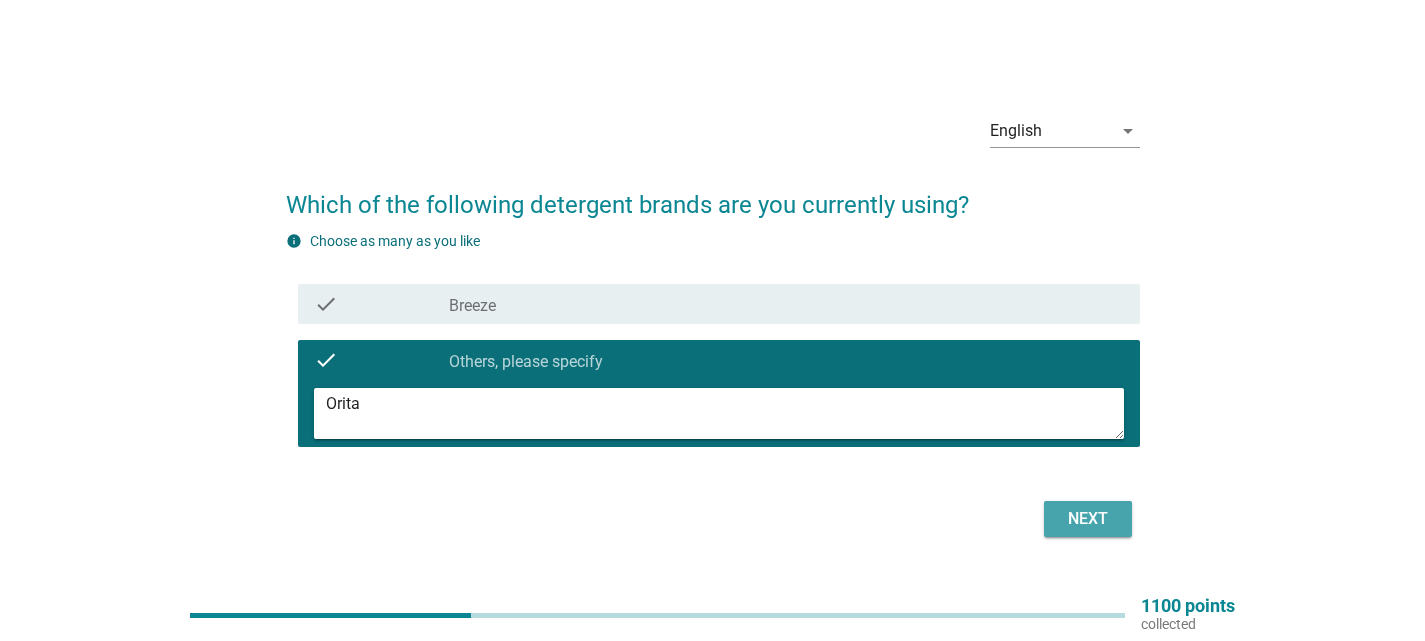 click on "Next" at bounding box center [1088, 519] 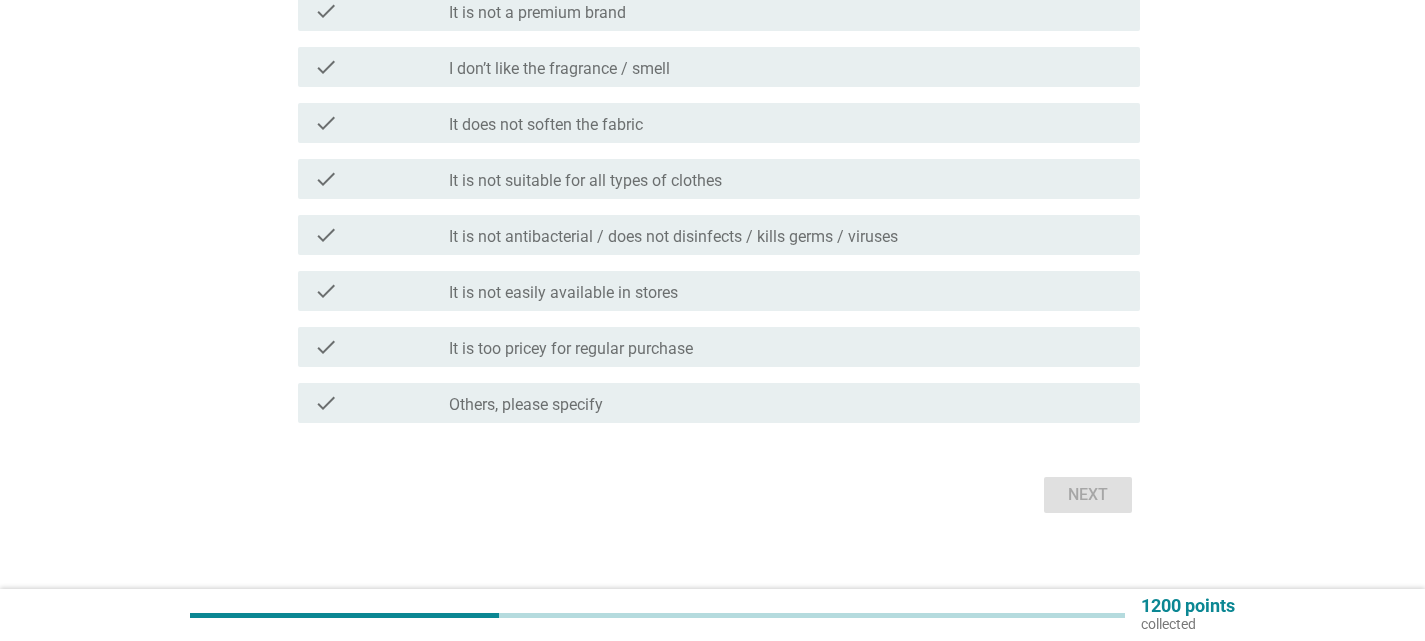 scroll, scrollTop: 844, scrollLeft: 0, axis: vertical 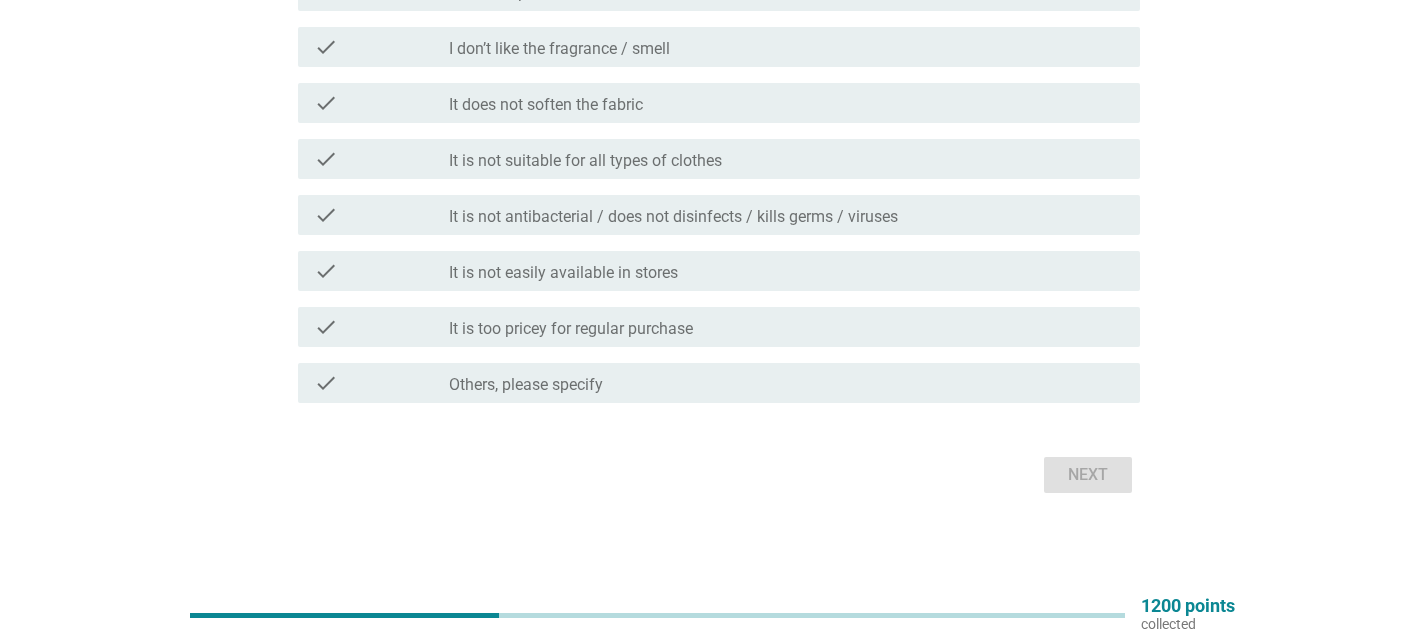 click on "check_box Others, please specify" at bounding box center (786, 383) 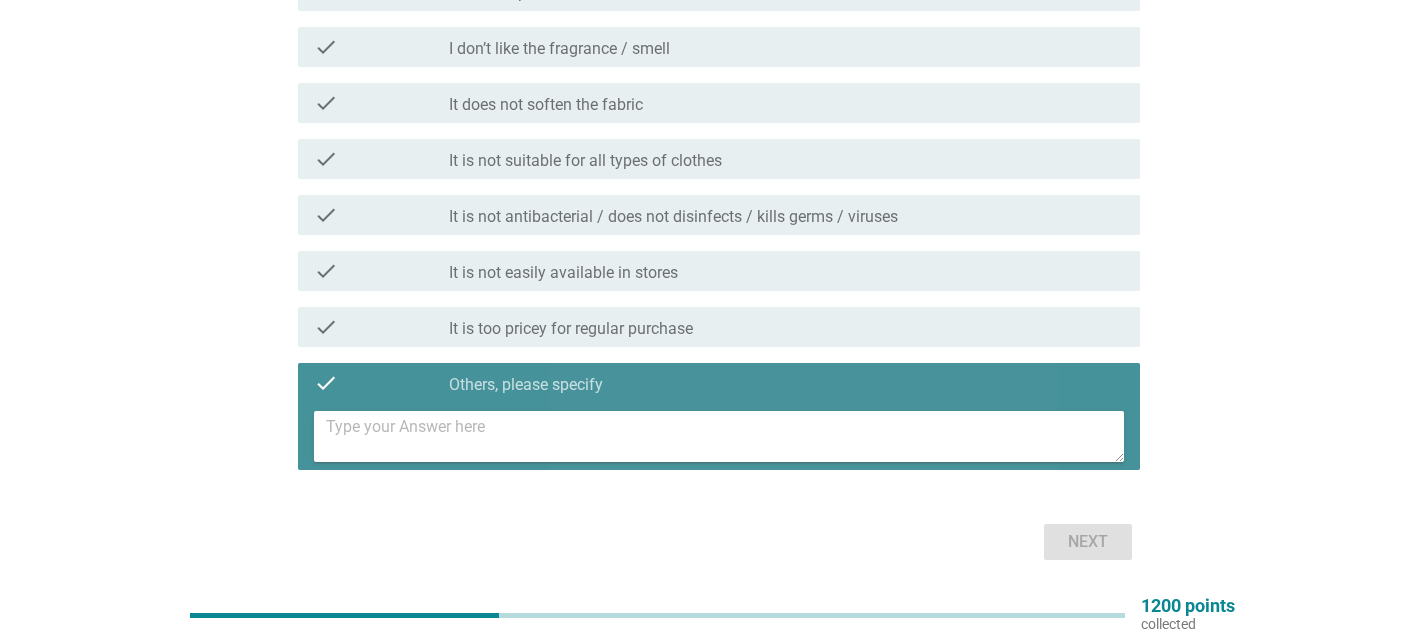 click at bounding box center (719, 436) 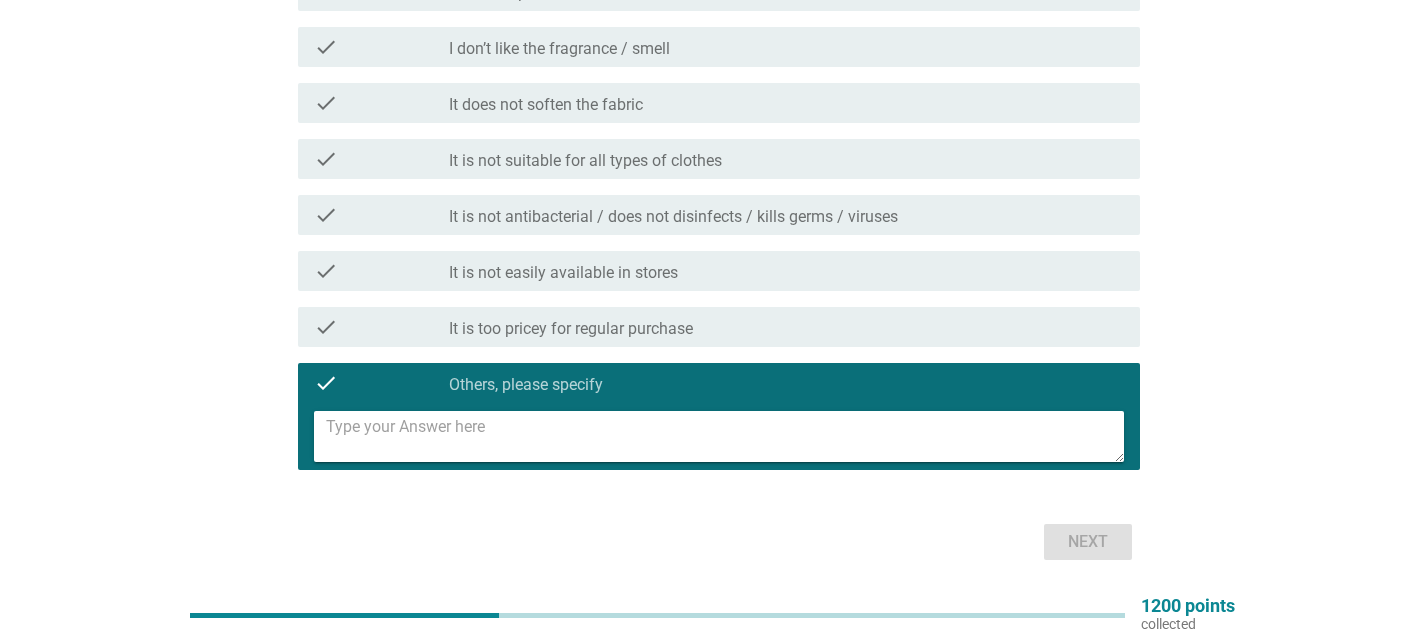 click at bounding box center [725, 436] 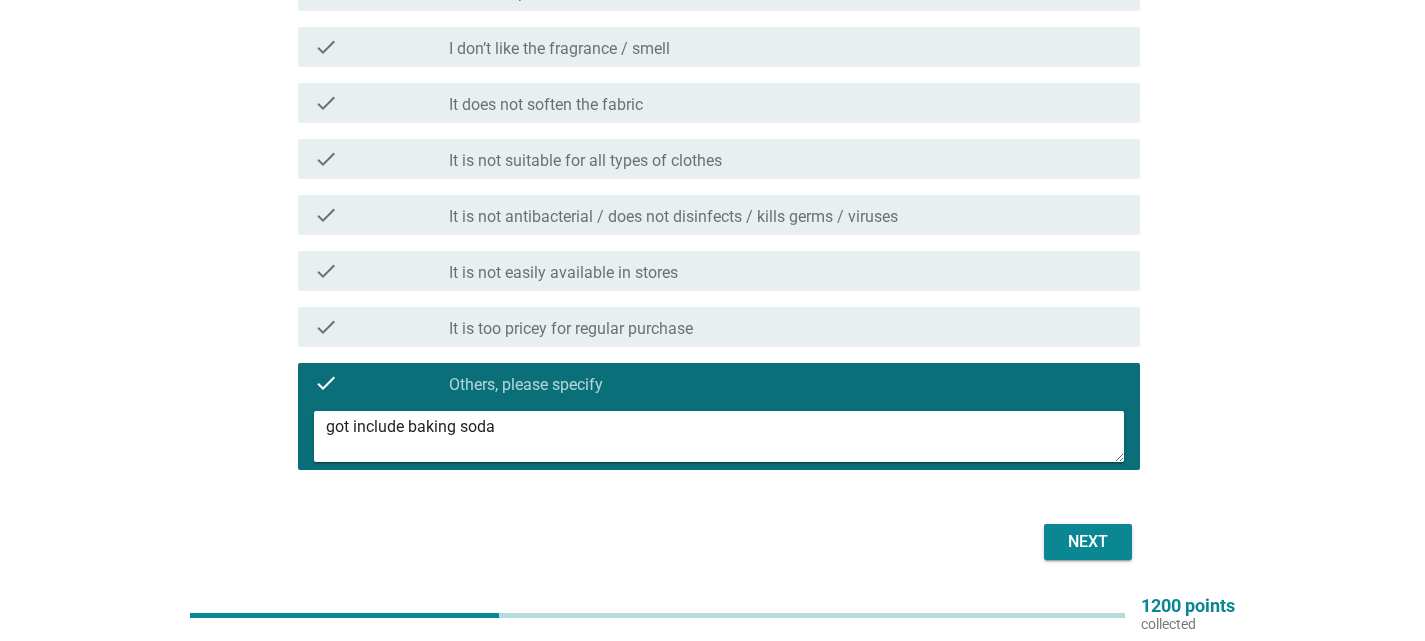 type on "got include baking soda" 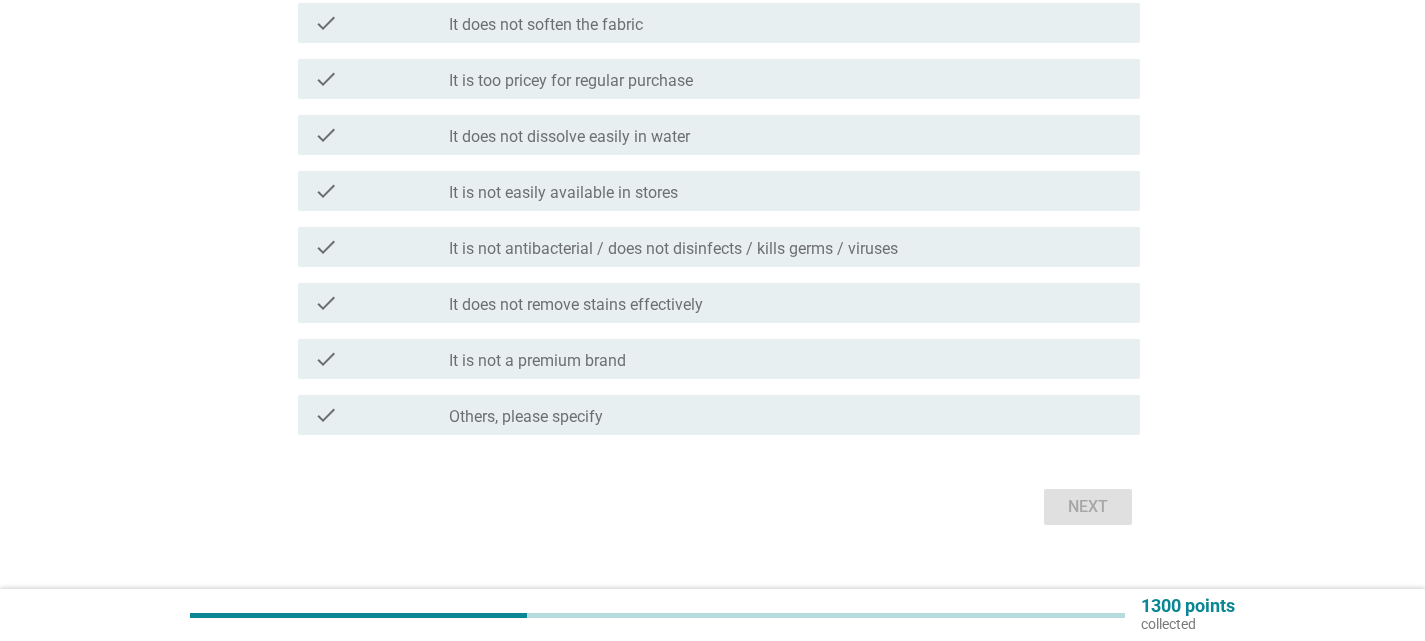 scroll, scrollTop: 844, scrollLeft: 0, axis: vertical 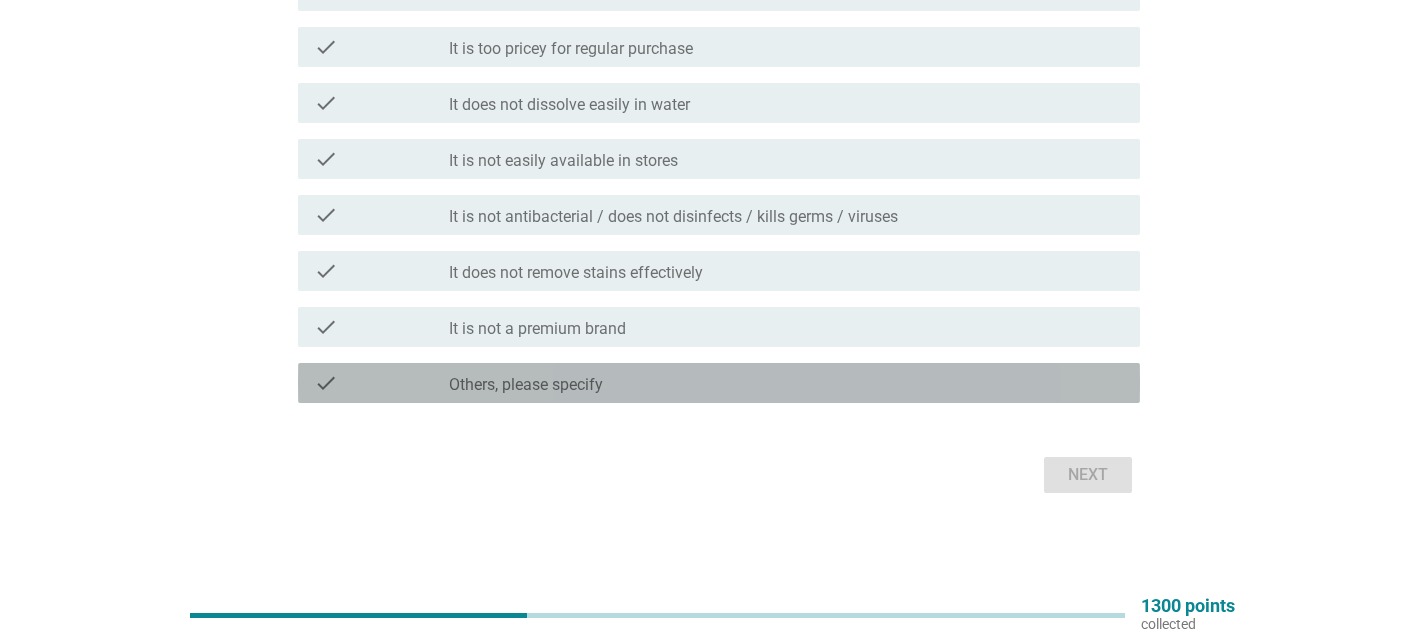 click on "check_box Others, please specify" at bounding box center (786, 383) 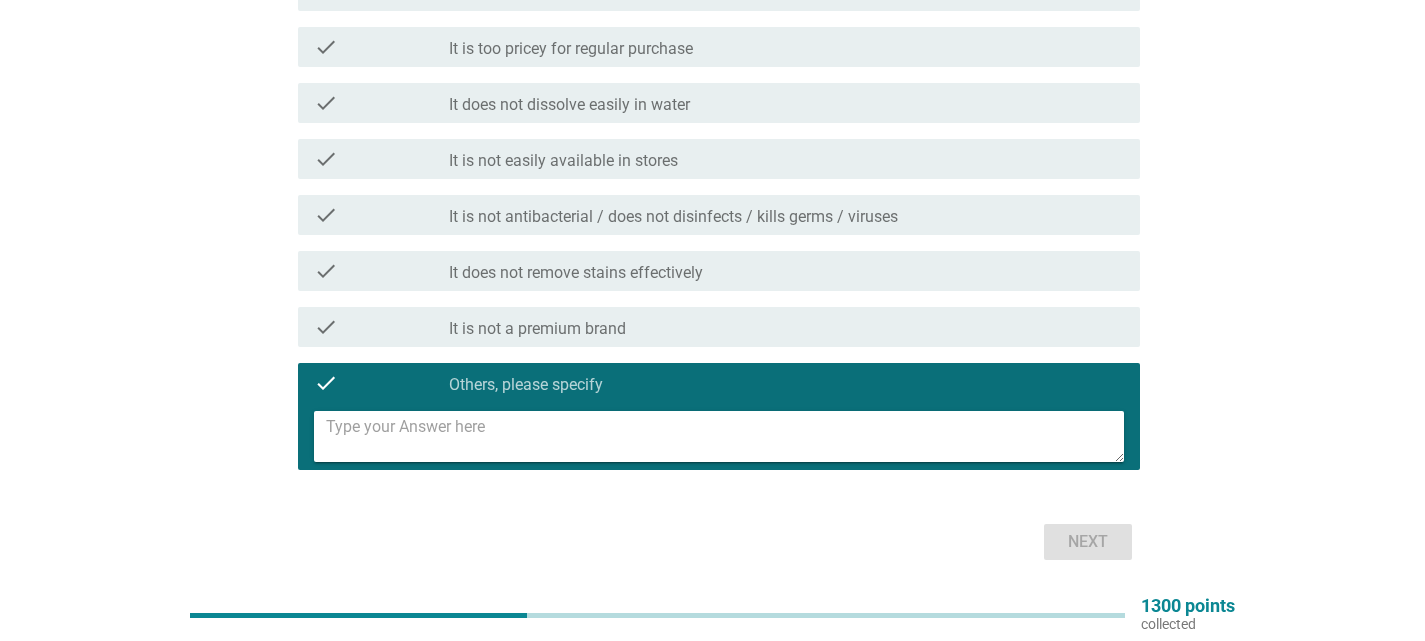 click at bounding box center [725, 436] 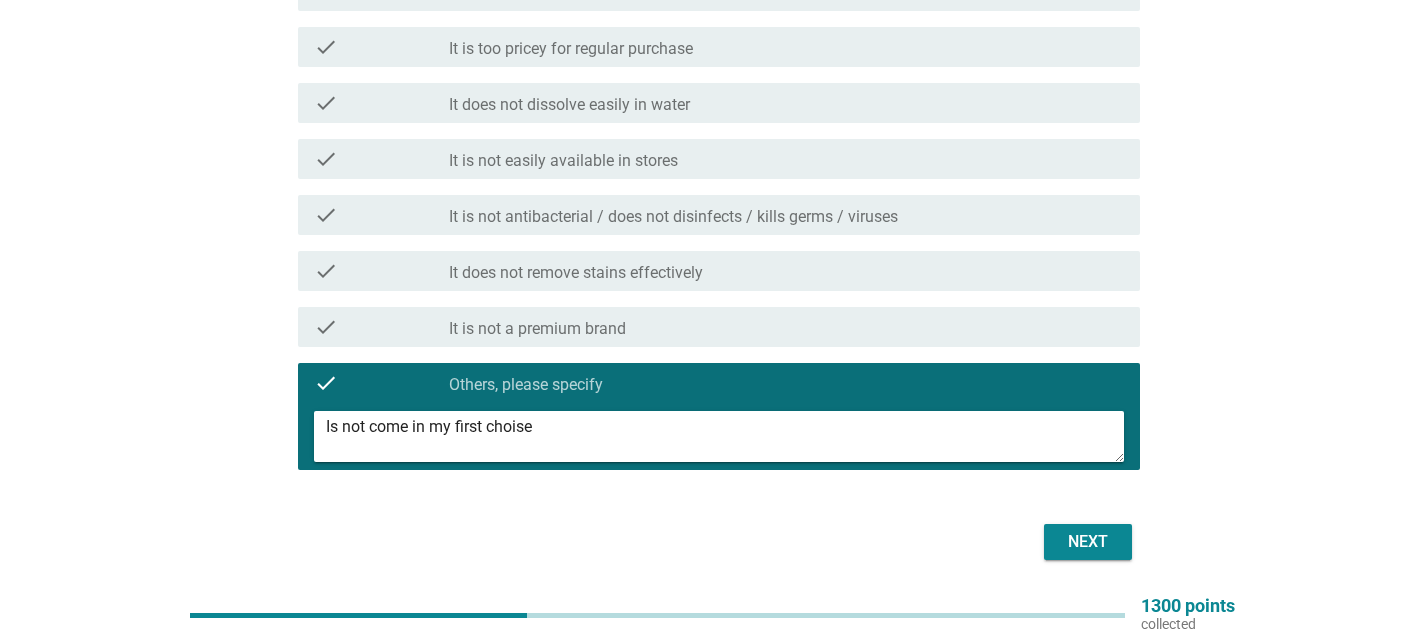 type on "Is not come in my first choise" 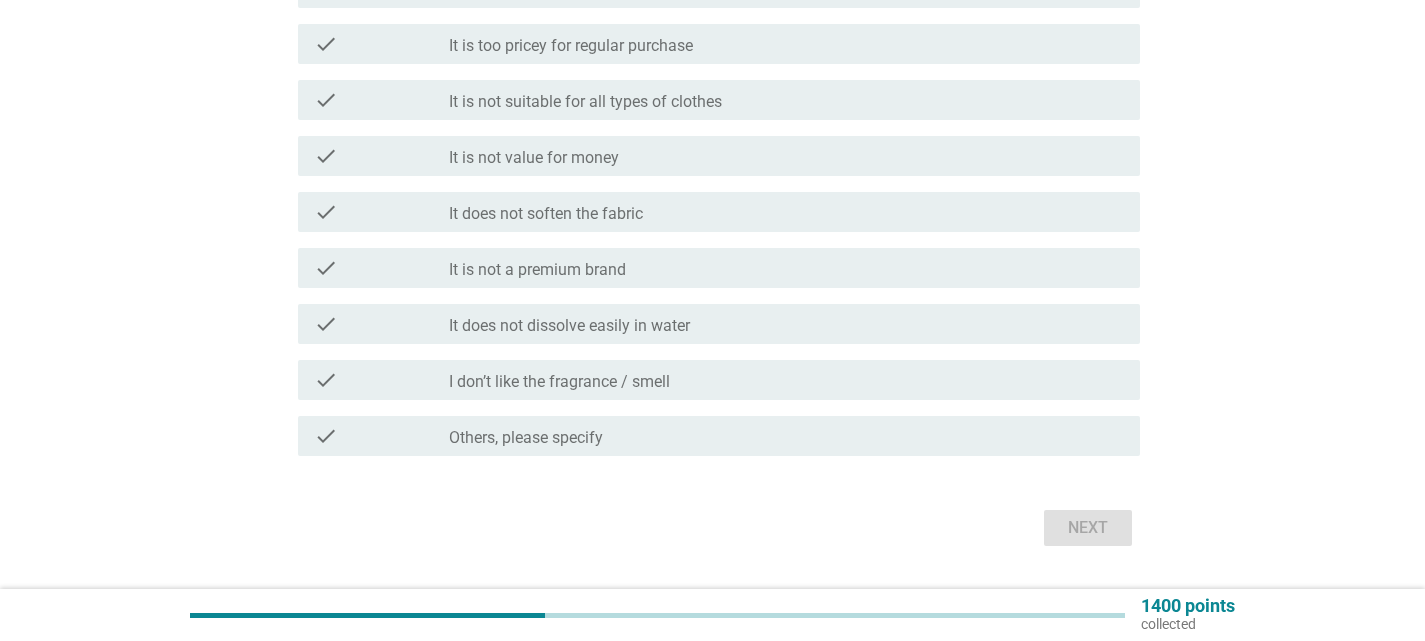scroll, scrollTop: 844, scrollLeft: 0, axis: vertical 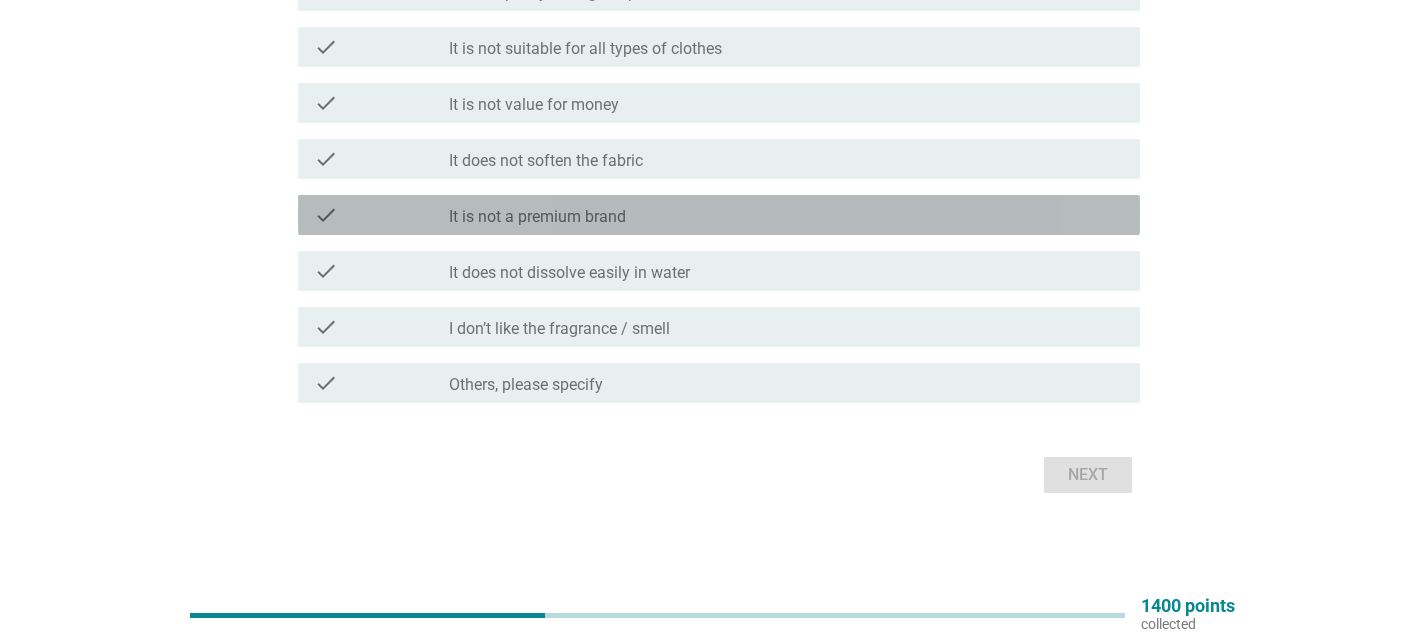 click on "check_box_outline_blank It is not a premium brand" at bounding box center (786, 215) 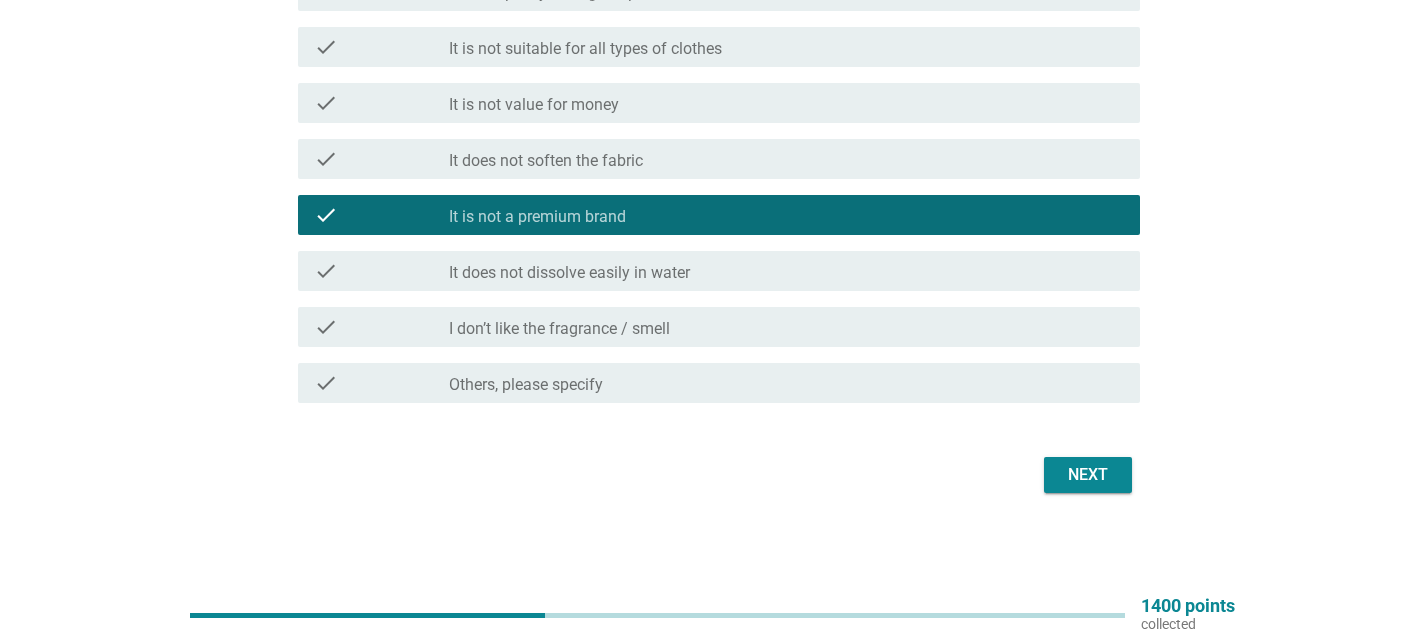 click on "Next" at bounding box center [1088, 475] 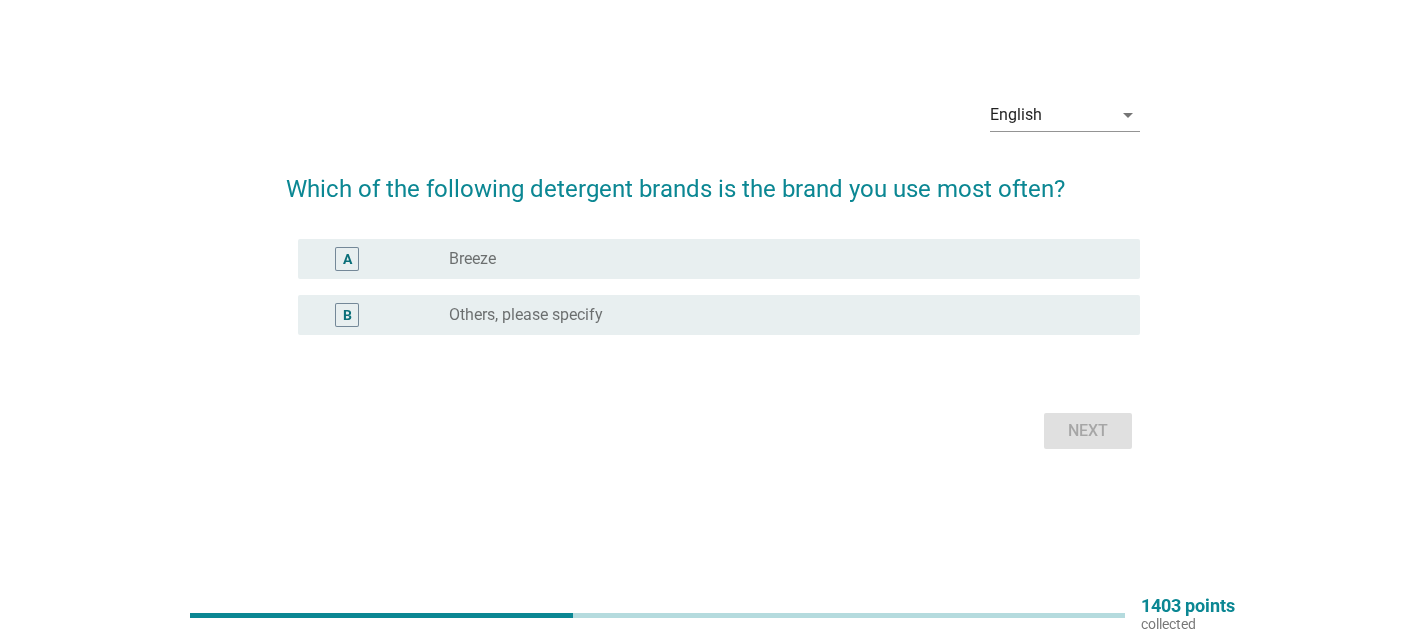 scroll, scrollTop: 0, scrollLeft: 0, axis: both 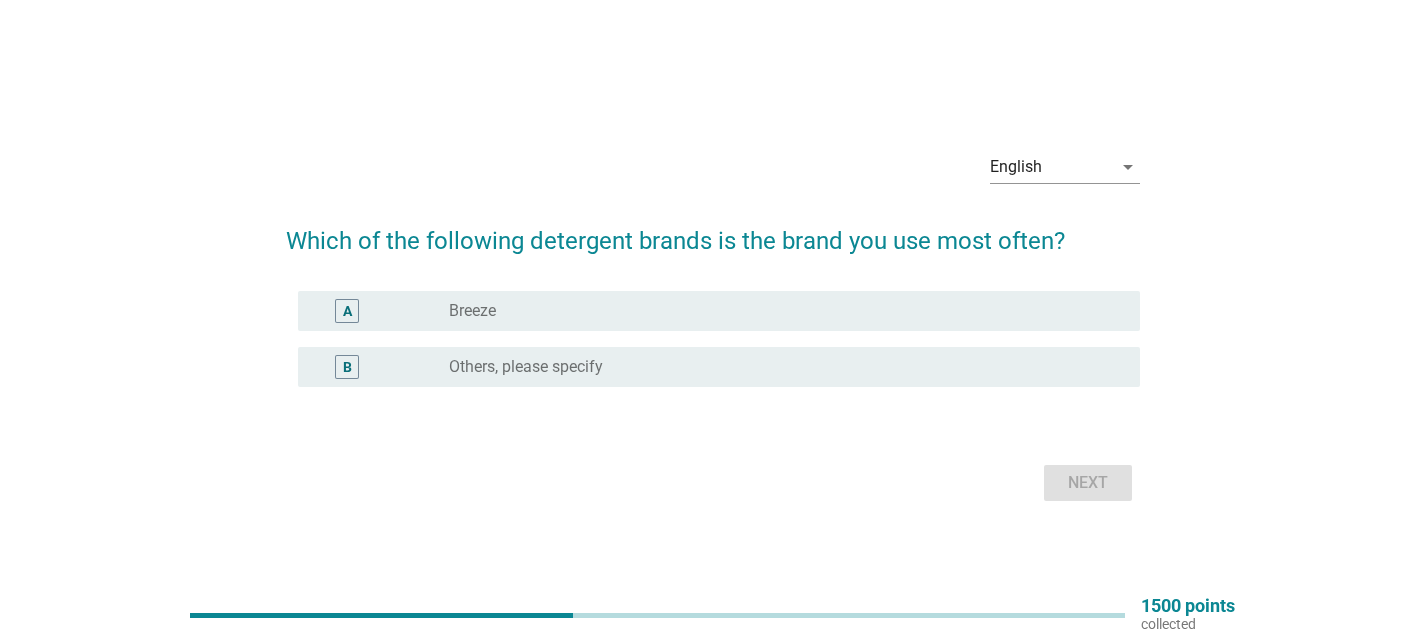 click on "radio_button_unchecked Others, please specify" at bounding box center [778, 367] 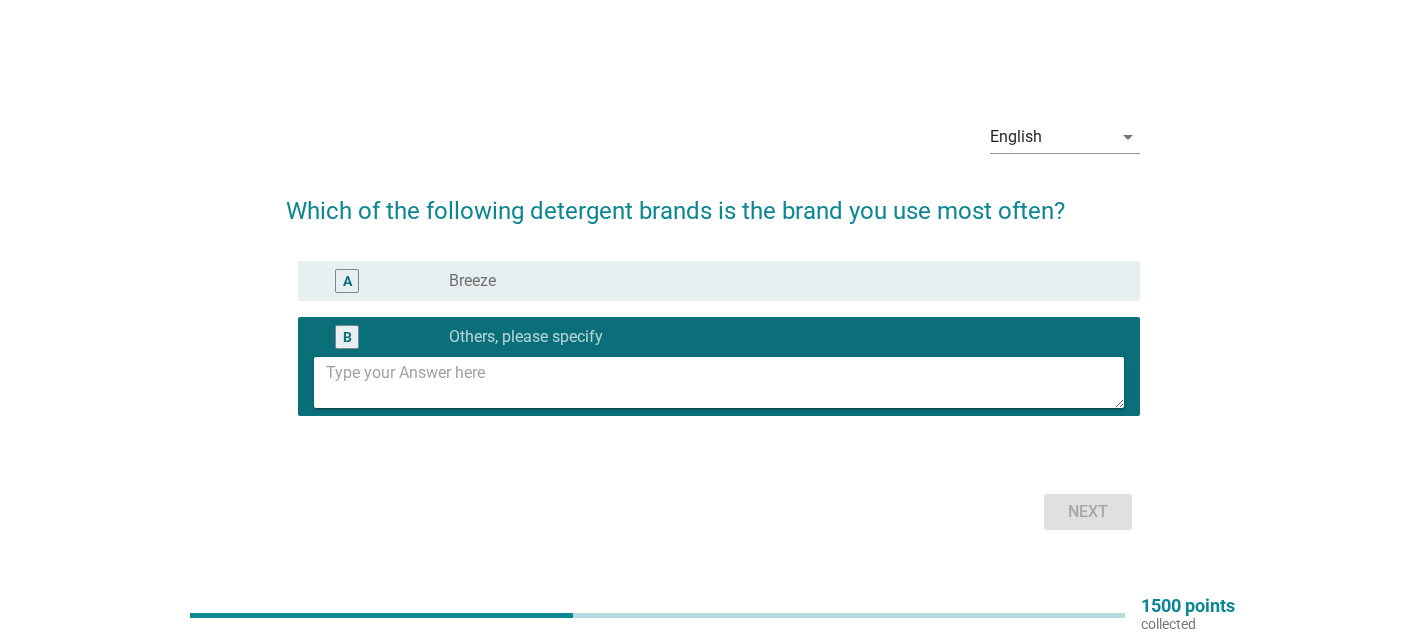 click at bounding box center [725, 382] 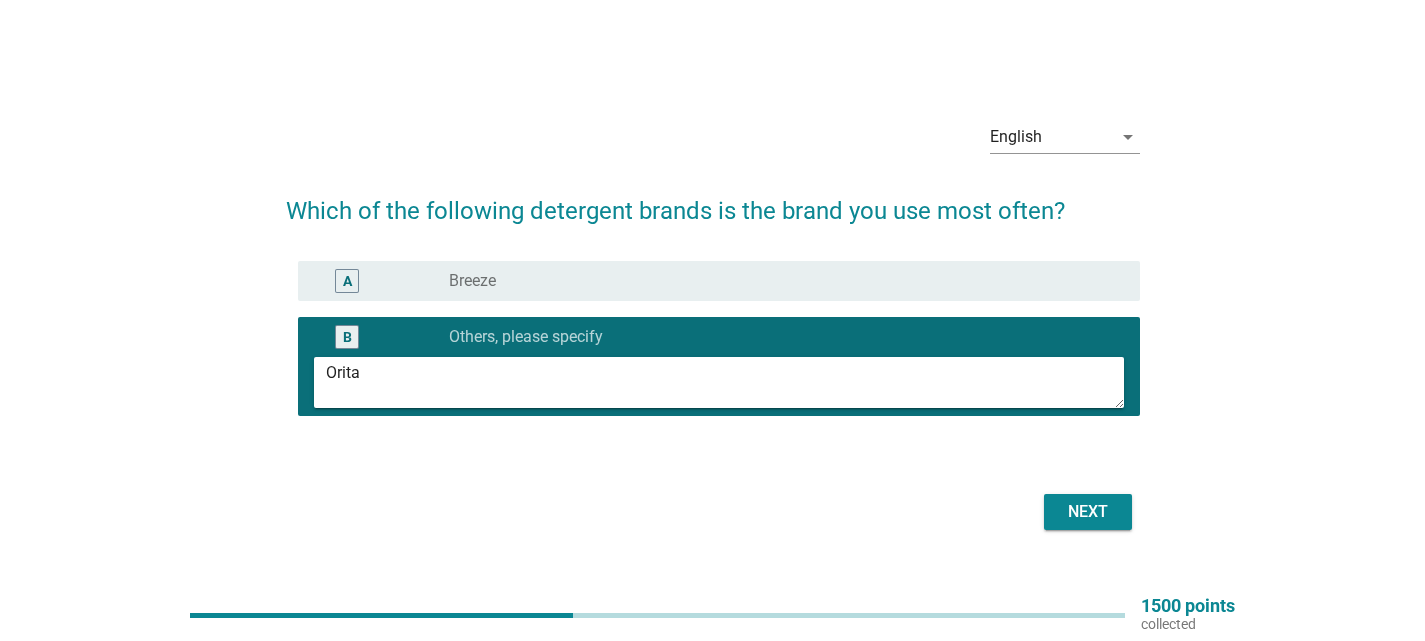 type on "Orita" 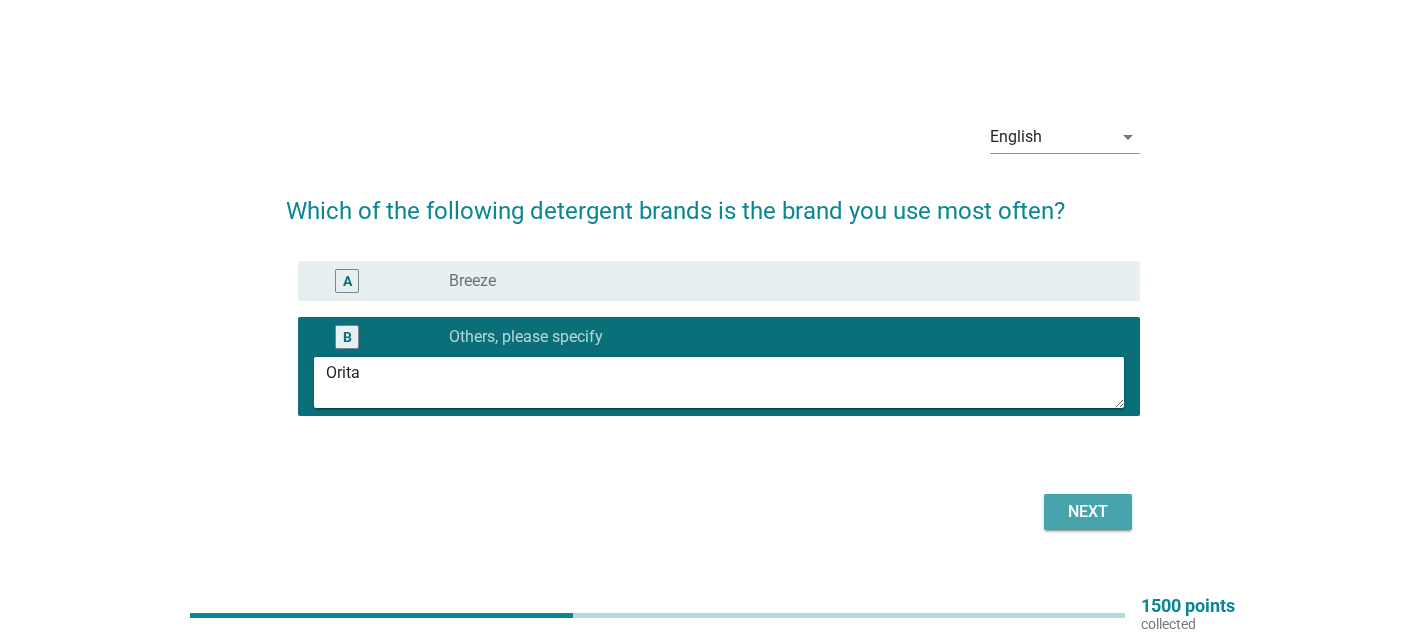 click on "Next" at bounding box center (1088, 512) 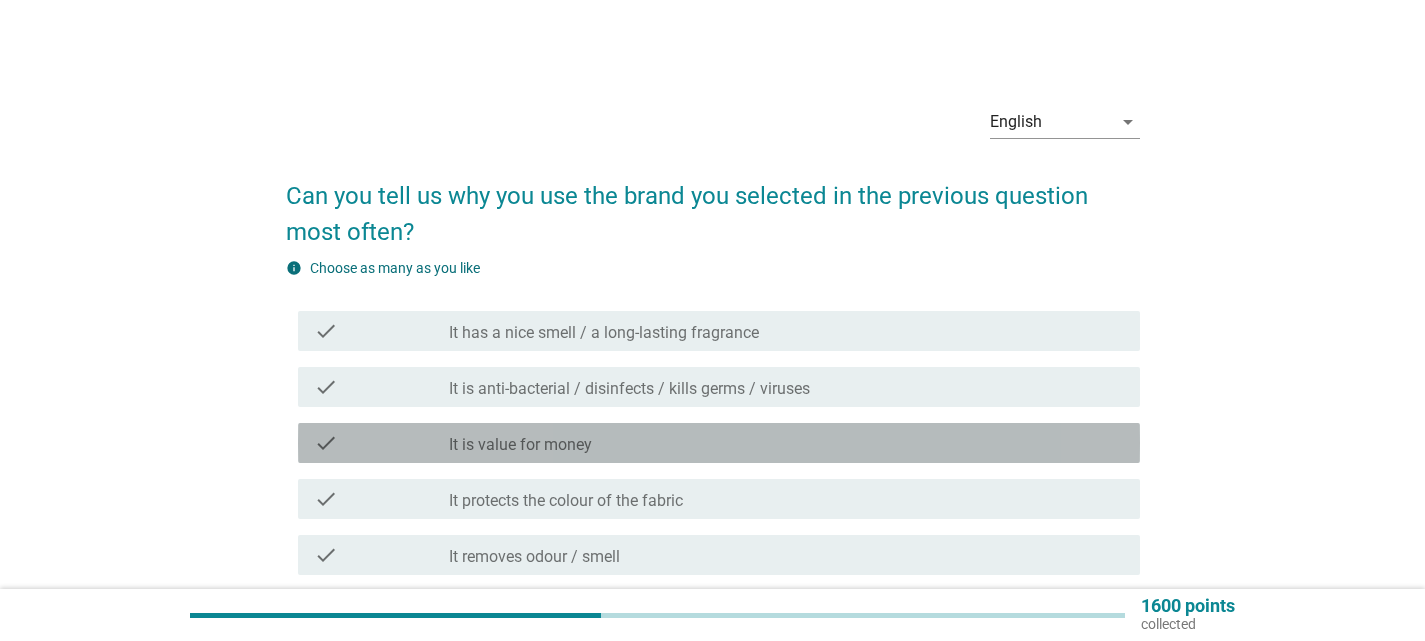 click on "check_box_outline_blank It is value for money" at bounding box center (786, 443) 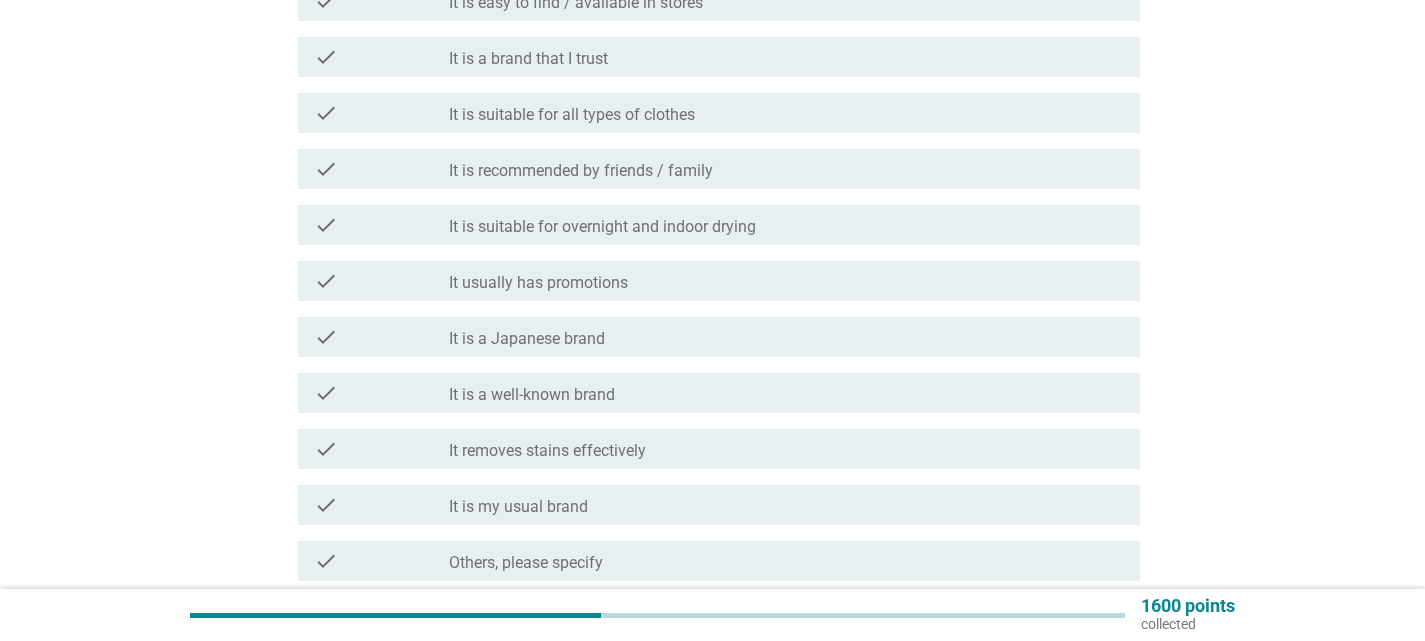 scroll, scrollTop: 1068, scrollLeft: 0, axis: vertical 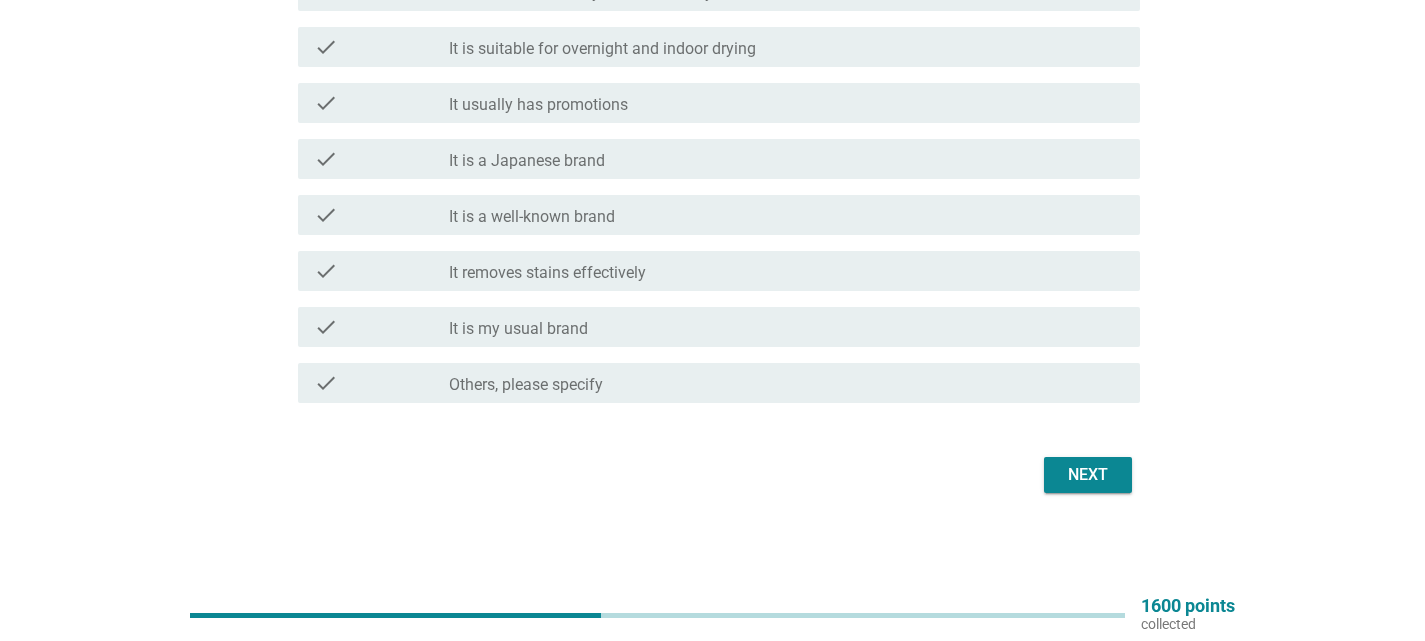 click on "English arrow_drop_down   Can you tell us why you use the brand you selected in the previous question most often?     info   Choose as many as you like   check     check_box_outline_blank It has a nice smell / a long-lasting fragrance   check     check_box_outline_blank It is anti-bacterial / disinfects / kills germs / viruses   check     check_box_outline_blank It is value for money   check     check_box_outline_blank It protects the colour of the fabric   check     check_box_outline_blank It removes odour / smell   check     check_box_outline_blank The packaging is practical / nice   check     check_box_outline_blank Easily dissolves in water   check     check_box_outline_blank It is endorsed by celebrities / influencers   check     check_box_outline_blank It is highly advertised   check     check_box_outline_blank It cleans my clothes effectively   check     check_box_outline_blank It is easy to find / available in stores   check     check_box_outline_blank It is a brand that I trust   check       check" at bounding box center [712, -240] 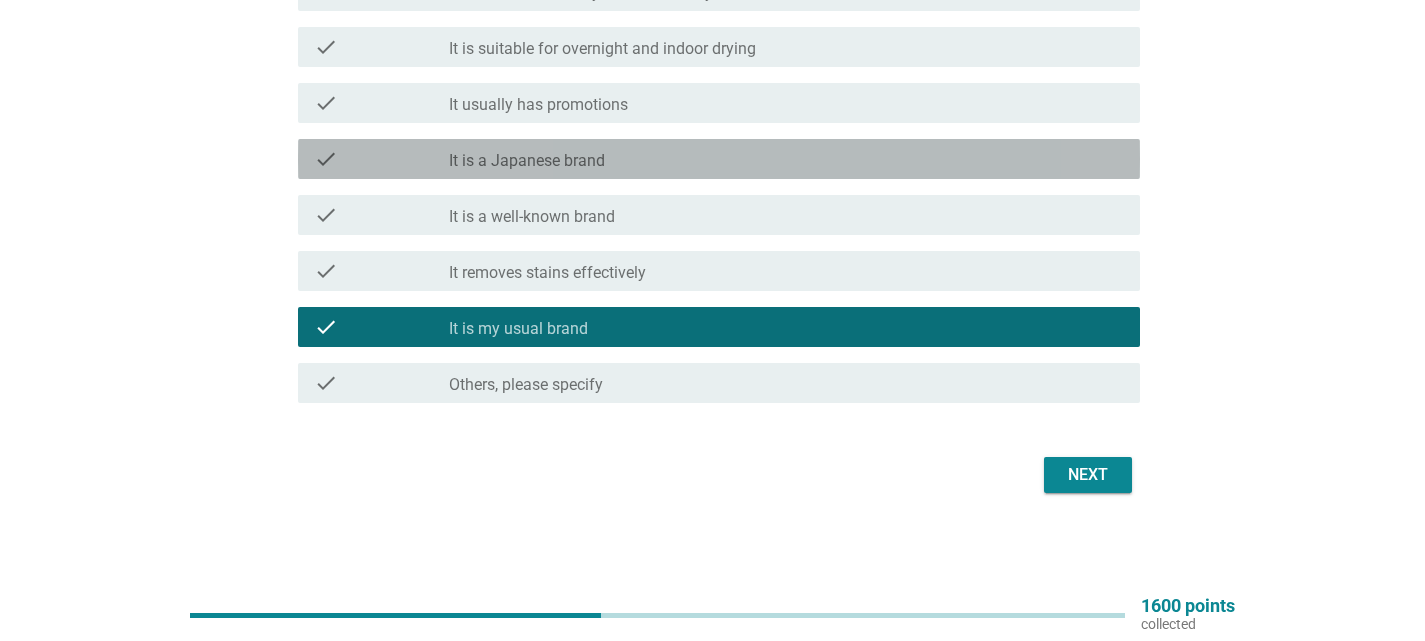 click on "check_box_outline_blank It is a Japanese brand" at bounding box center (786, 159) 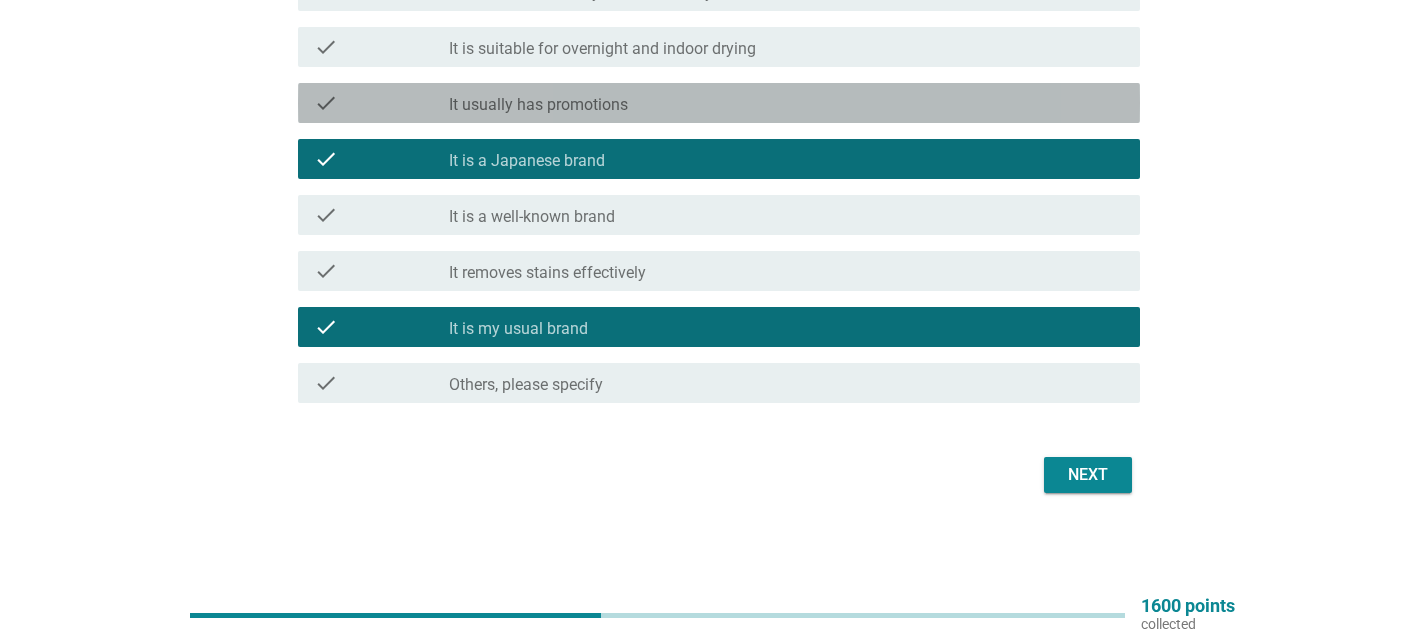 click on "check     check_box_outline_blank It usually has promotions" at bounding box center [719, 103] 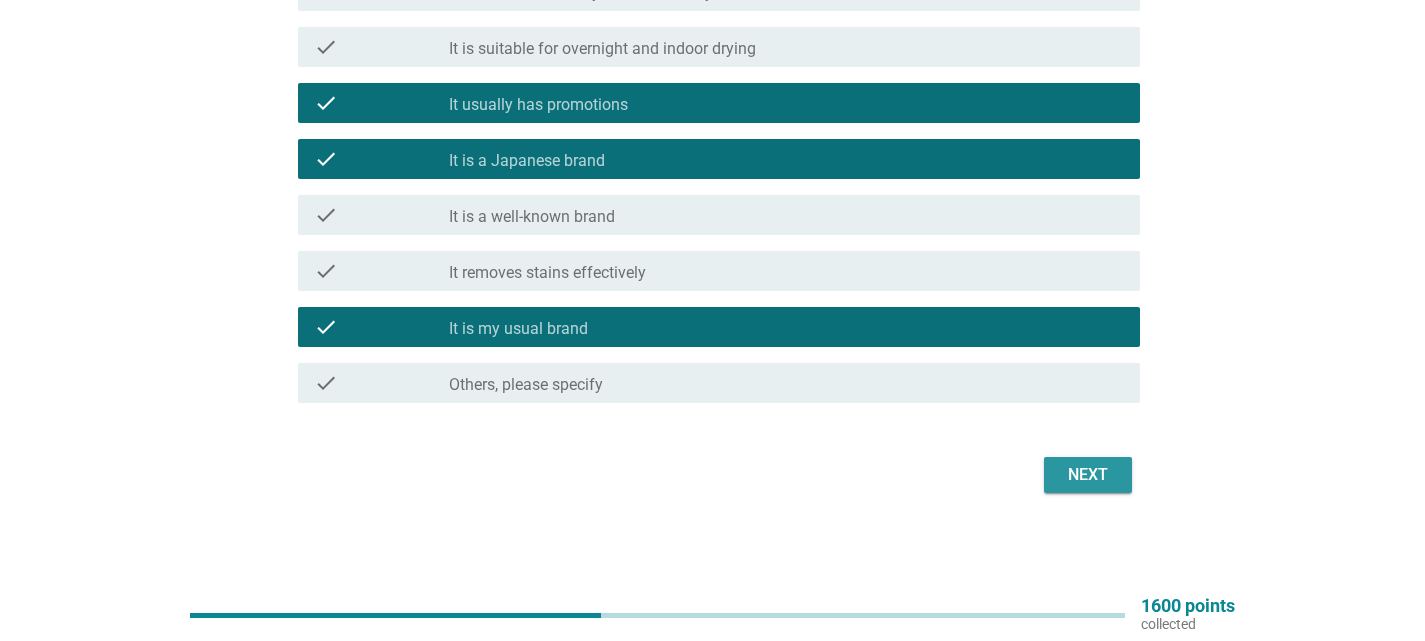 click on "Next" at bounding box center [1088, 475] 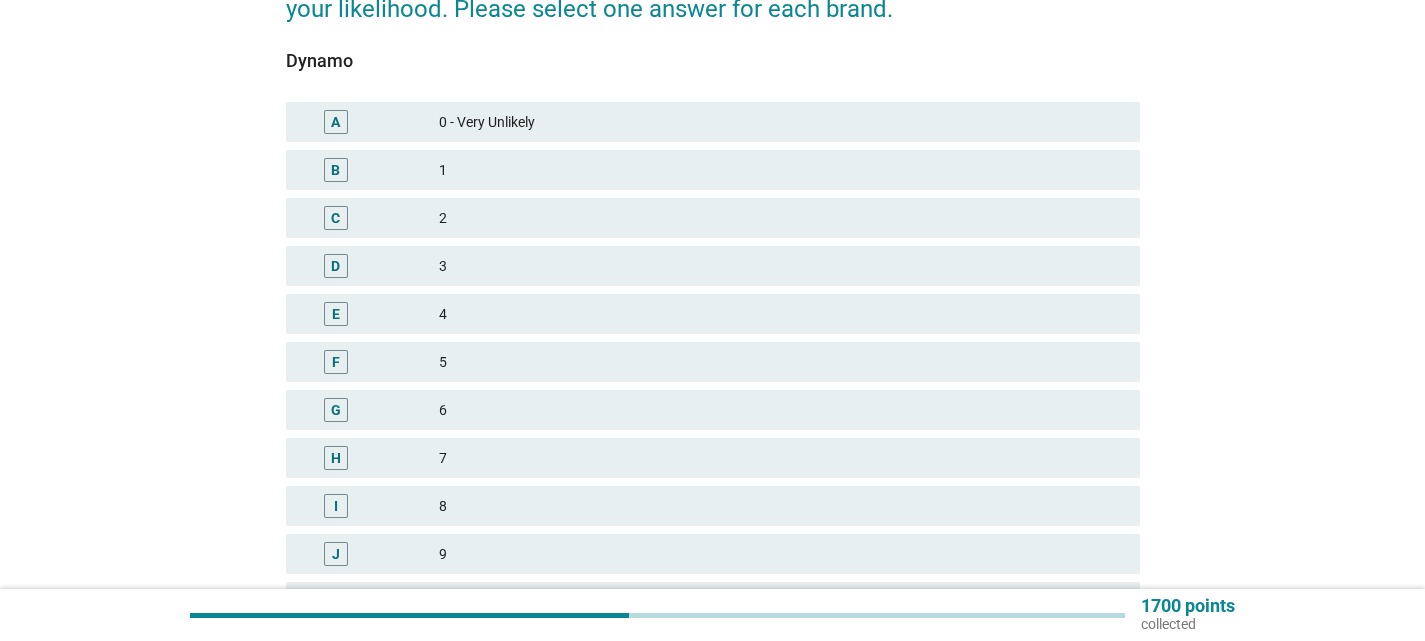 scroll, scrollTop: 262, scrollLeft: 0, axis: vertical 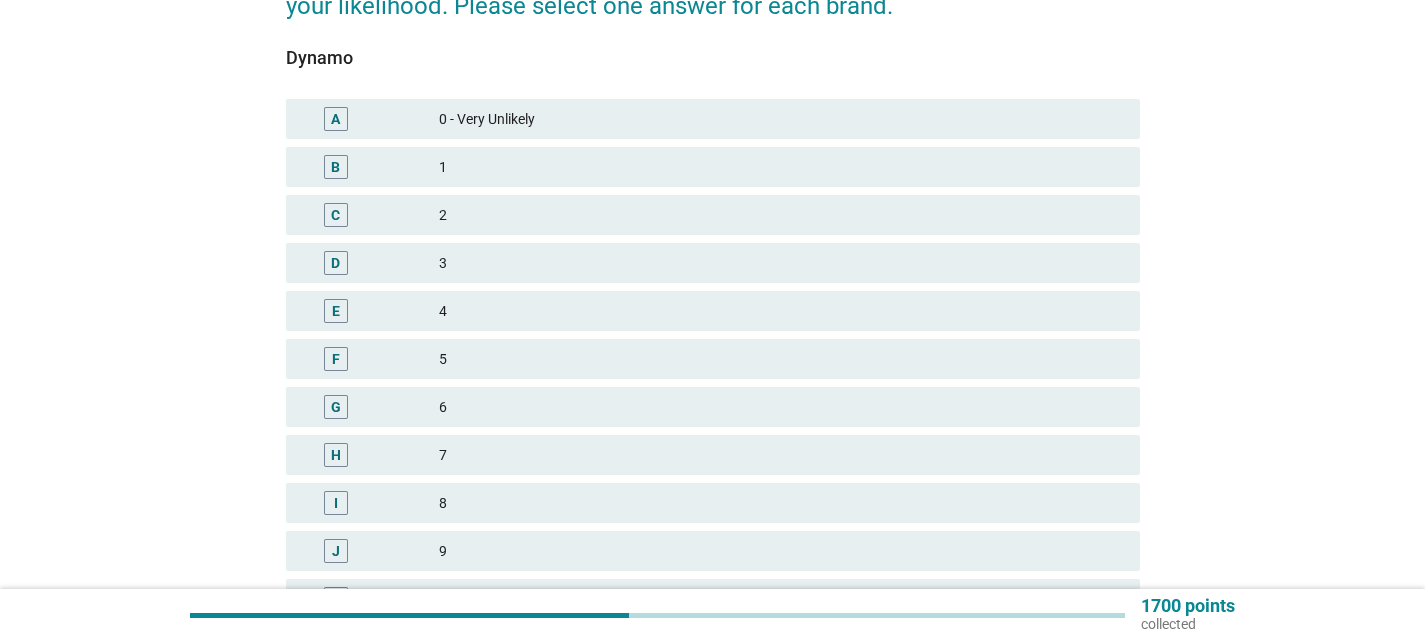 click on "I   8" at bounding box center [713, 503] 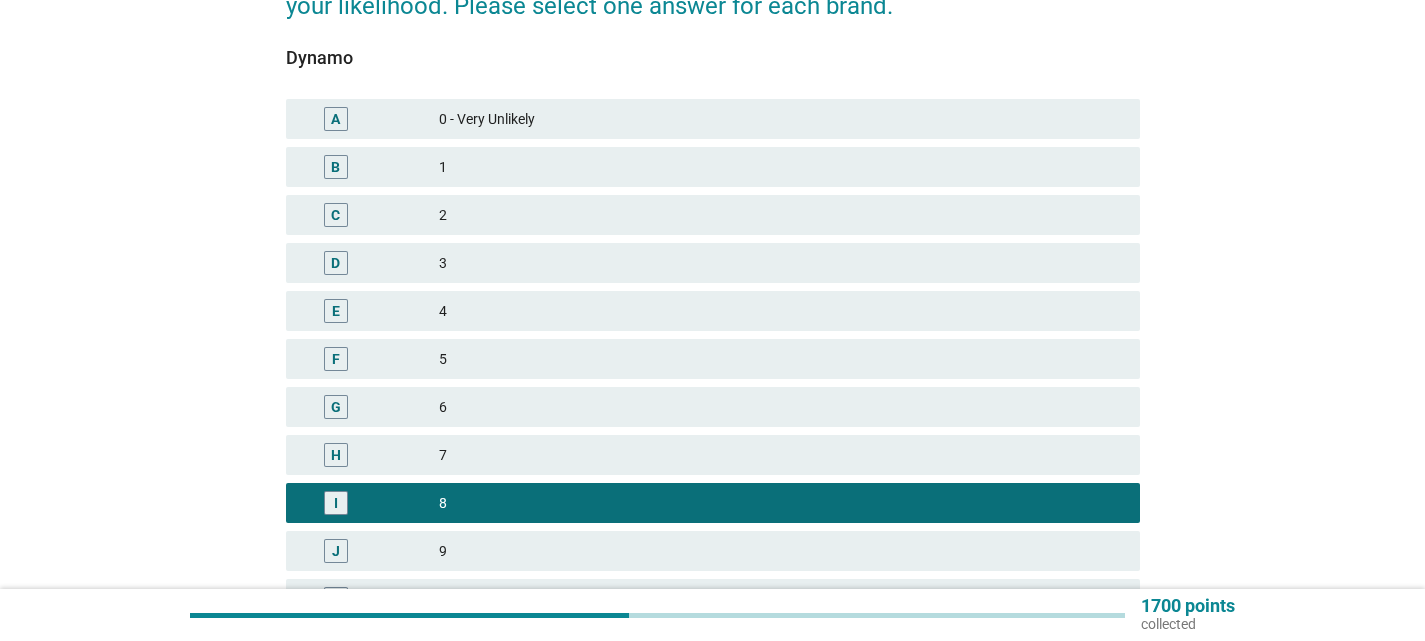 scroll, scrollTop: 462, scrollLeft: 0, axis: vertical 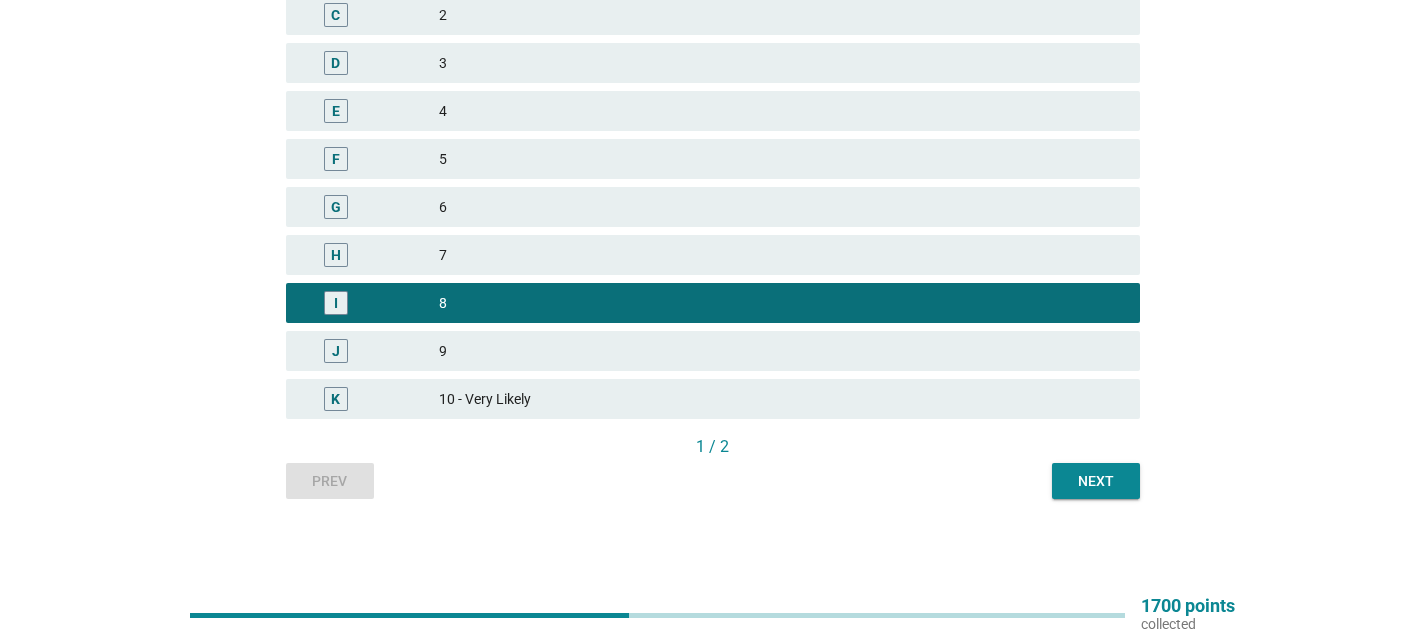 click on "Next" at bounding box center (1096, 481) 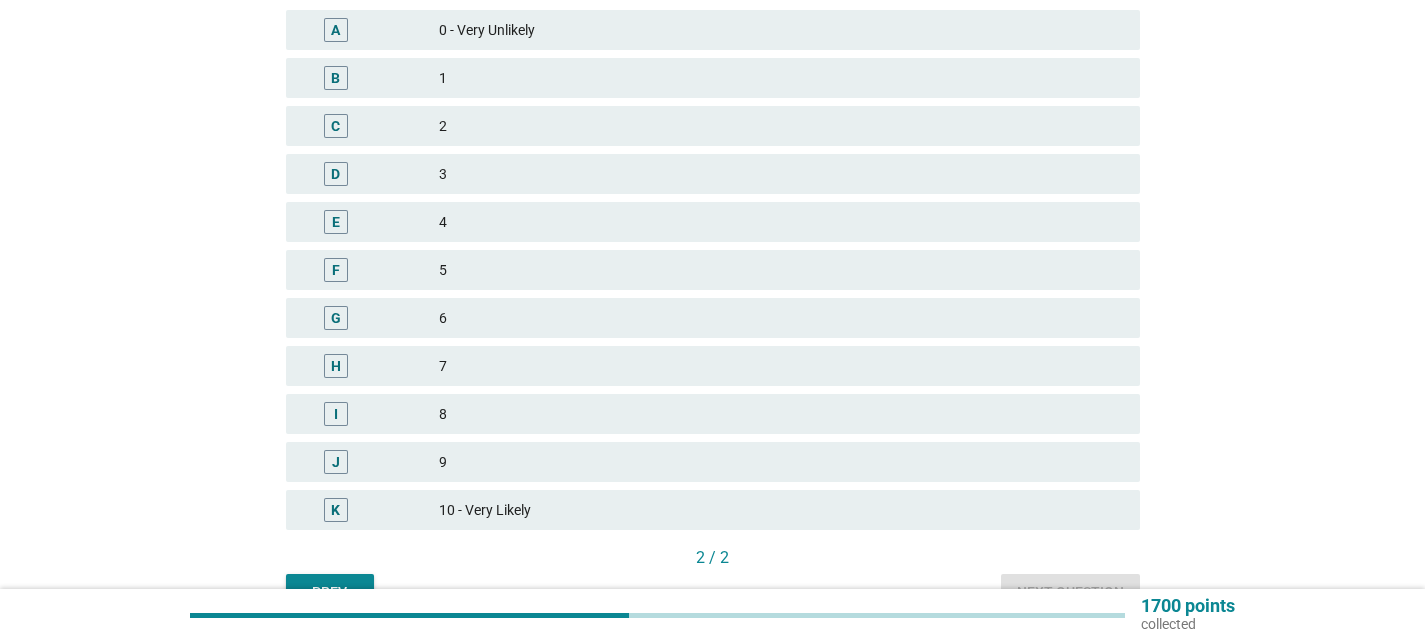 scroll, scrollTop: 400, scrollLeft: 0, axis: vertical 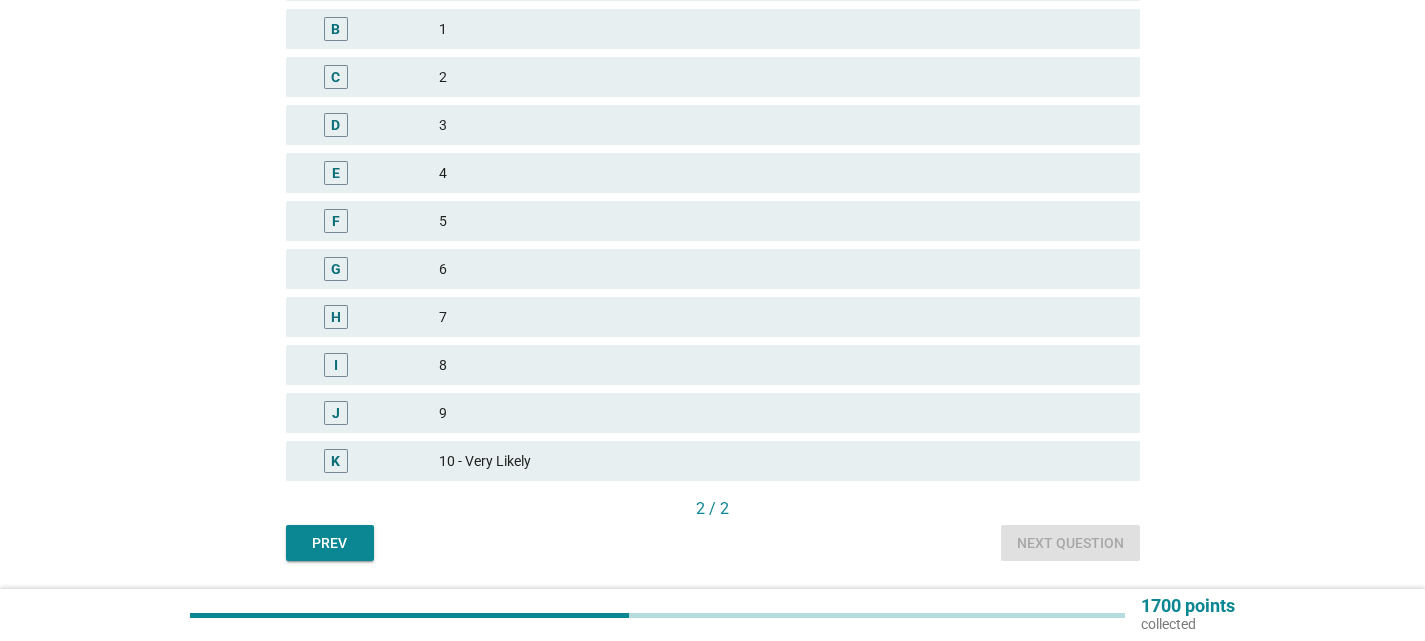 click on "8" at bounding box center (781, 365) 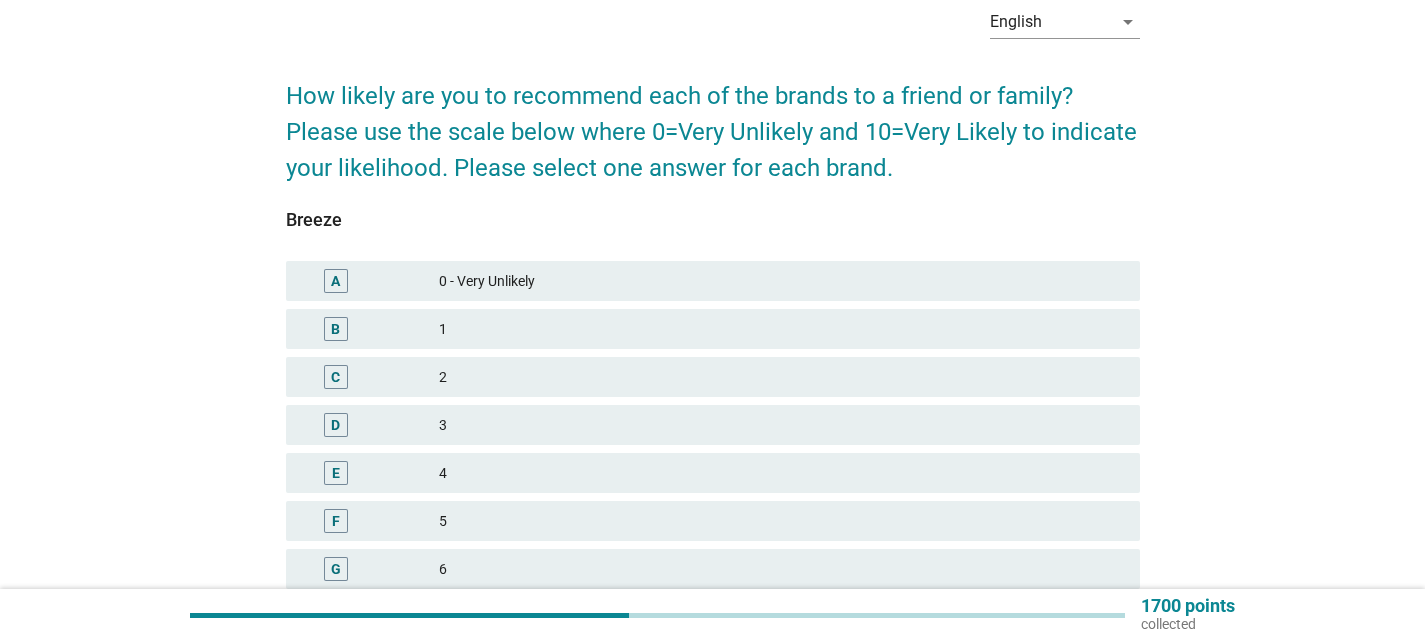 scroll, scrollTop: 400, scrollLeft: 0, axis: vertical 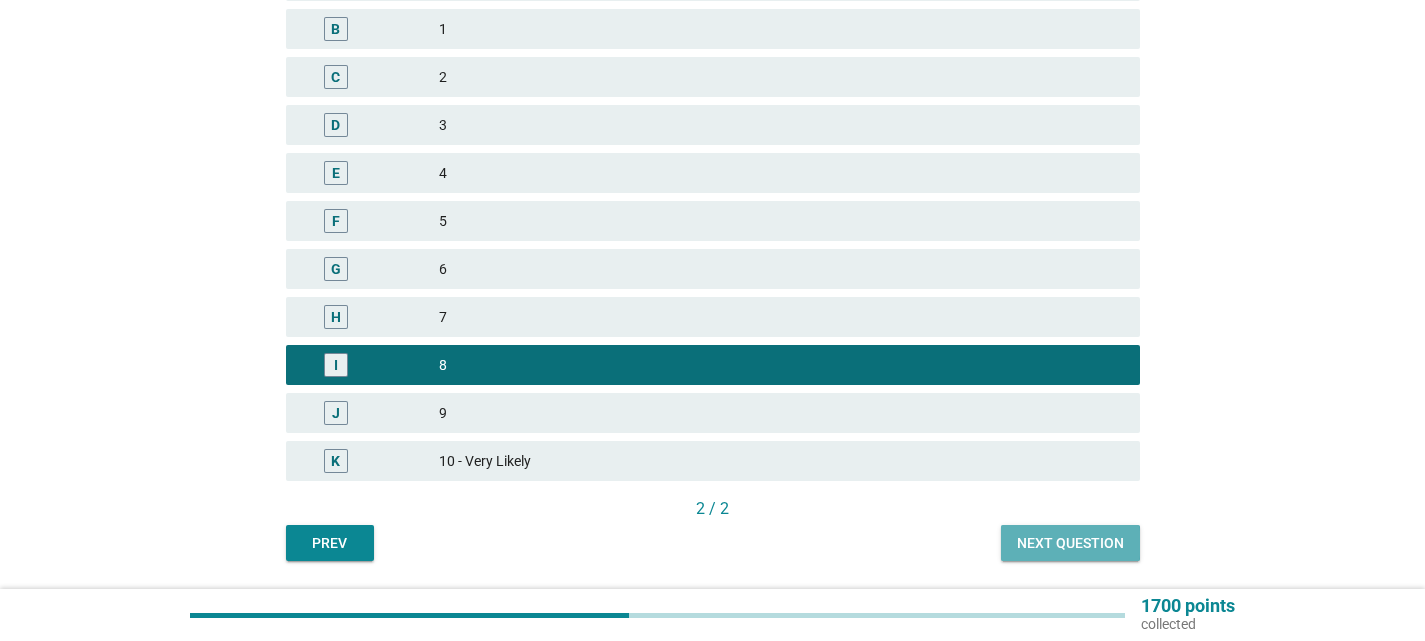 click on "Next question" at bounding box center [1070, 543] 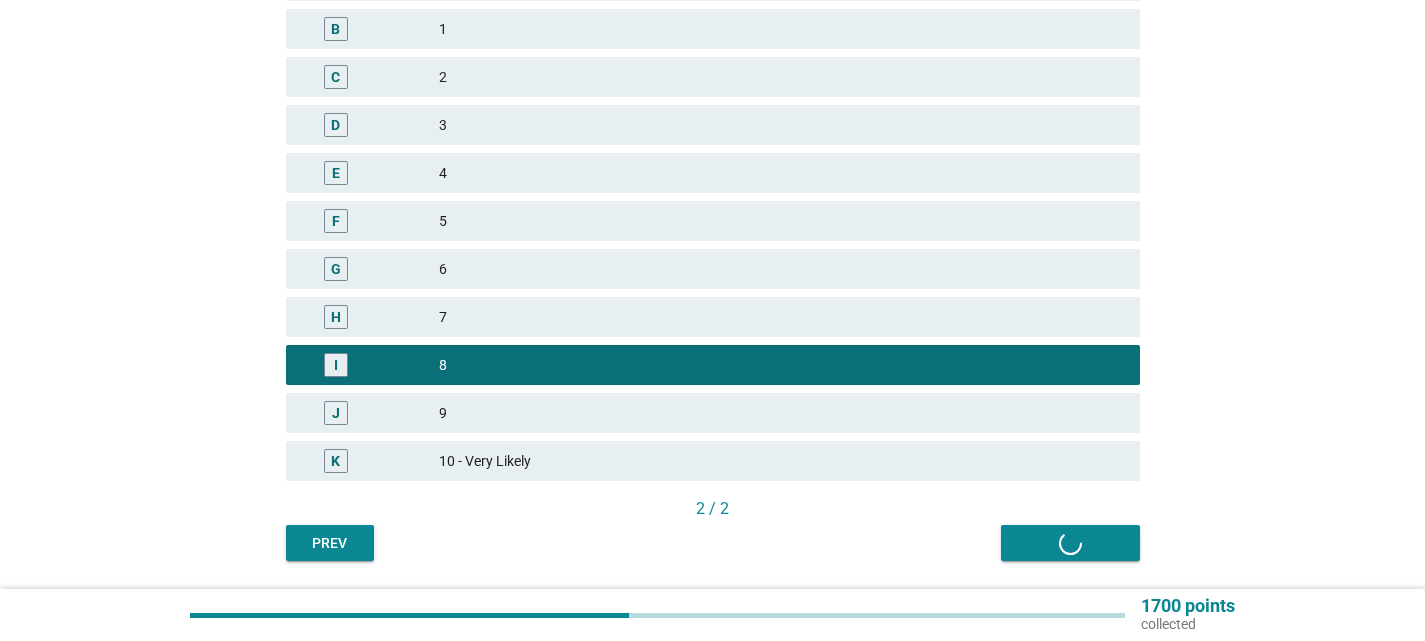 scroll, scrollTop: 0, scrollLeft: 0, axis: both 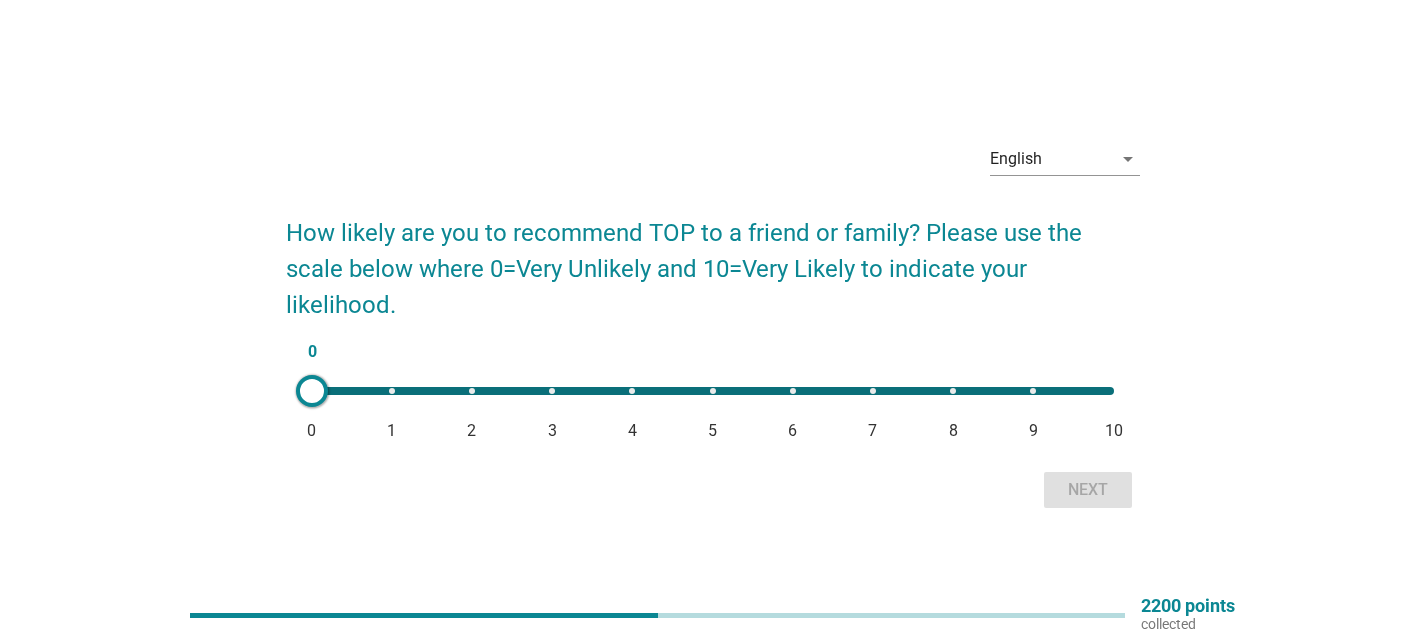 click on "0
0
1
2
3
4
5
6
7
8
9
10" at bounding box center [713, 391] 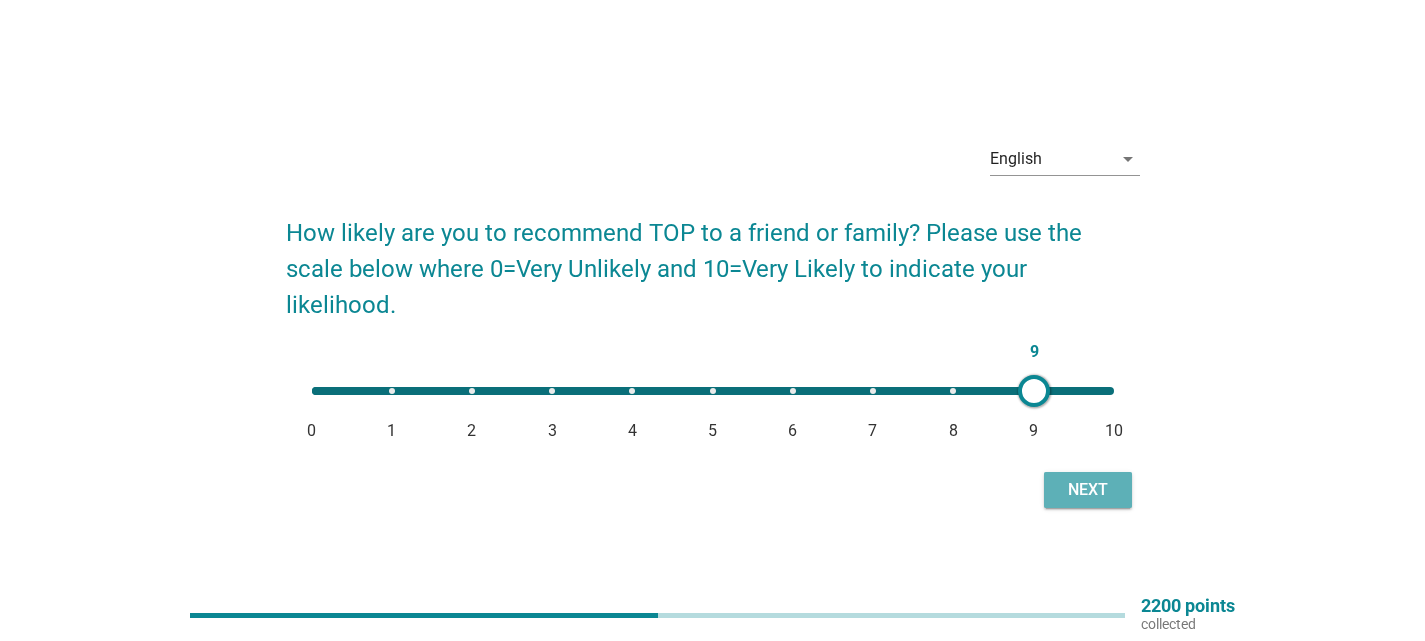 click on "Next" at bounding box center [1088, 490] 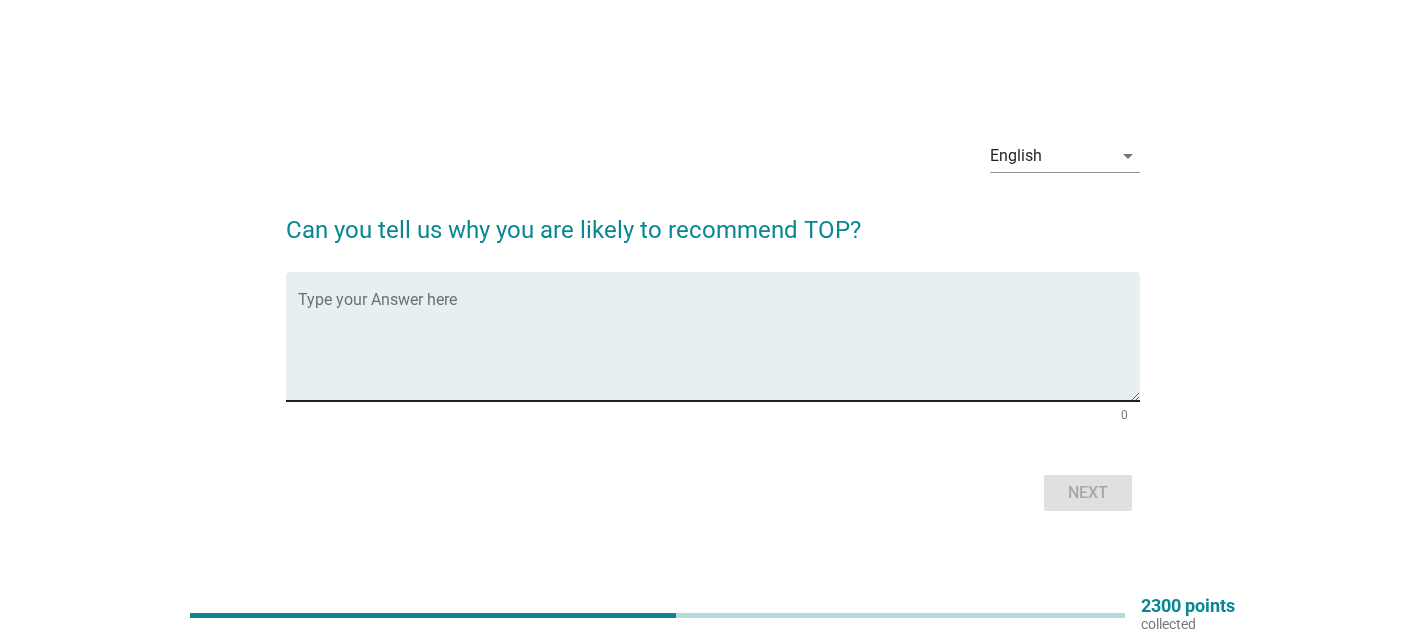 click at bounding box center [719, 348] 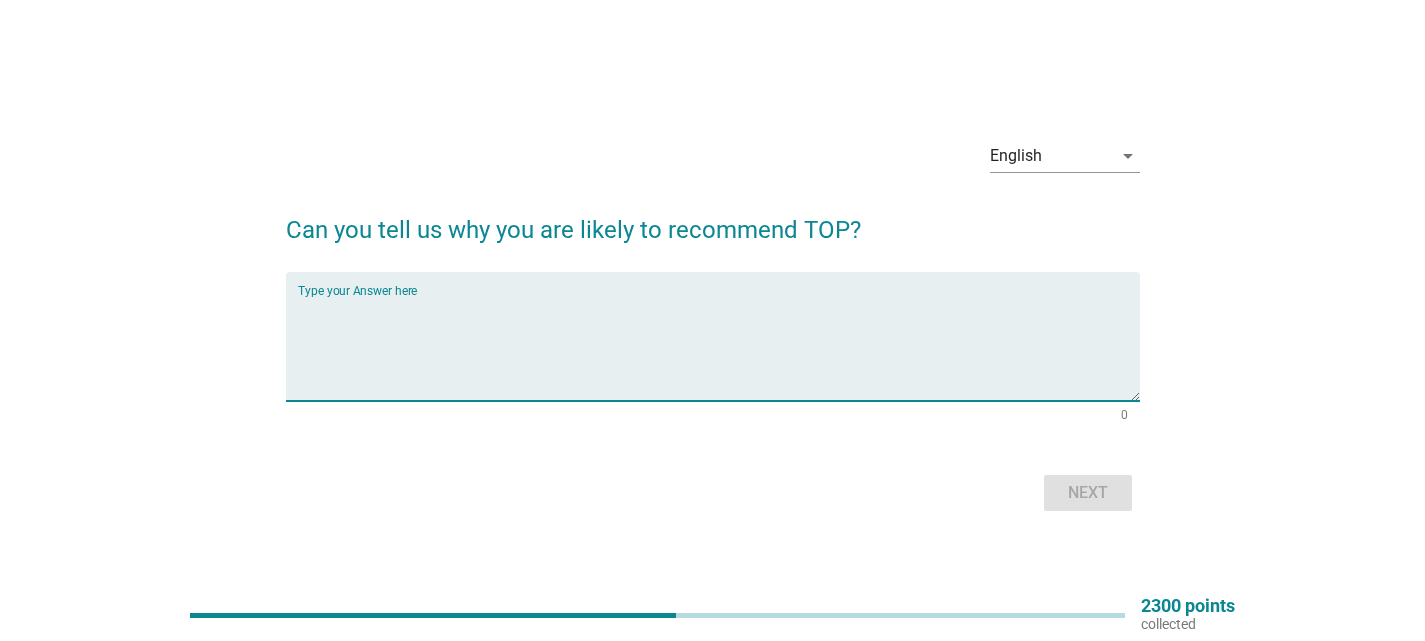 type on "H" 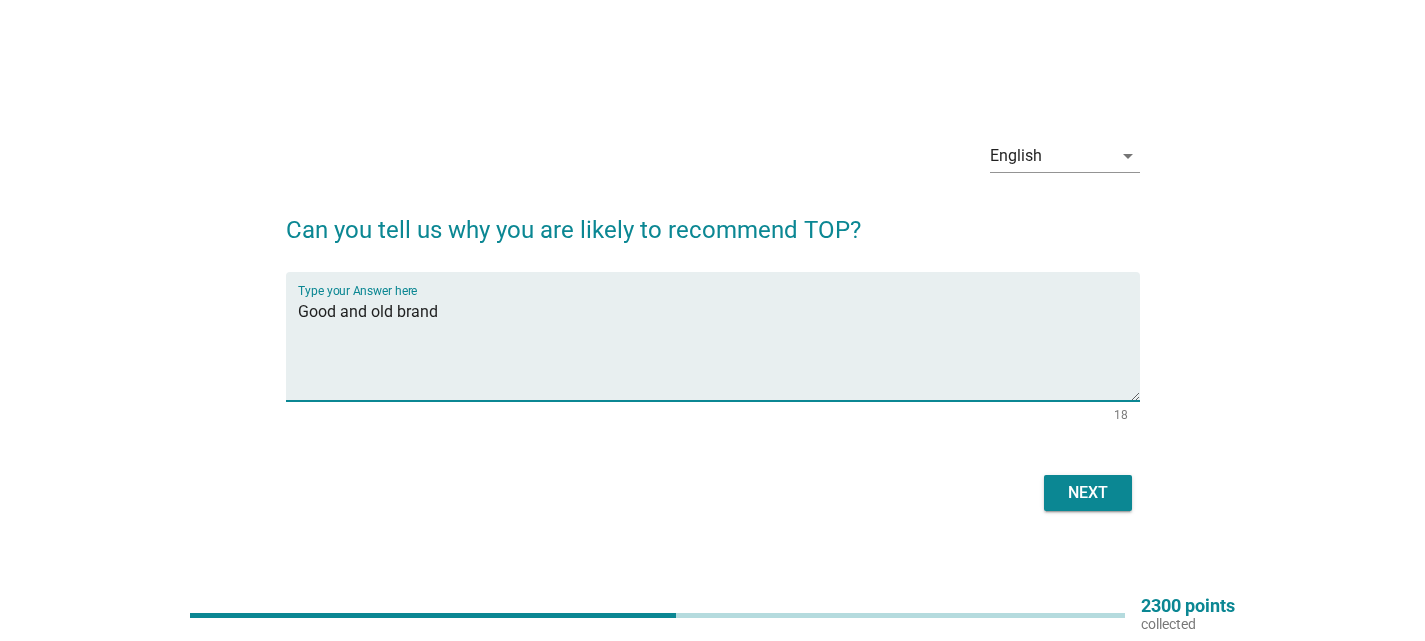 type on "Good and old brand" 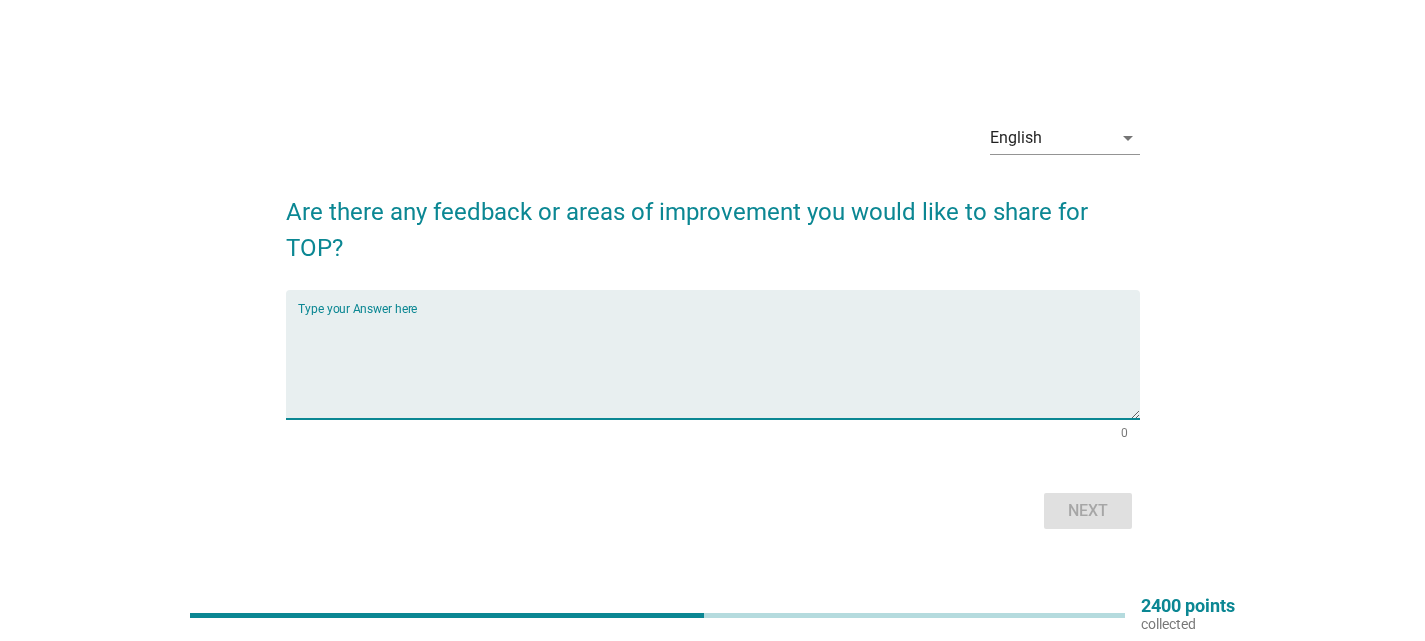 click at bounding box center (719, 366) 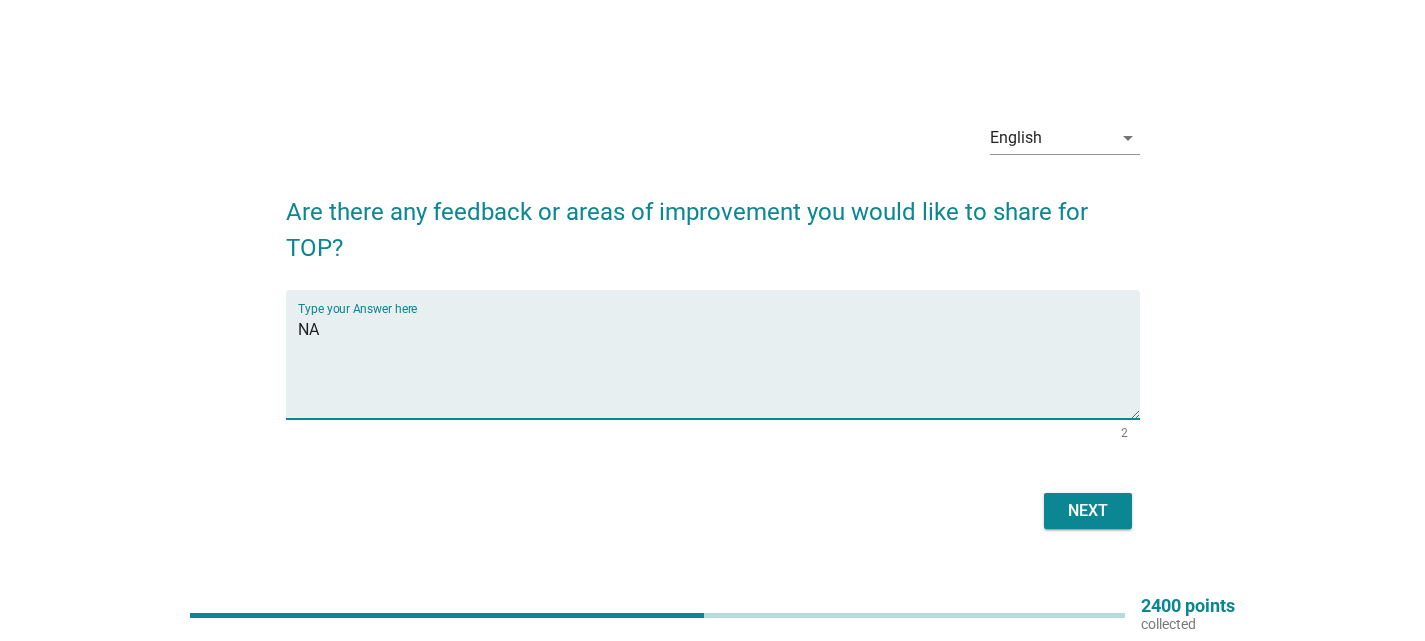 type on "NA" 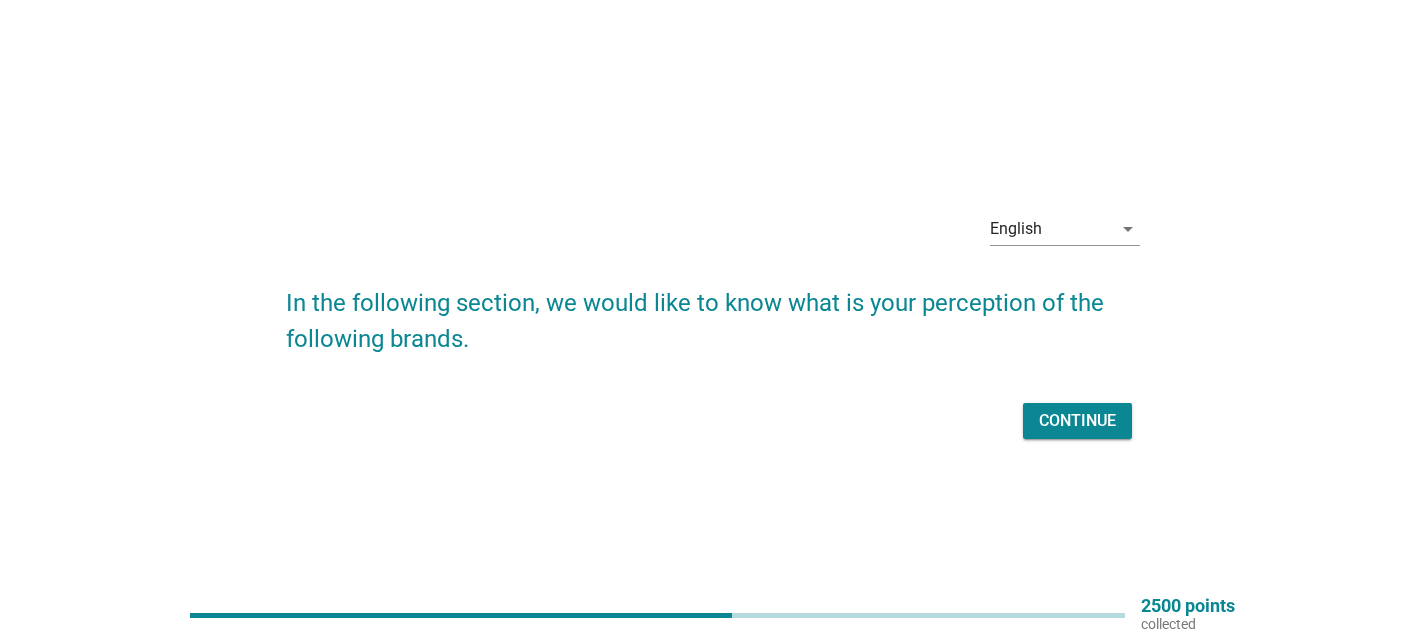 click on "Continue" at bounding box center (1077, 421) 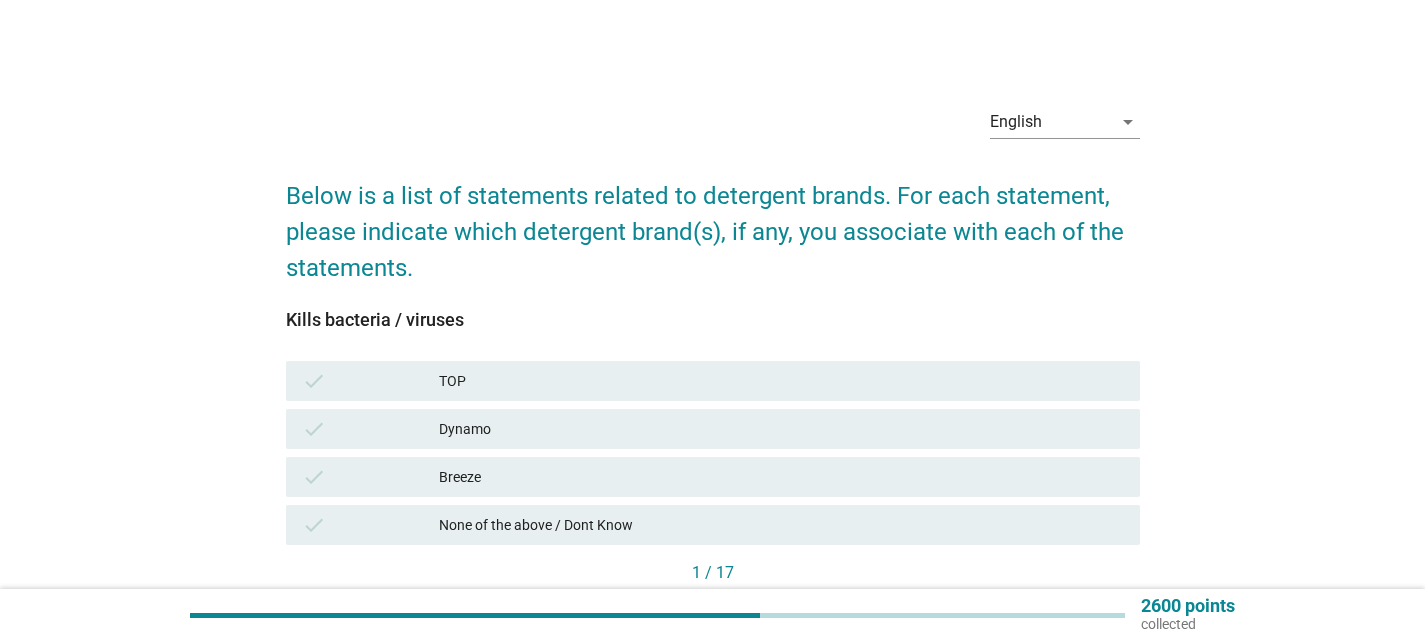 click on "None of the above / Dont Know" at bounding box center (781, 525) 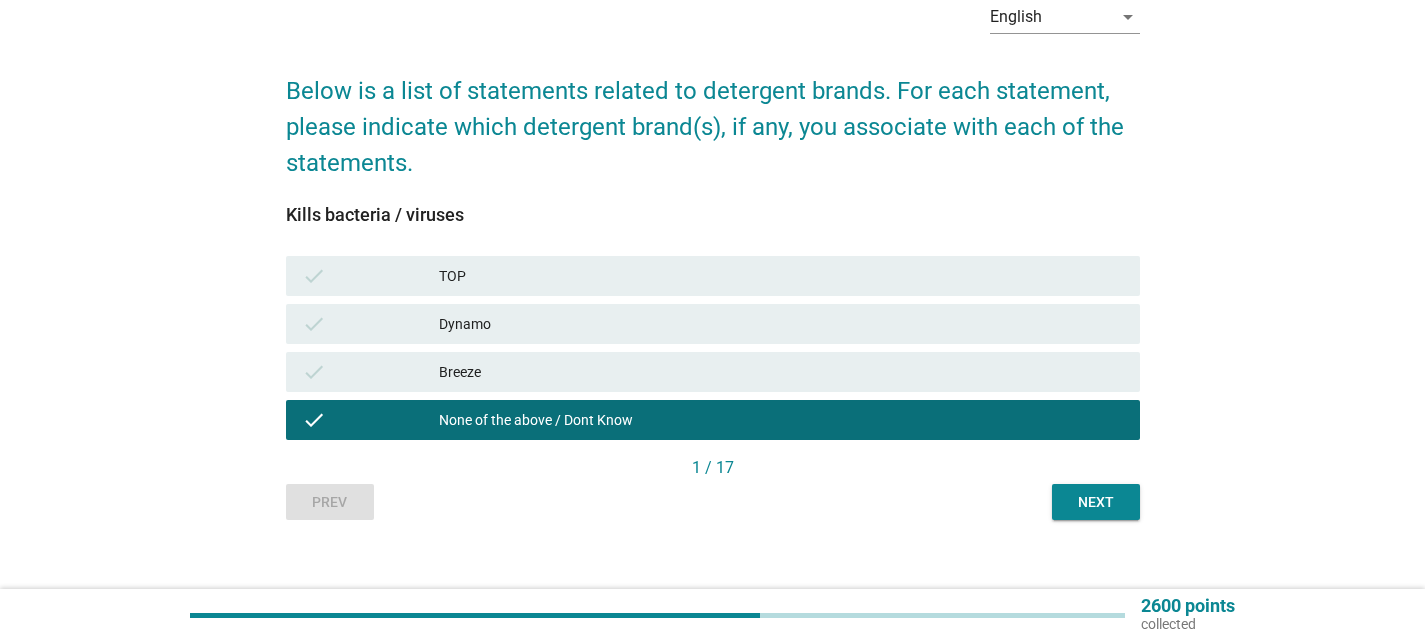 scroll, scrollTop: 126, scrollLeft: 0, axis: vertical 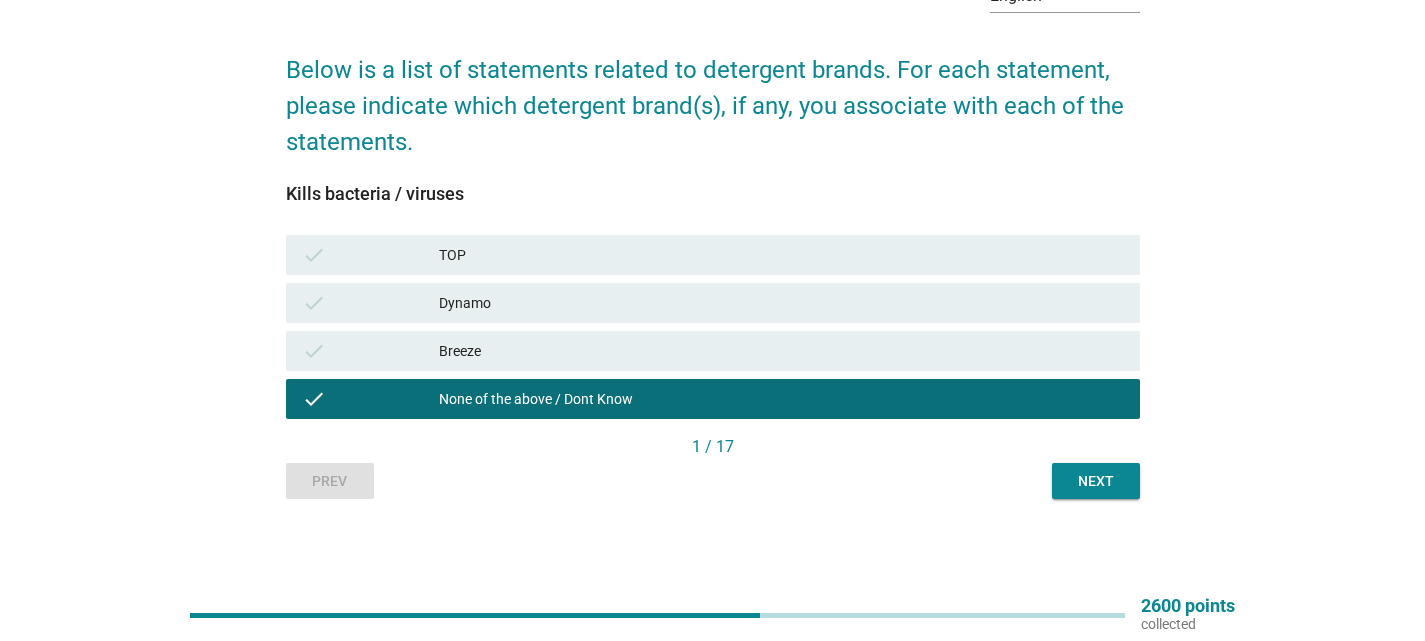 click on "Next" at bounding box center [1096, 481] 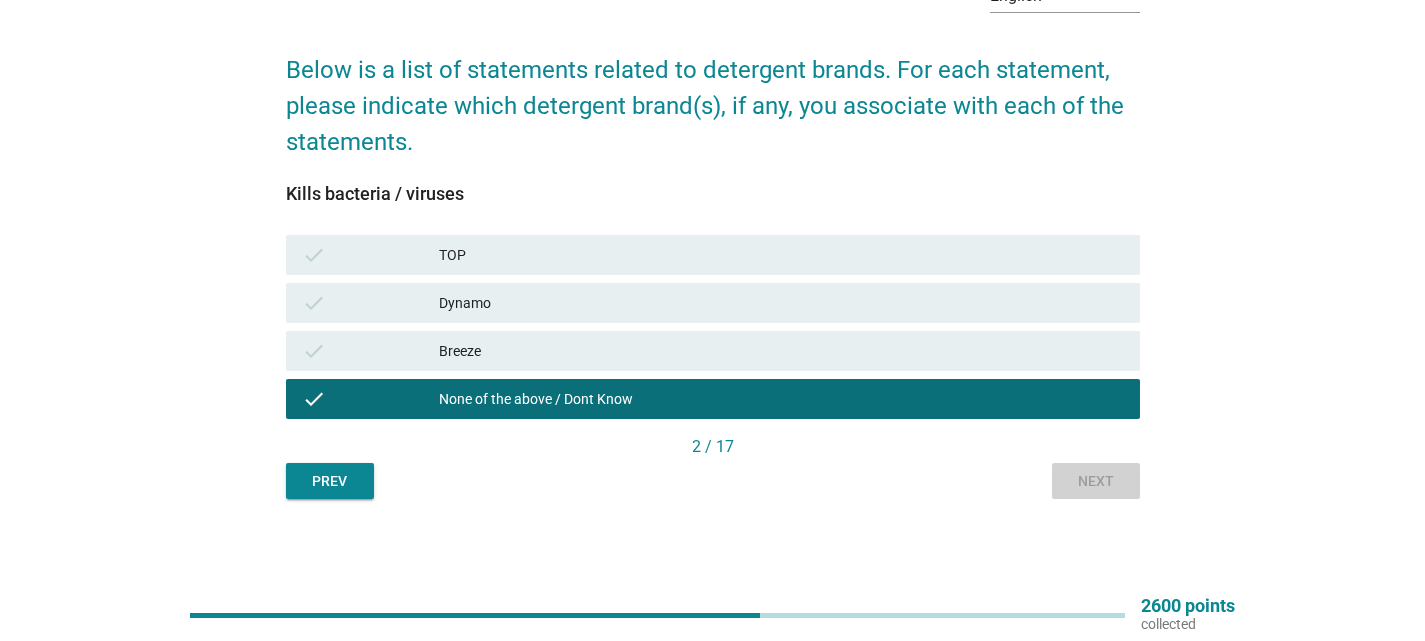 scroll, scrollTop: 0, scrollLeft: 0, axis: both 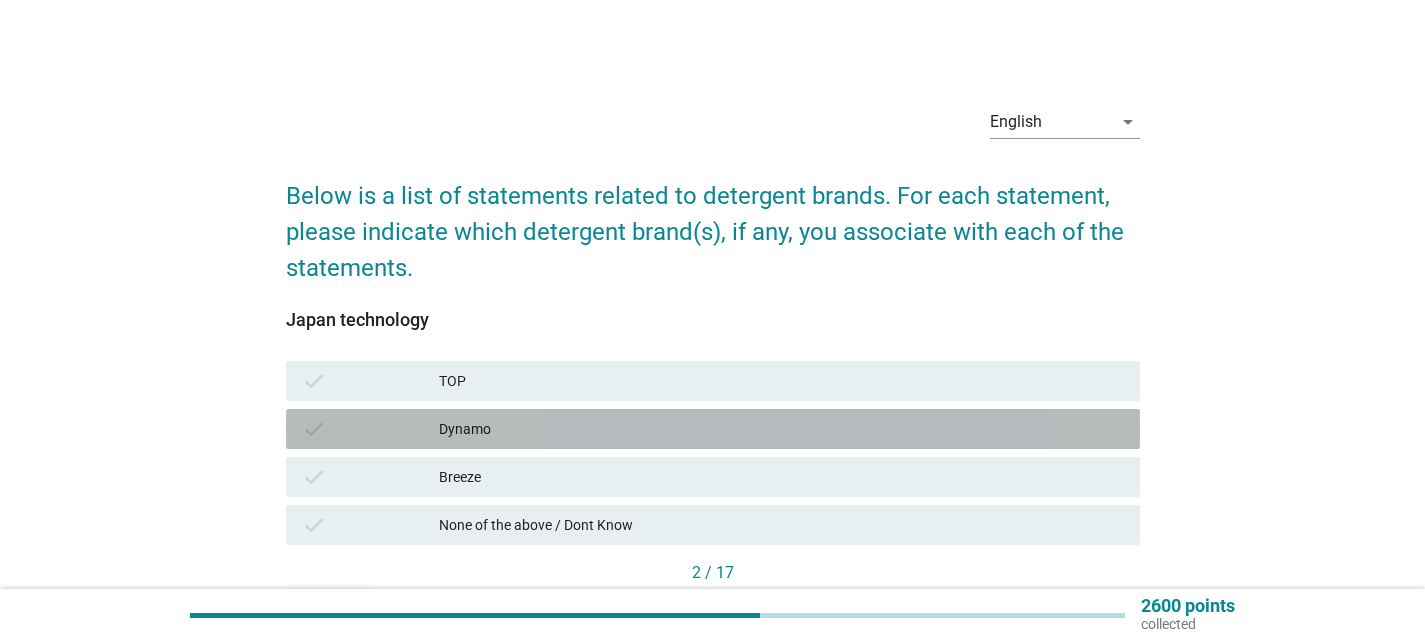 click on "Dynamo" at bounding box center (781, 429) 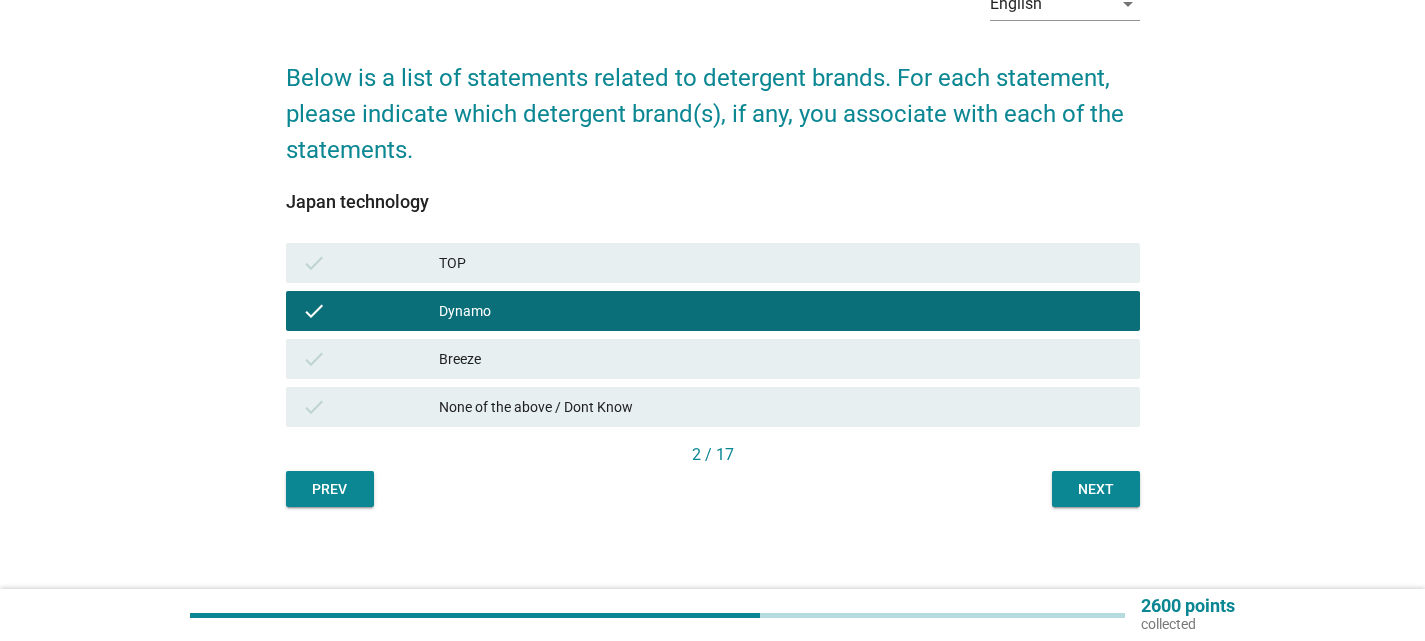 scroll, scrollTop: 126, scrollLeft: 0, axis: vertical 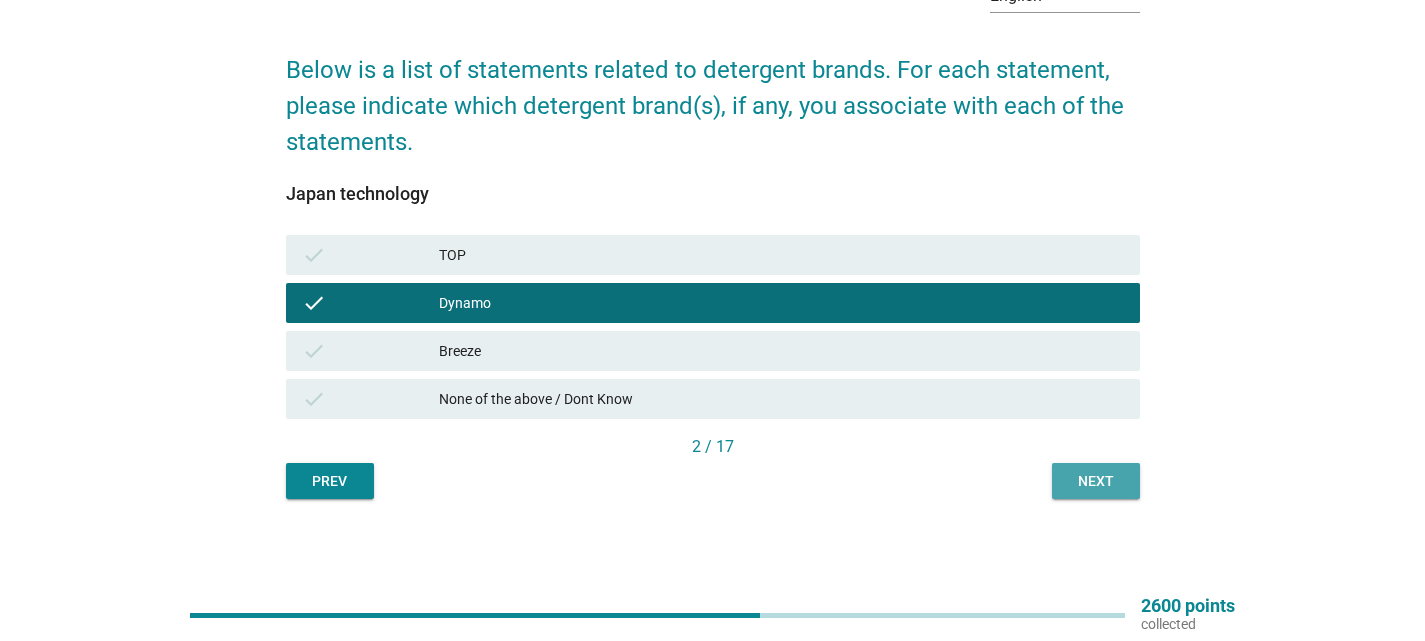 click on "Next" at bounding box center [1096, 481] 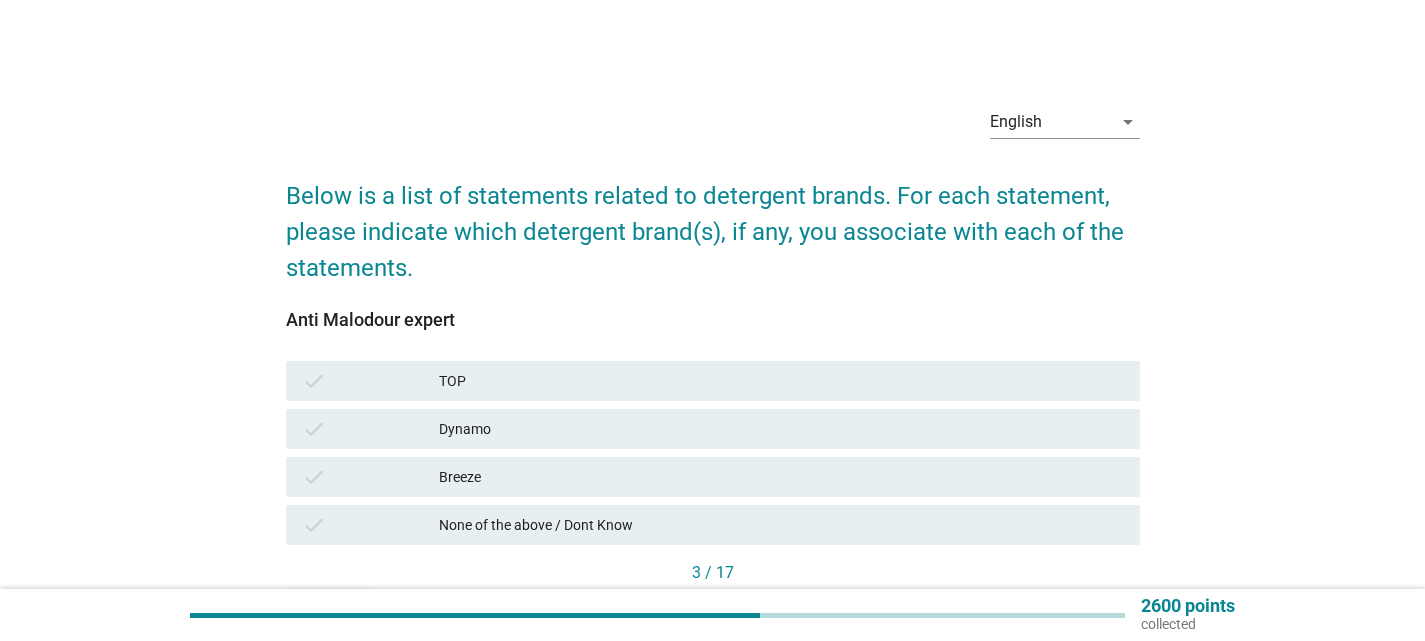 click on "Dynamo" at bounding box center [781, 429] 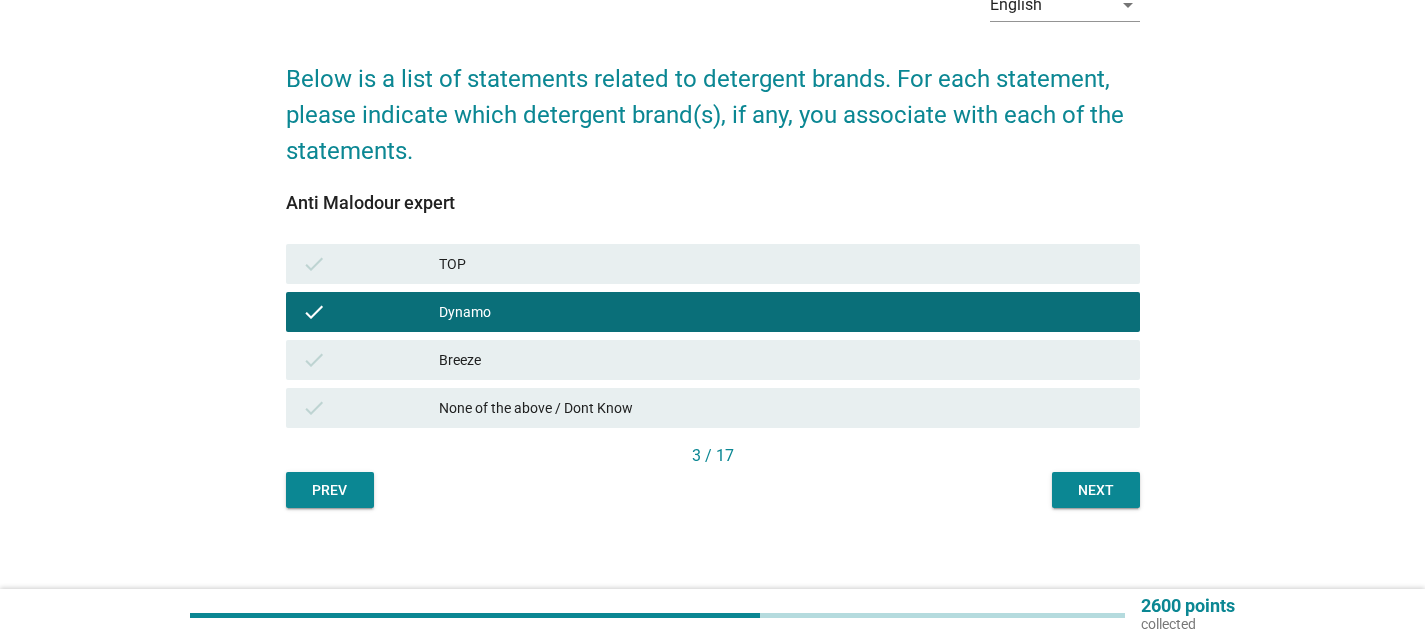 scroll, scrollTop: 126, scrollLeft: 0, axis: vertical 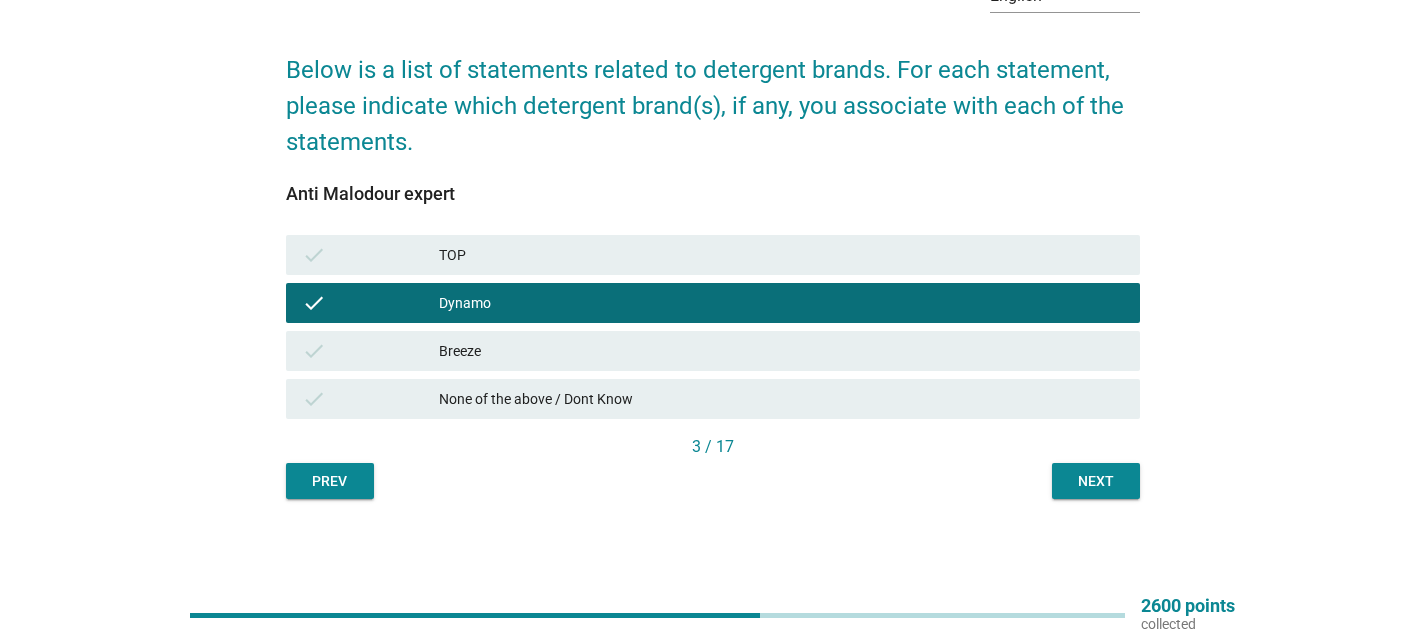 click on "Next" at bounding box center (1096, 481) 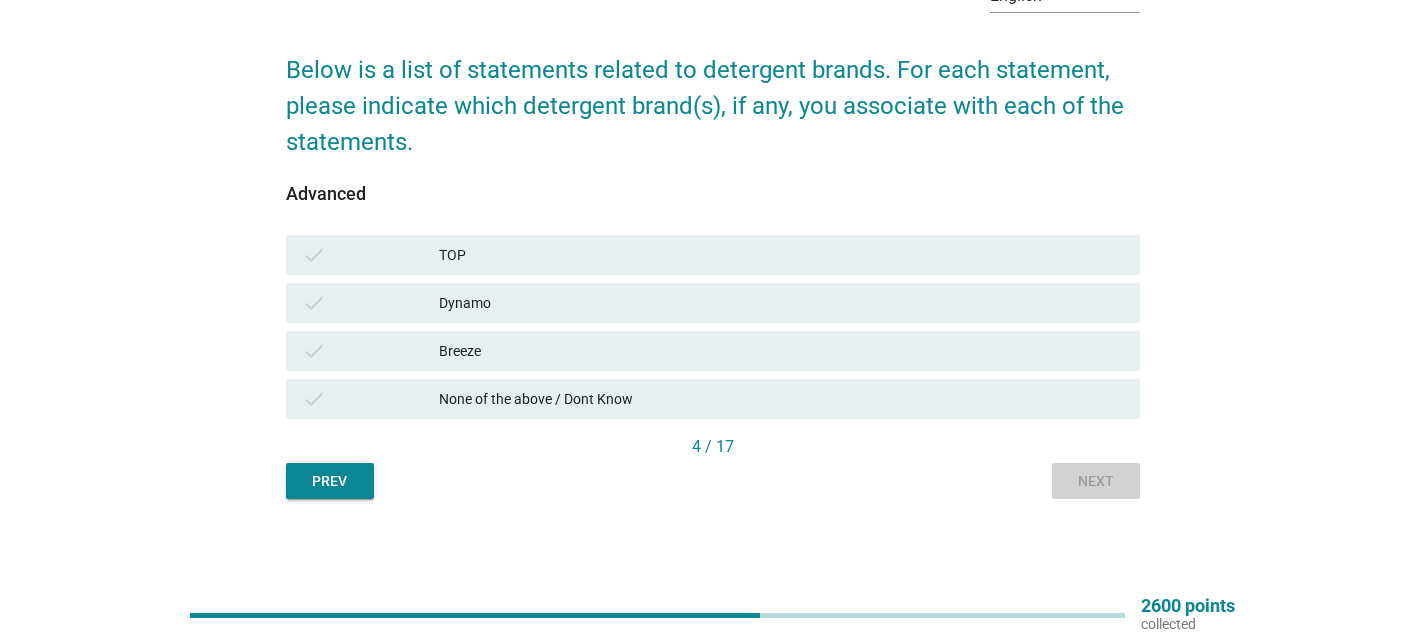 scroll, scrollTop: 0, scrollLeft: 0, axis: both 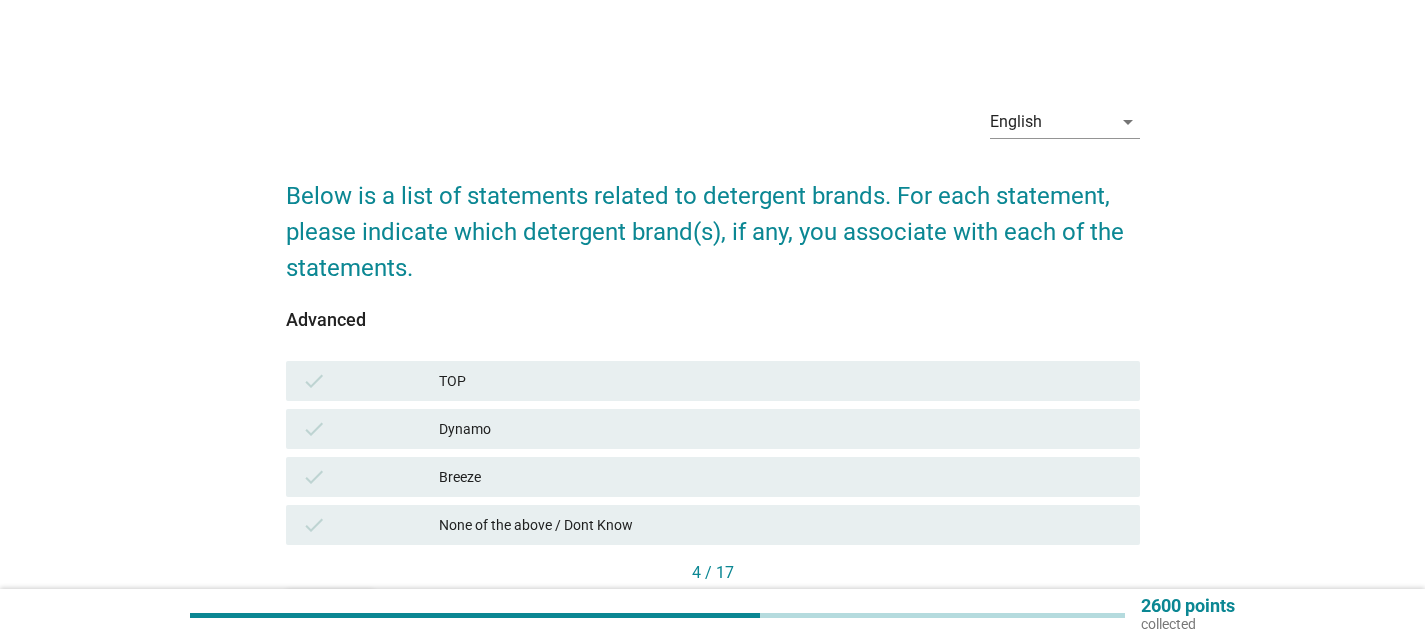 click on "Dynamo" at bounding box center (781, 429) 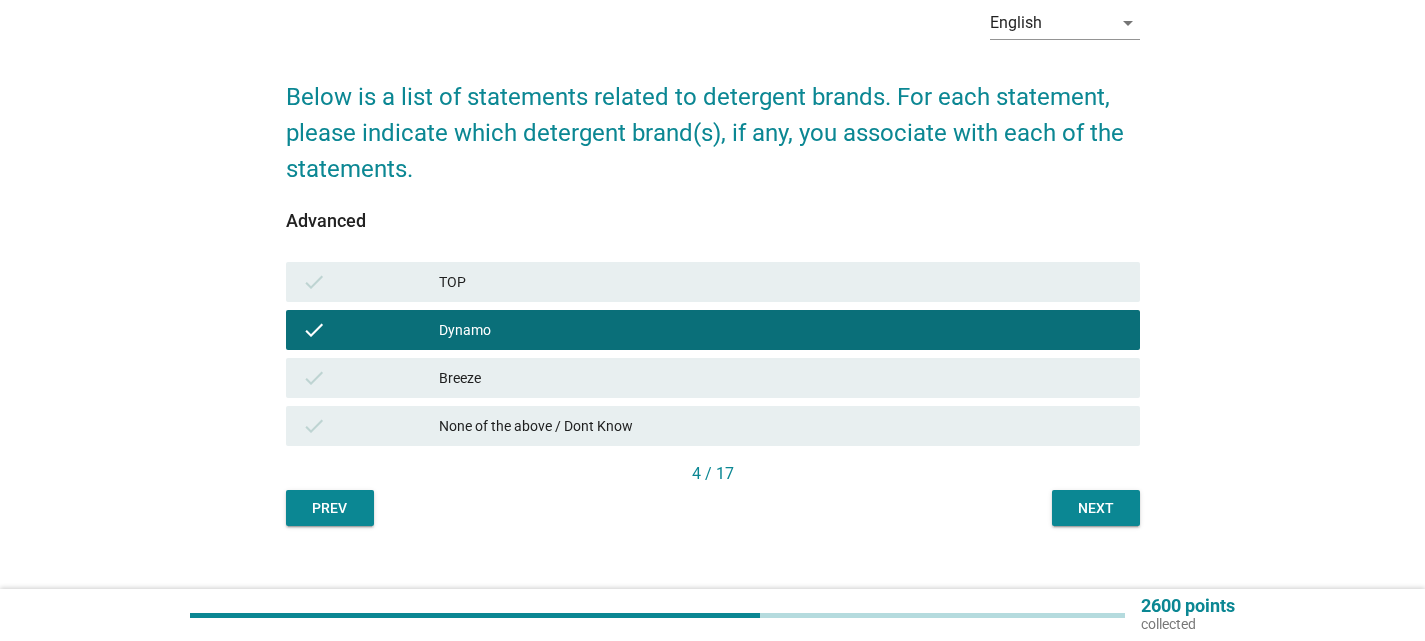 scroll, scrollTop: 100, scrollLeft: 0, axis: vertical 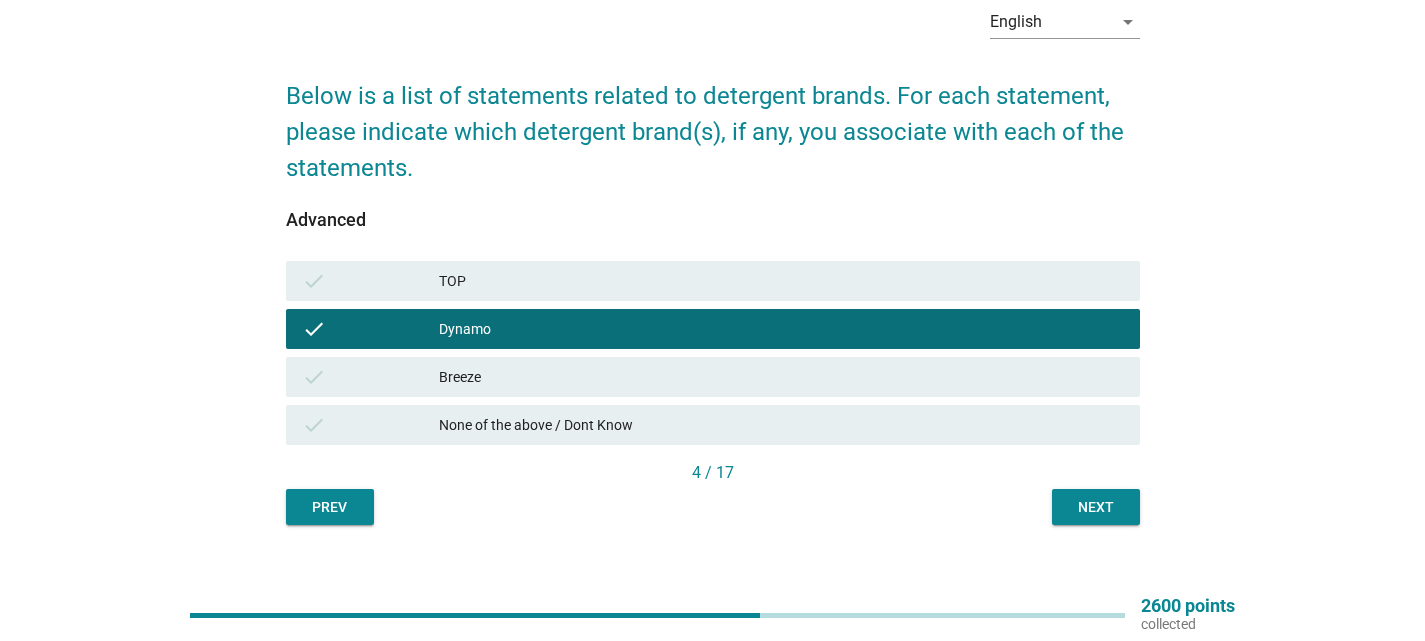 click on "English arrow_drop_down   Below is a list of statements related to detergent brands. For each statement, please indicate which detergent brand(s), if any, you associate with each of the statements.
Advanced
check   TOP check   Dynamo check   Breeze check   None of the above / Dont Know
4 / 17
Prev   Next" at bounding box center (713, 257) 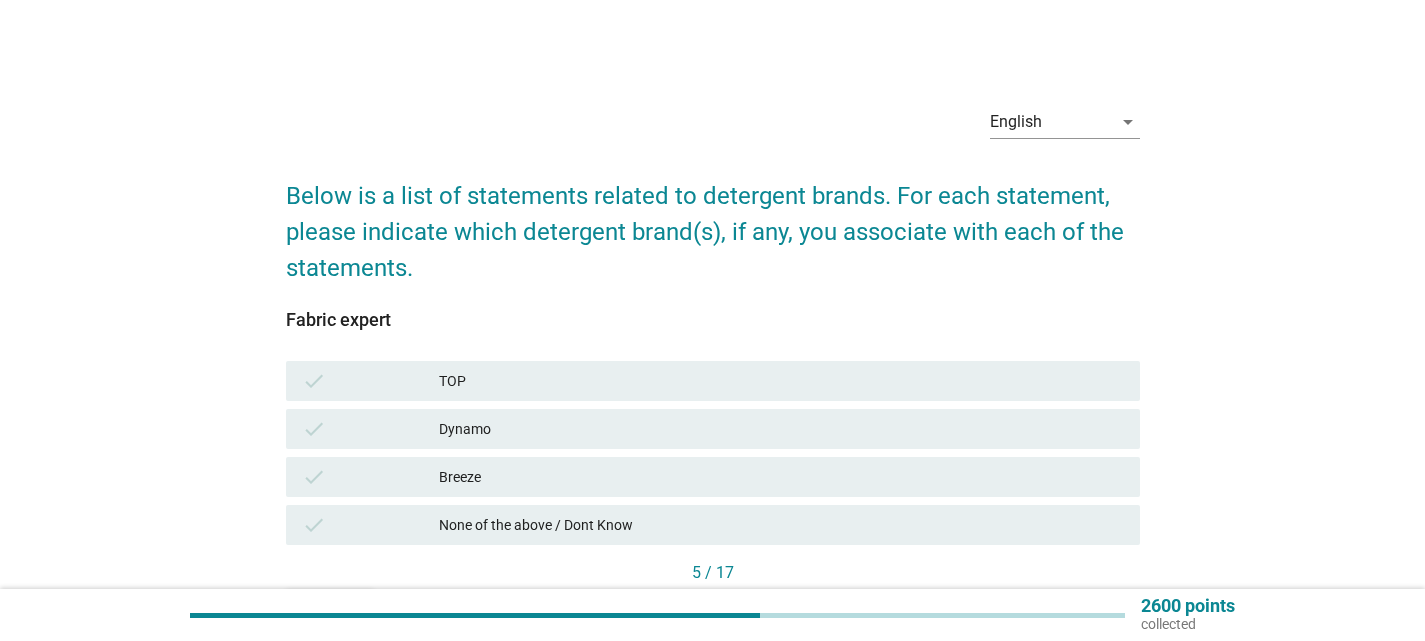 click on "Dynamo" at bounding box center [781, 429] 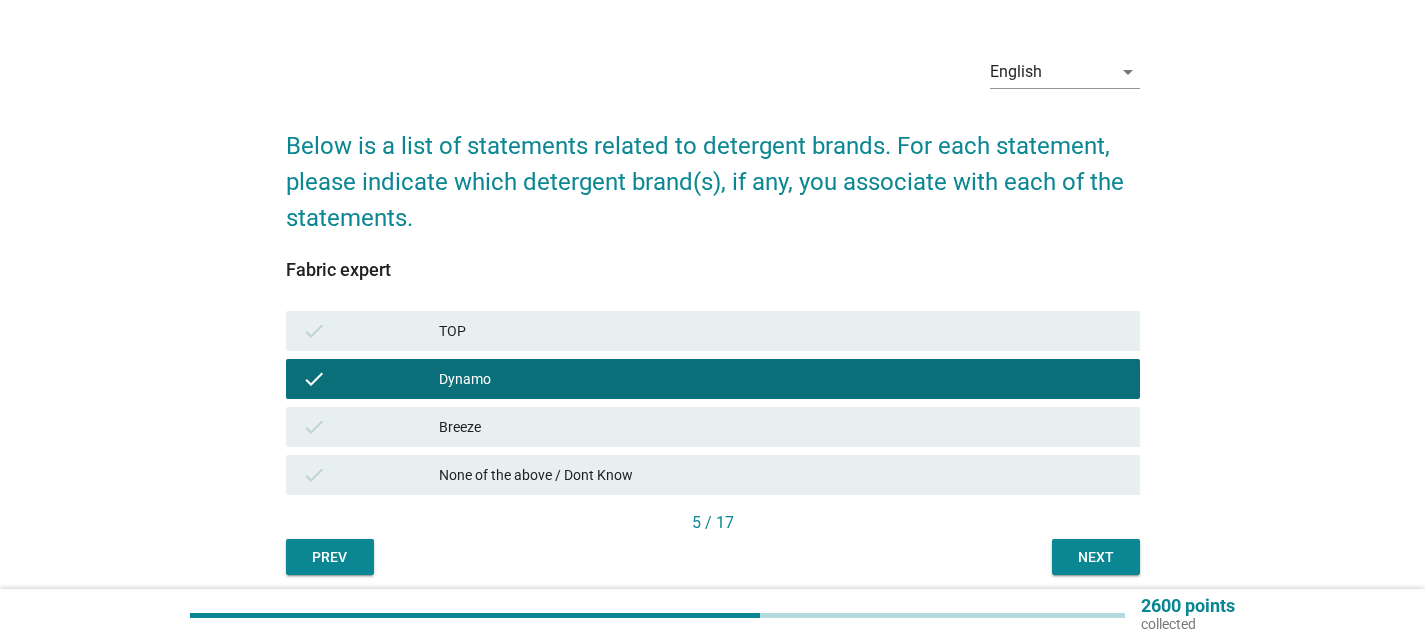 scroll, scrollTop: 126, scrollLeft: 0, axis: vertical 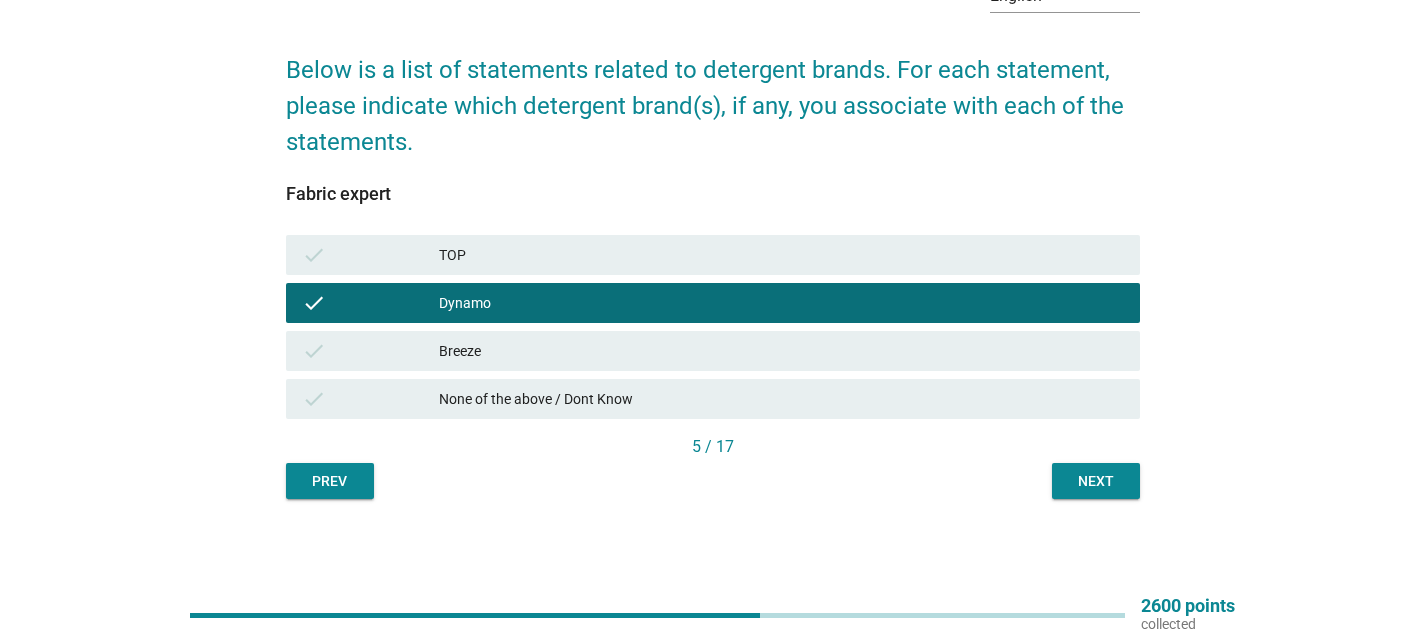 click on "Next" at bounding box center [1096, 481] 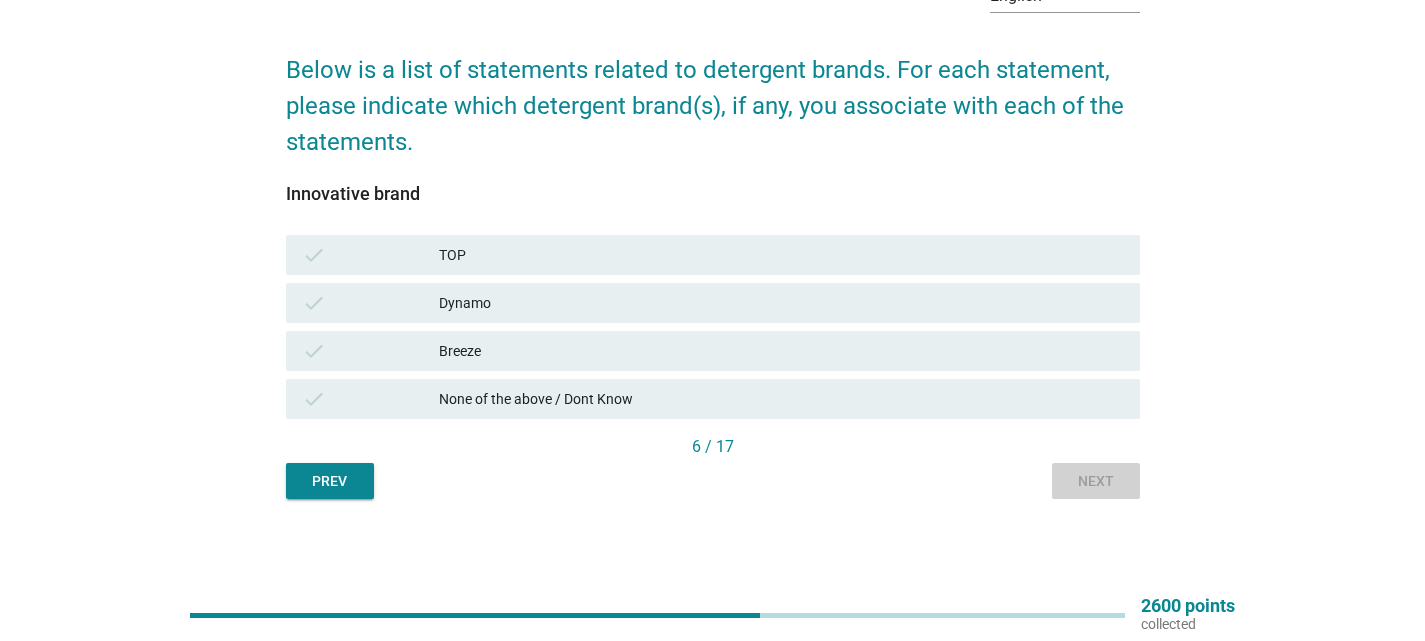 scroll, scrollTop: 0, scrollLeft: 0, axis: both 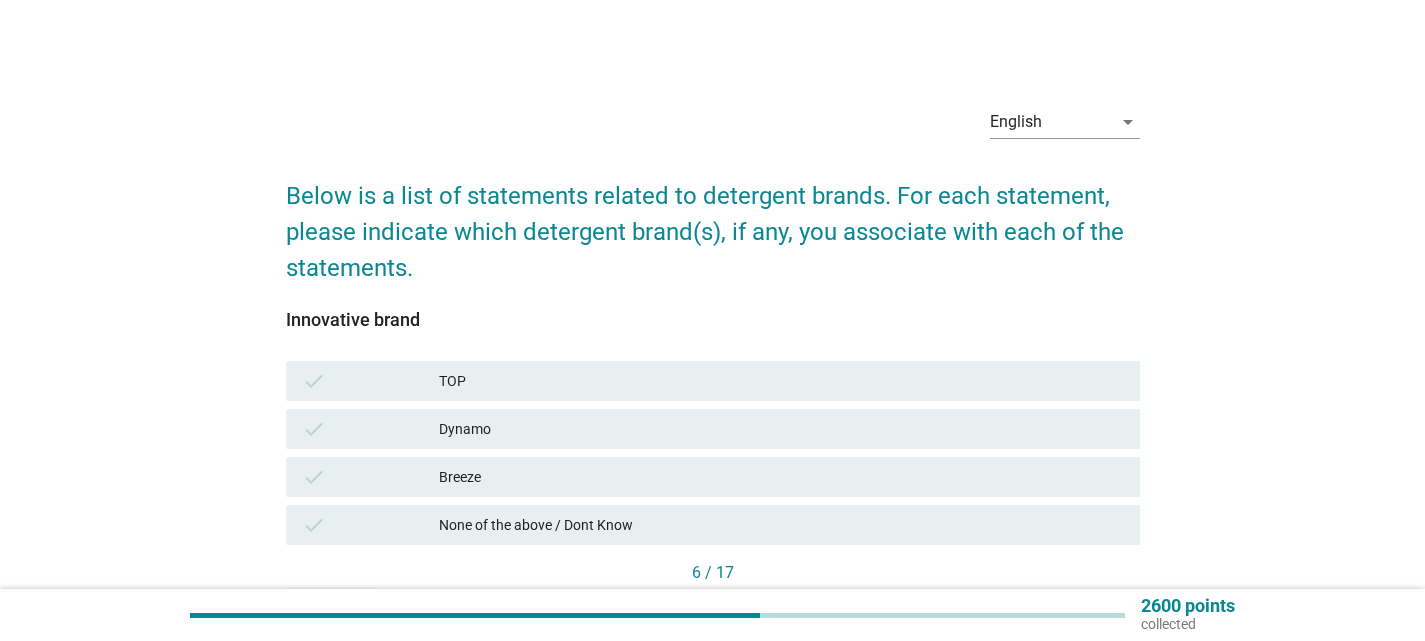 drag, startPoint x: 878, startPoint y: 401, endPoint x: 964, endPoint y: 437, distance: 93.230896 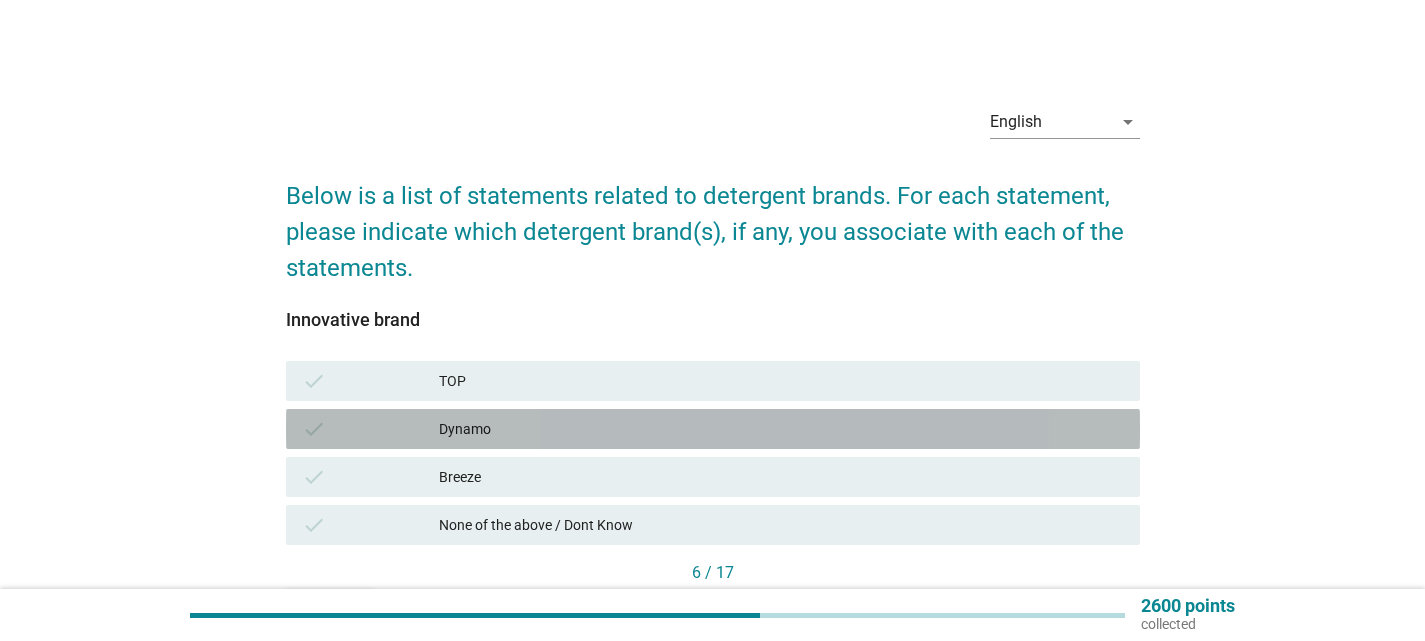 click on "check   Dynamo" at bounding box center (713, 429) 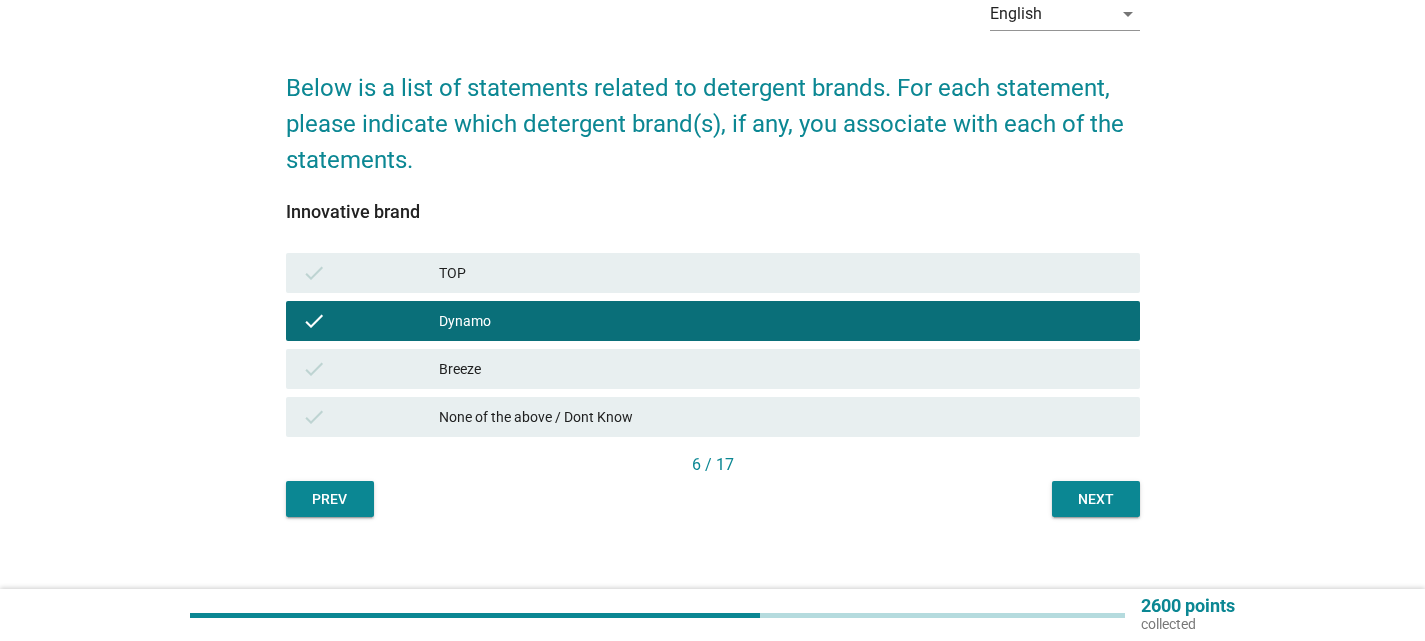 scroll, scrollTop: 126, scrollLeft: 0, axis: vertical 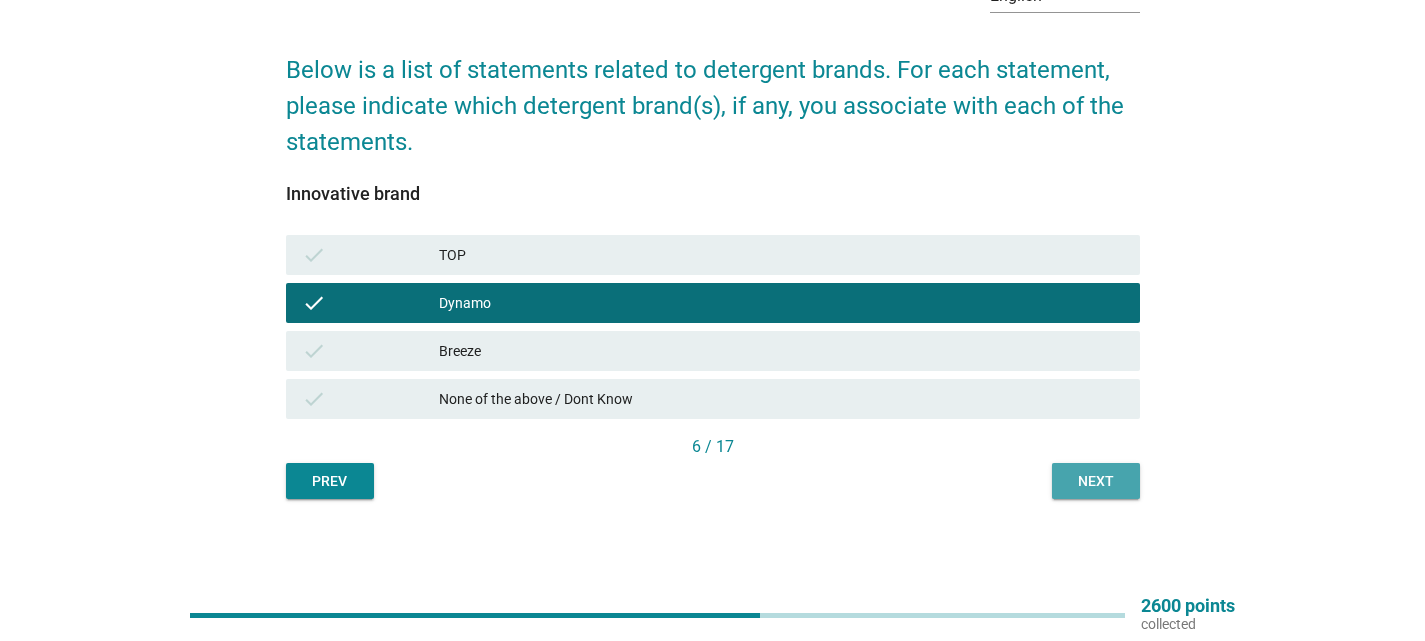 click on "Next" at bounding box center (1096, 481) 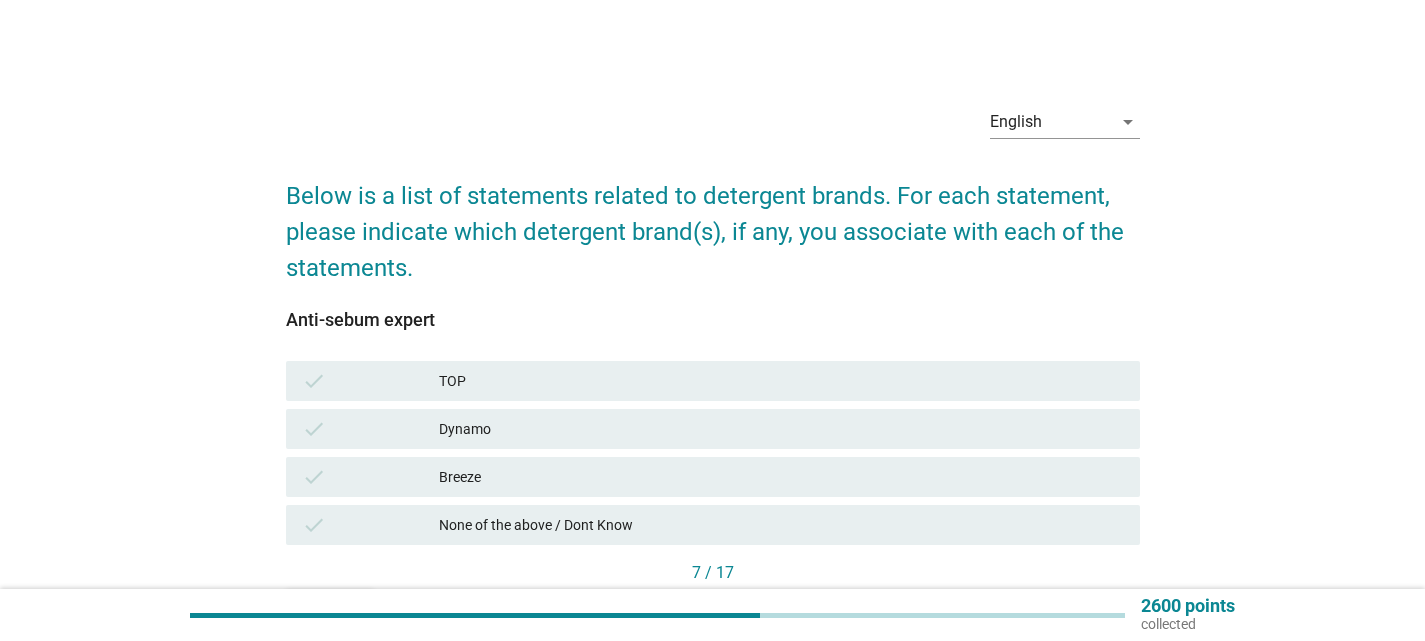 click on "Dynamo" at bounding box center [781, 429] 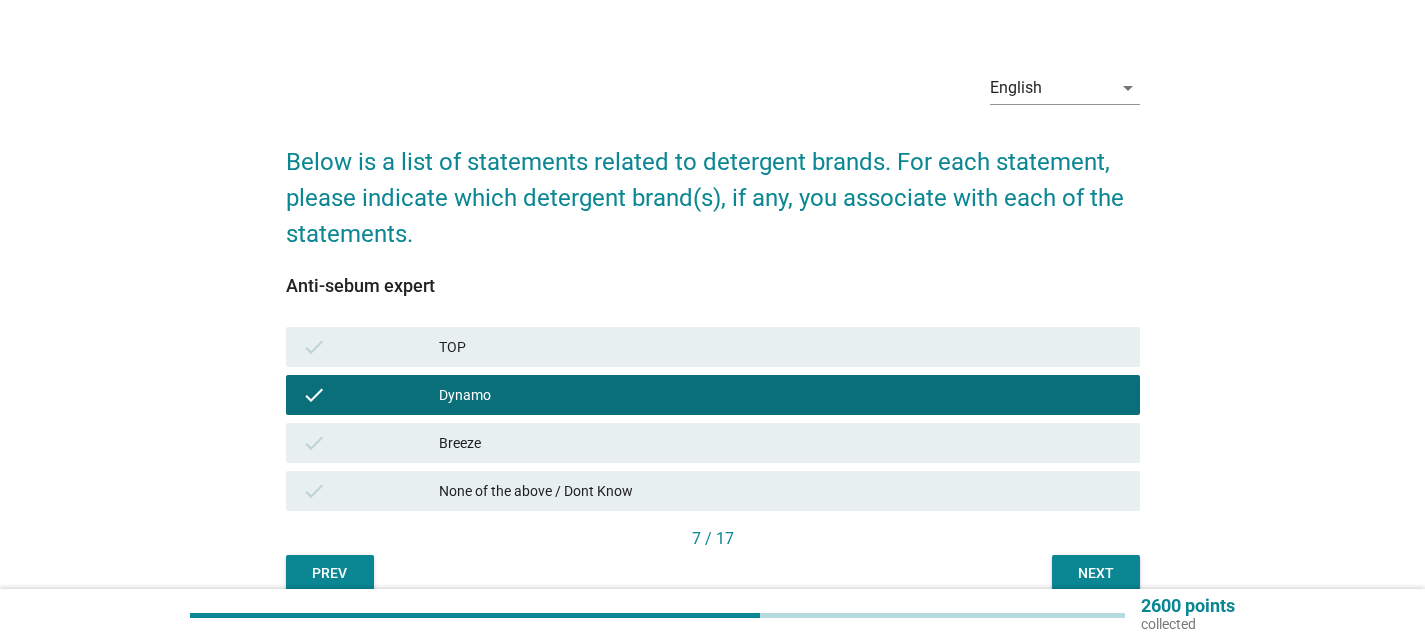 scroll, scrollTop: 126, scrollLeft: 0, axis: vertical 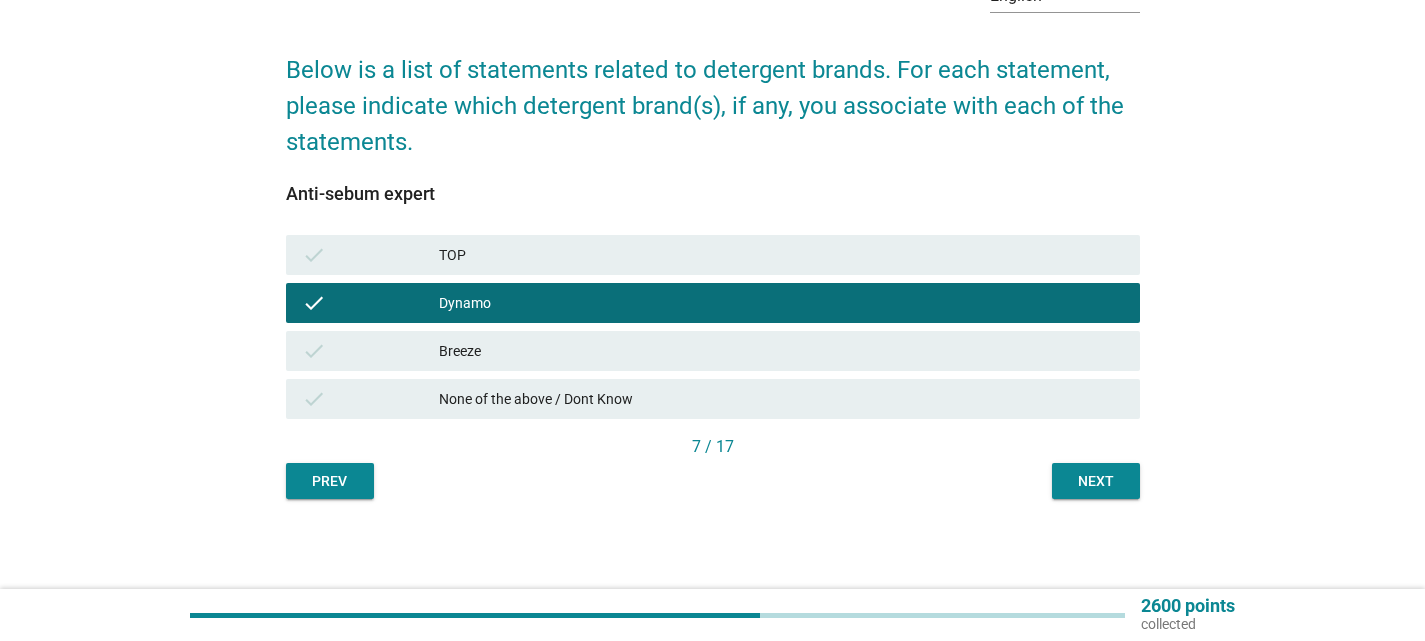 click on "English arrow_drop_down   Below is a list of statements related to detergent brands. For each statement, please indicate which detergent brand(s), if any, you associate with each of the statements.
Anti-sebum expert
check   TOP check   Dynamo check   Breeze check   None of the above / Dont Know
7 / 17
Prev   Next" at bounding box center (713, 231) 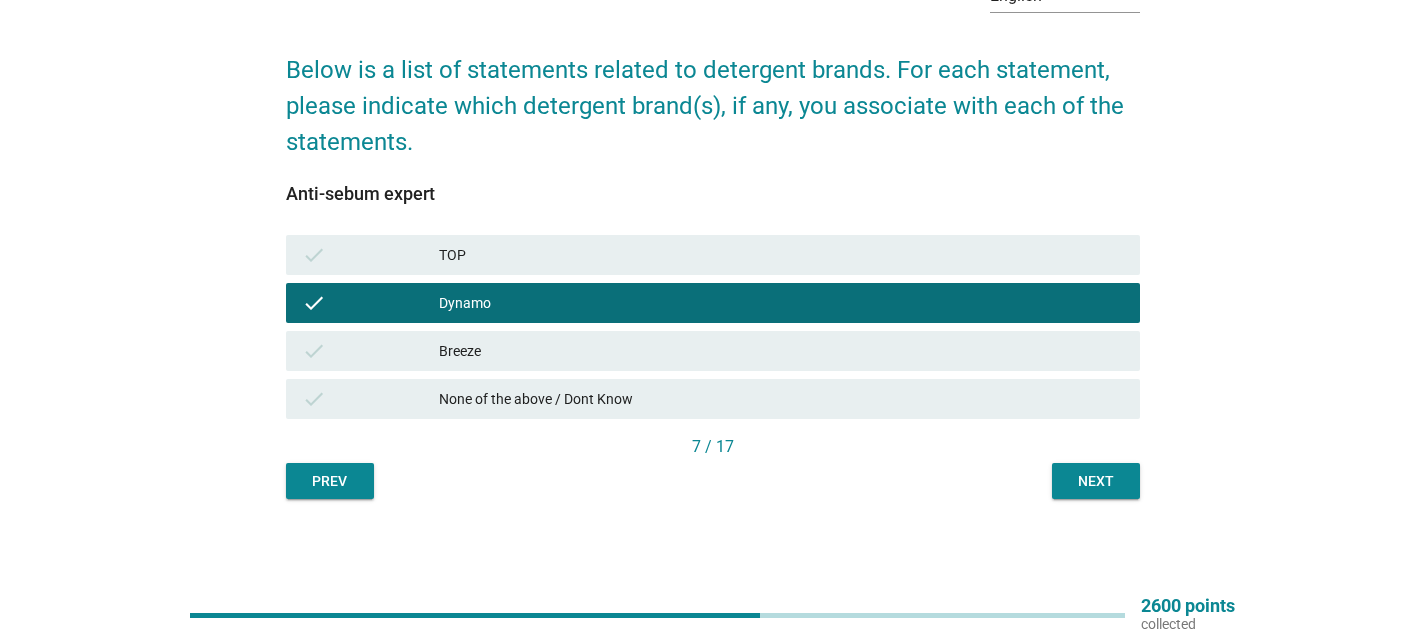 click on "Next" at bounding box center [1096, 481] 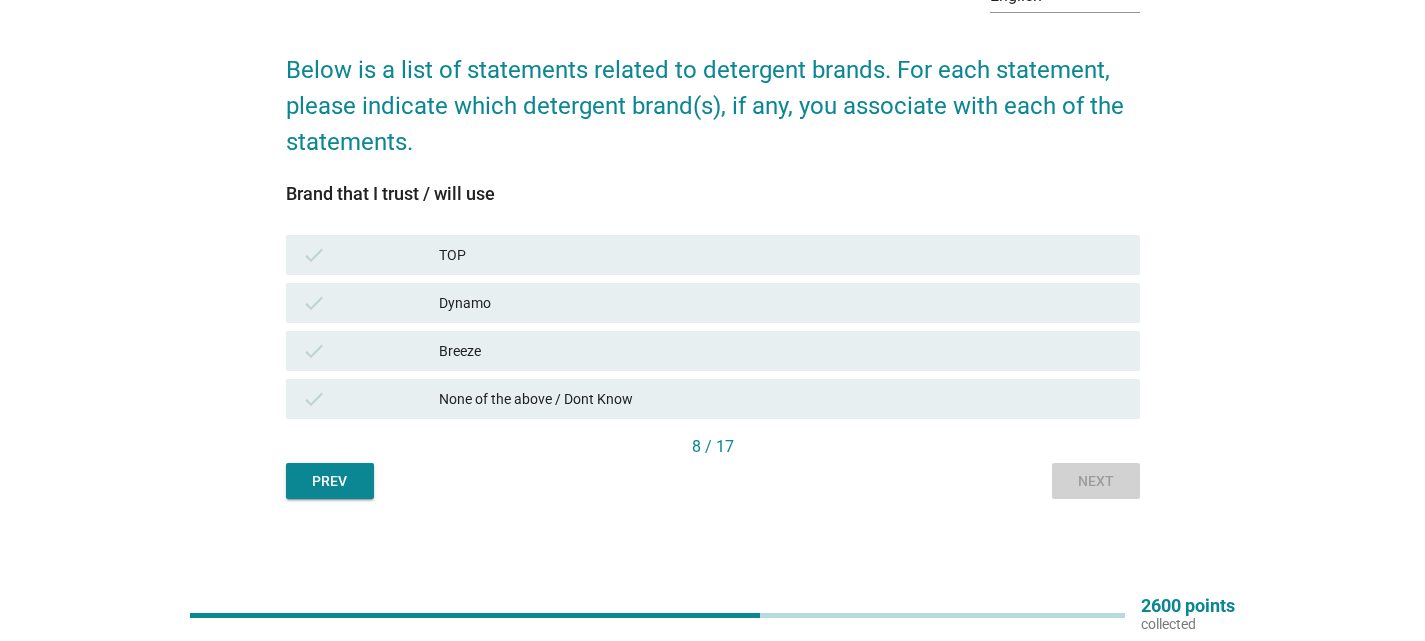 scroll, scrollTop: 0, scrollLeft: 0, axis: both 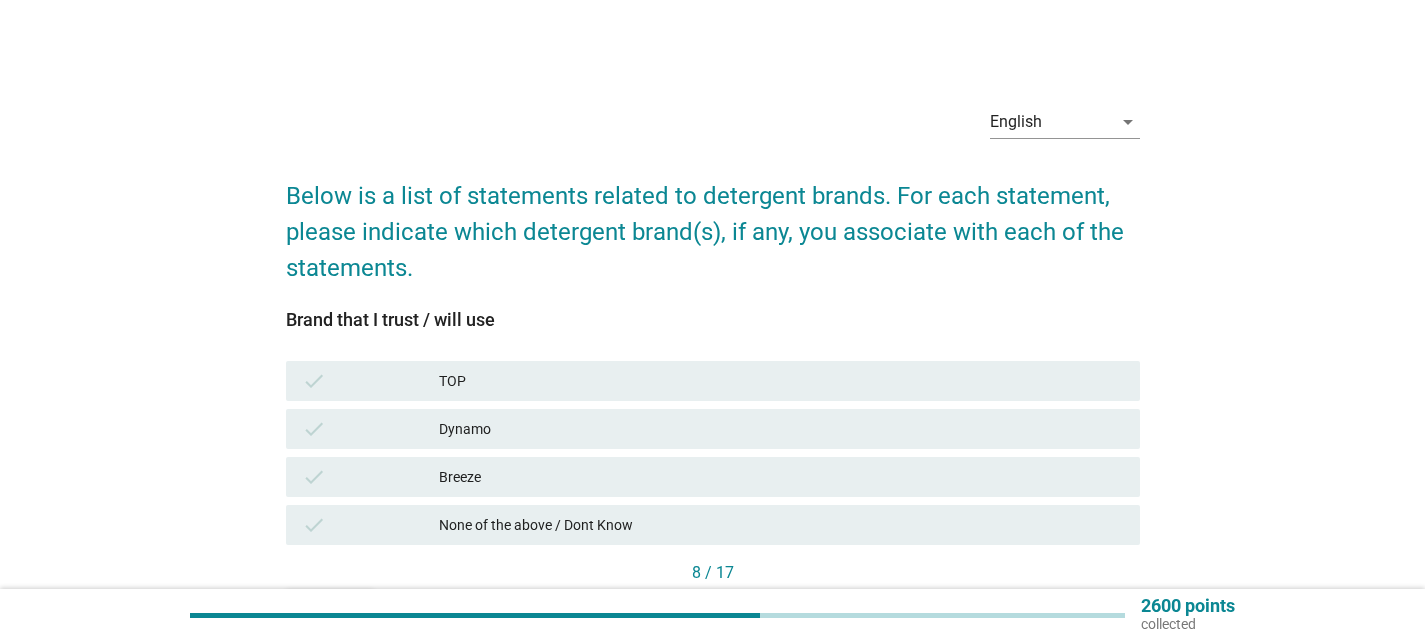click on "check   Dynamo" at bounding box center [713, 429] 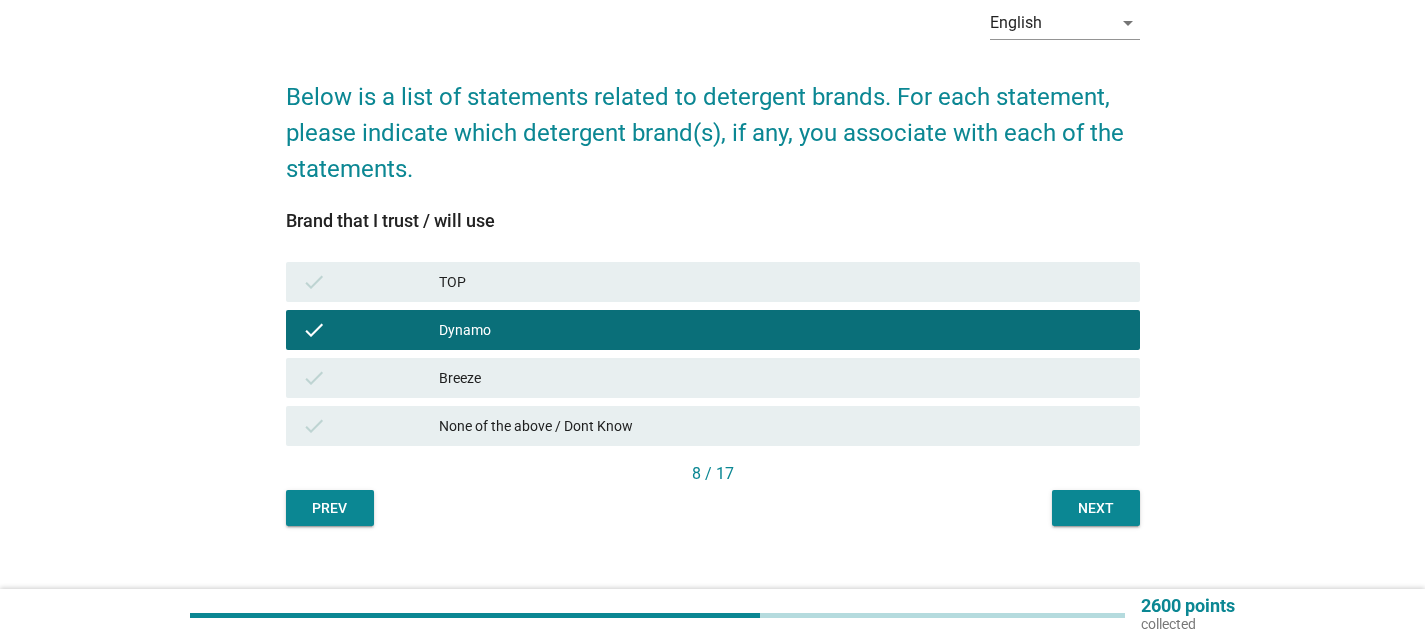 scroll, scrollTop: 100, scrollLeft: 0, axis: vertical 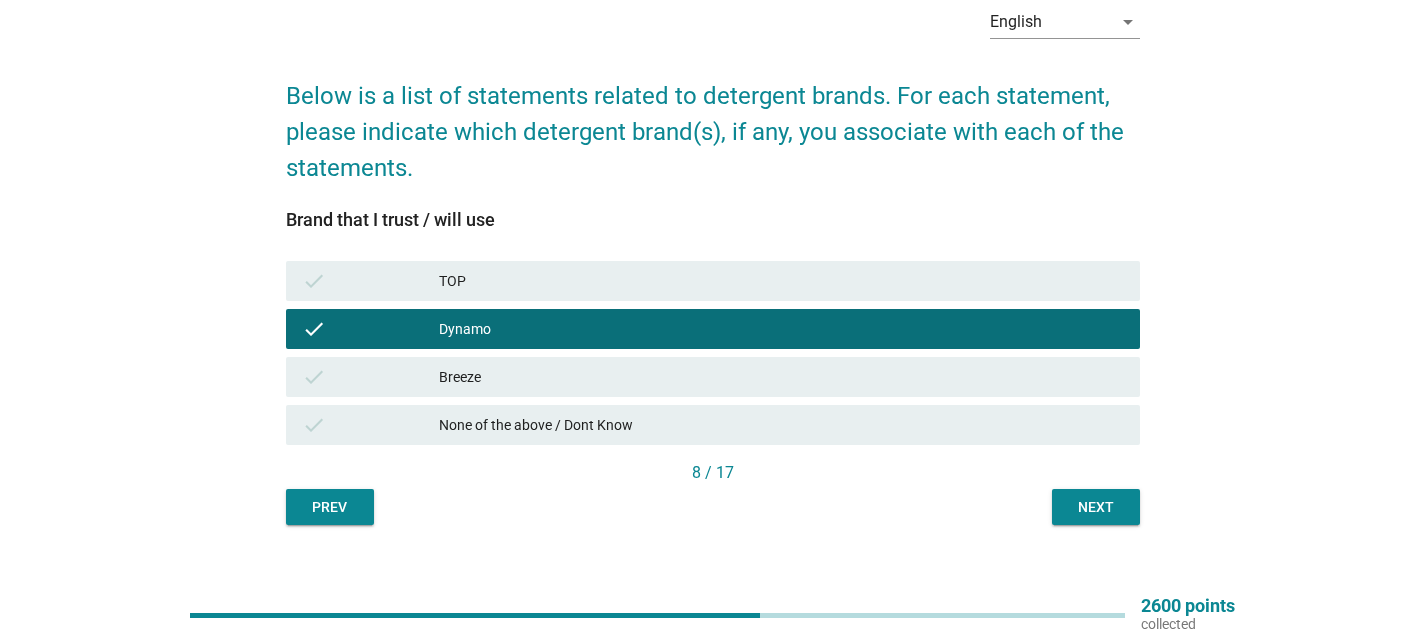 click on "Next" at bounding box center (1096, 507) 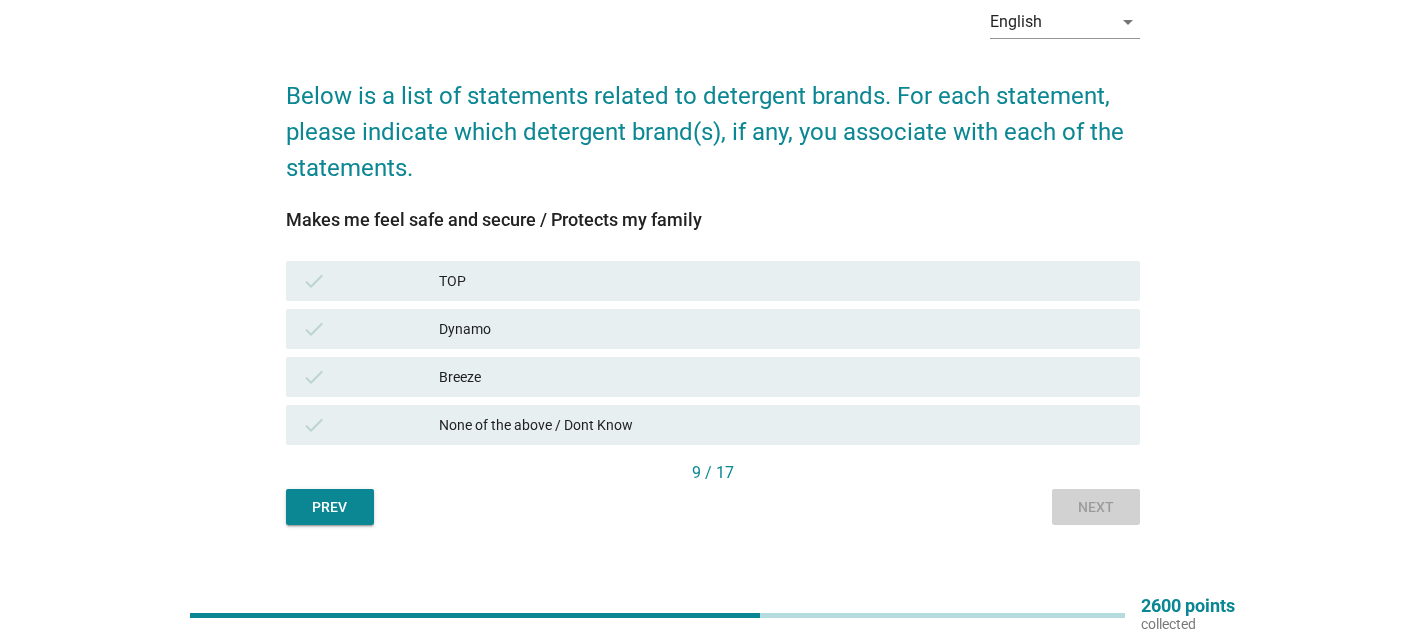 scroll, scrollTop: 0, scrollLeft: 0, axis: both 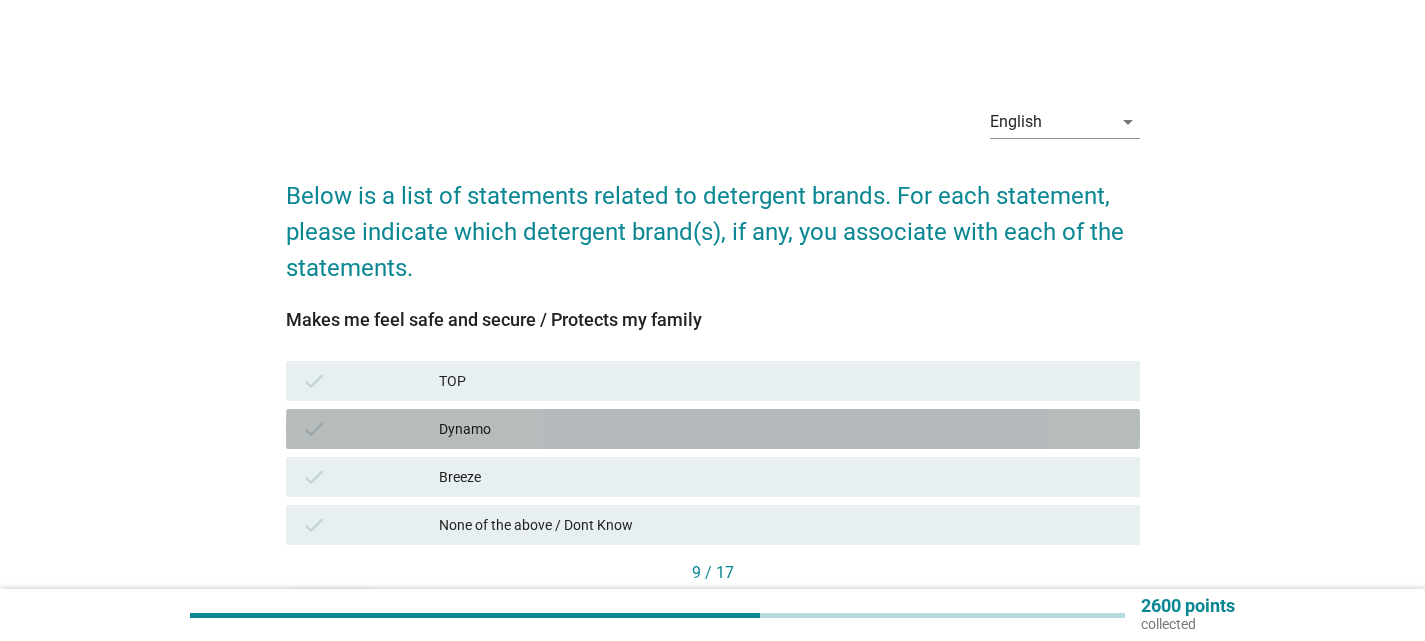 click on "Dynamo" at bounding box center (781, 429) 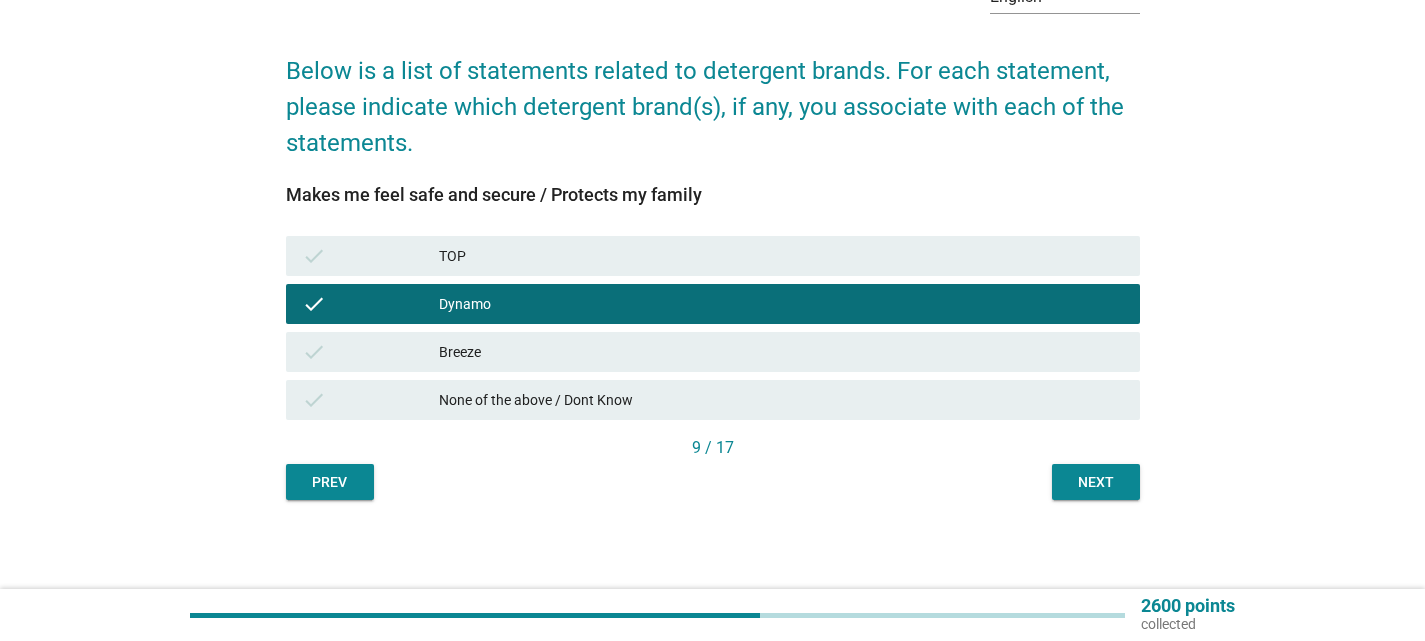 scroll, scrollTop: 126, scrollLeft: 0, axis: vertical 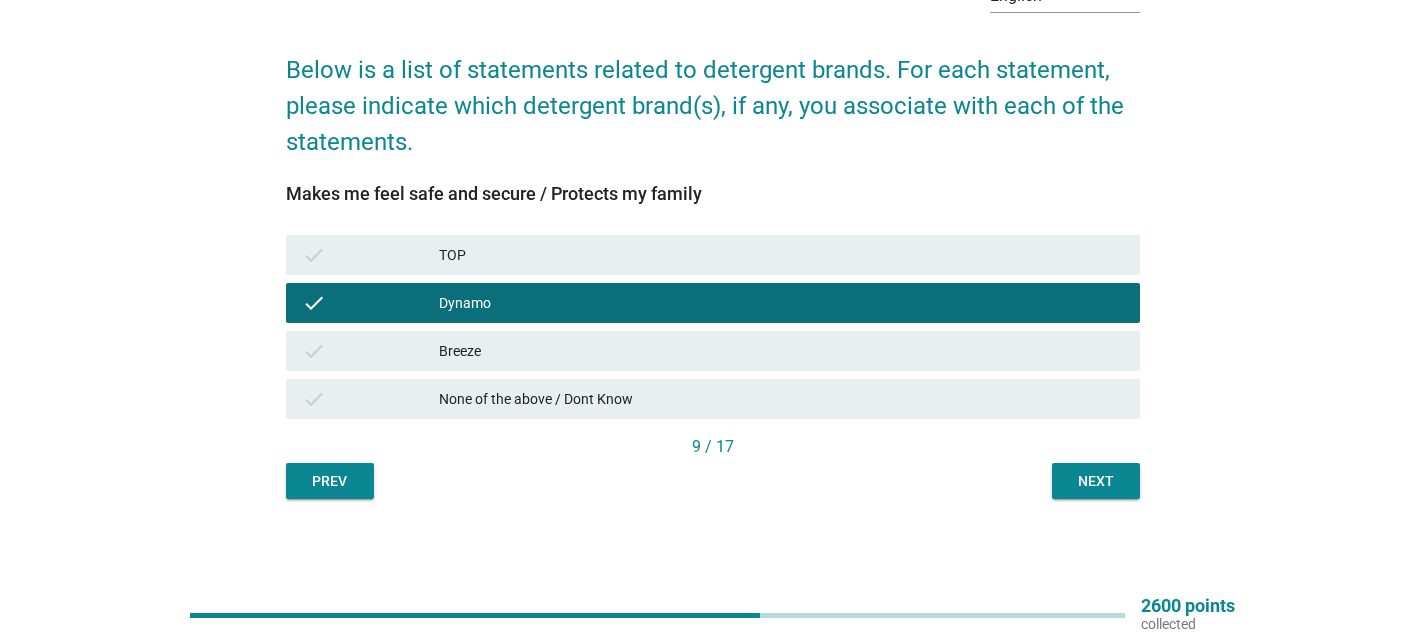 click on "Next" at bounding box center (1096, 481) 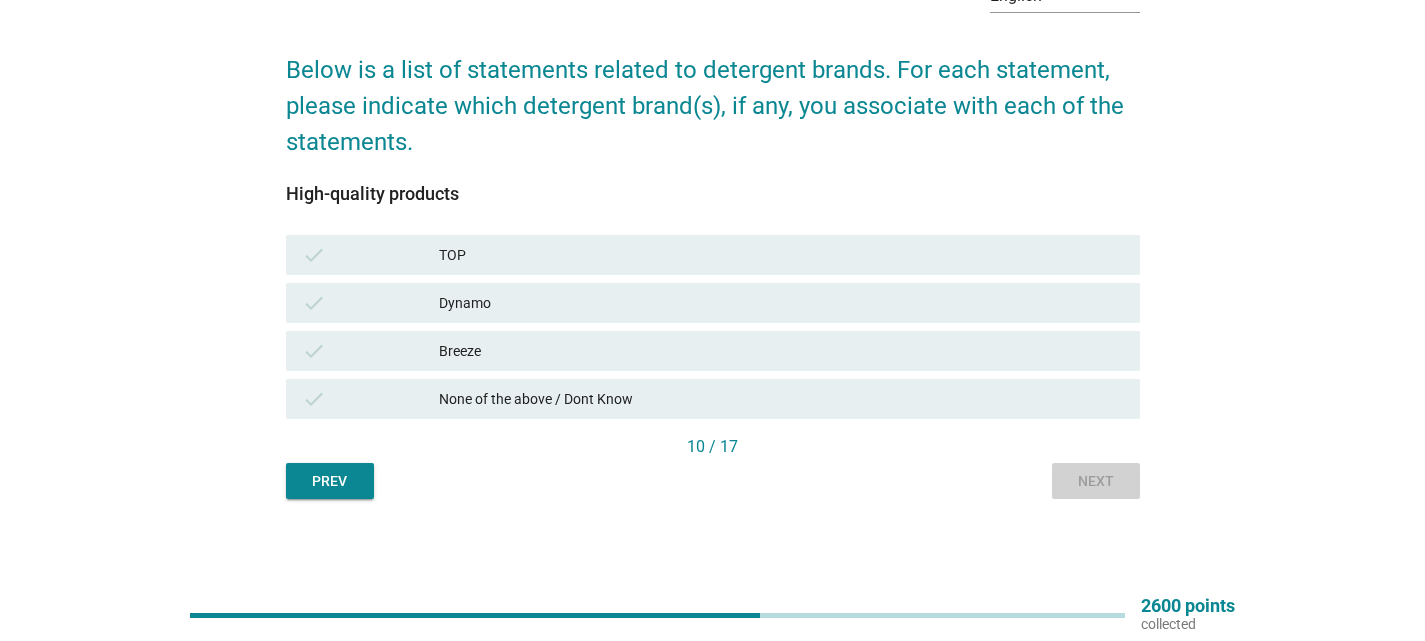 scroll, scrollTop: 0, scrollLeft: 0, axis: both 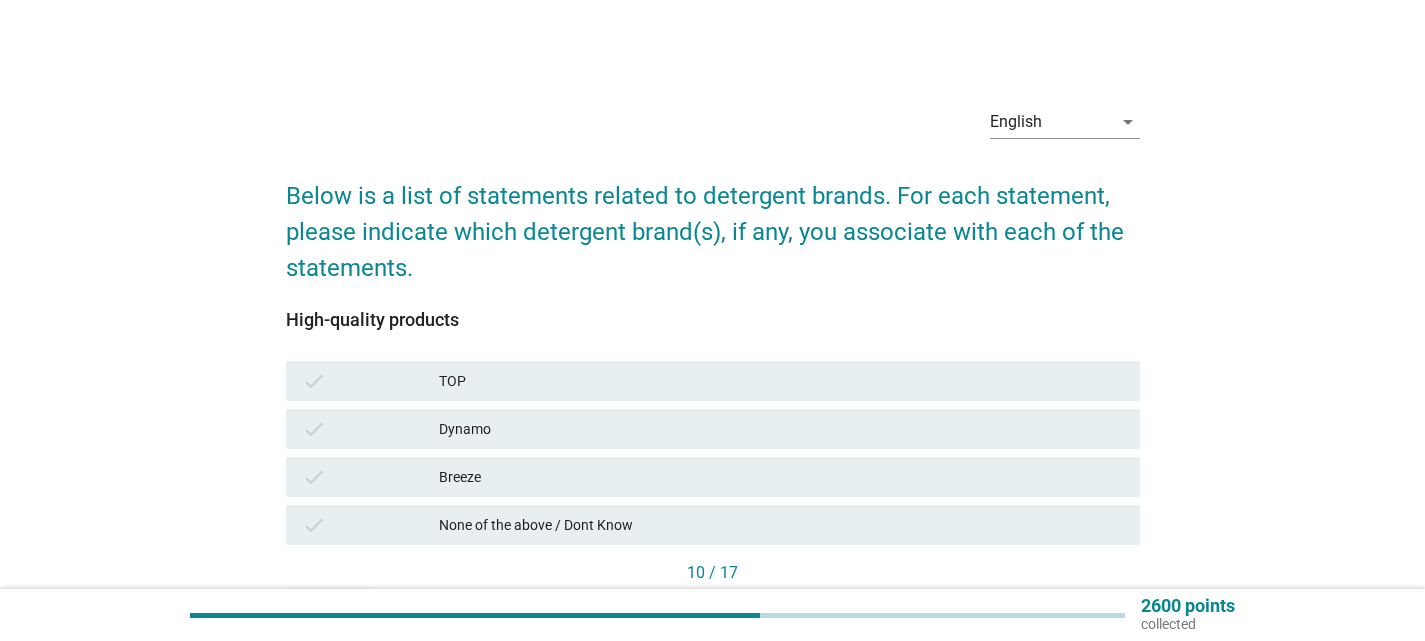 click on "check   TOP" at bounding box center [713, 381] 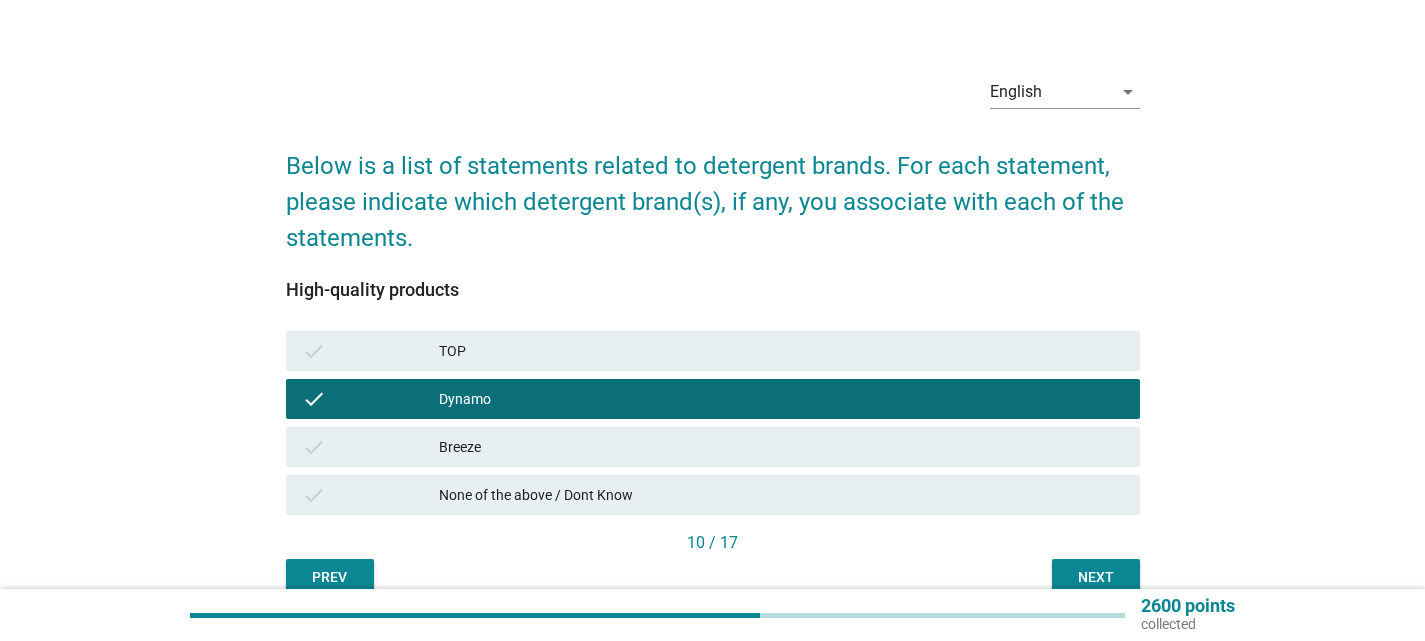 scroll, scrollTop: 126, scrollLeft: 0, axis: vertical 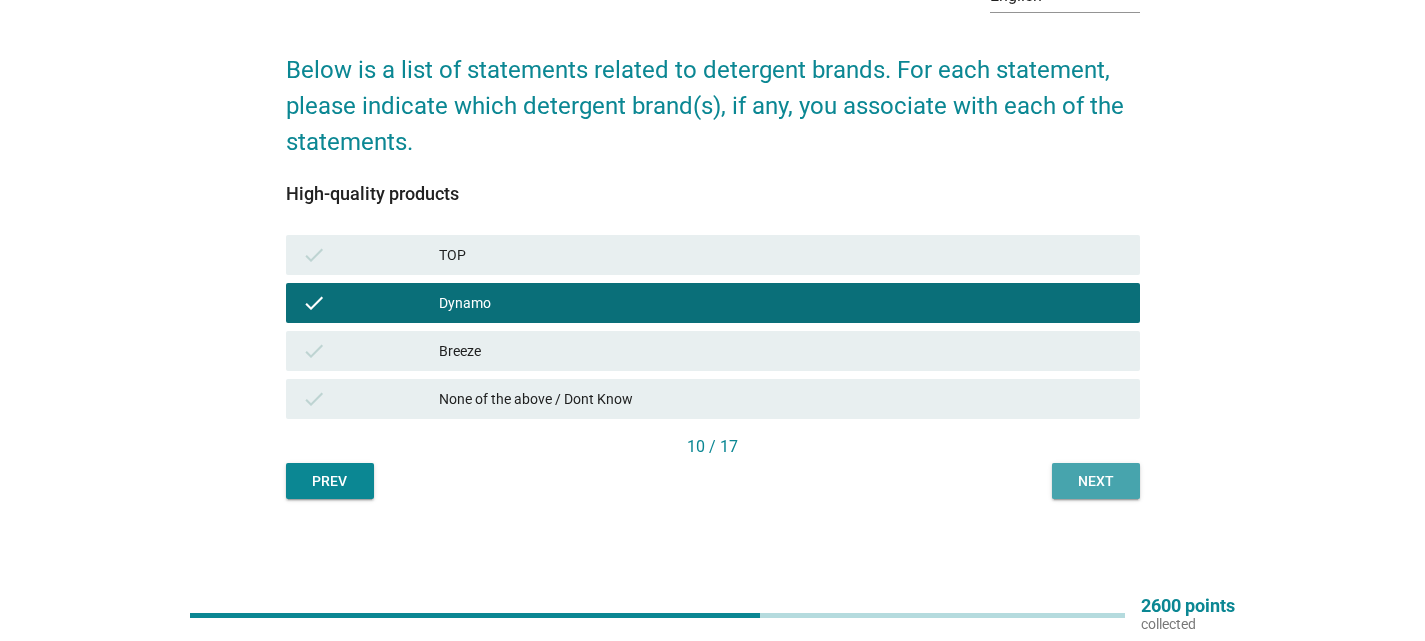 click on "Next" at bounding box center [1096, 481] 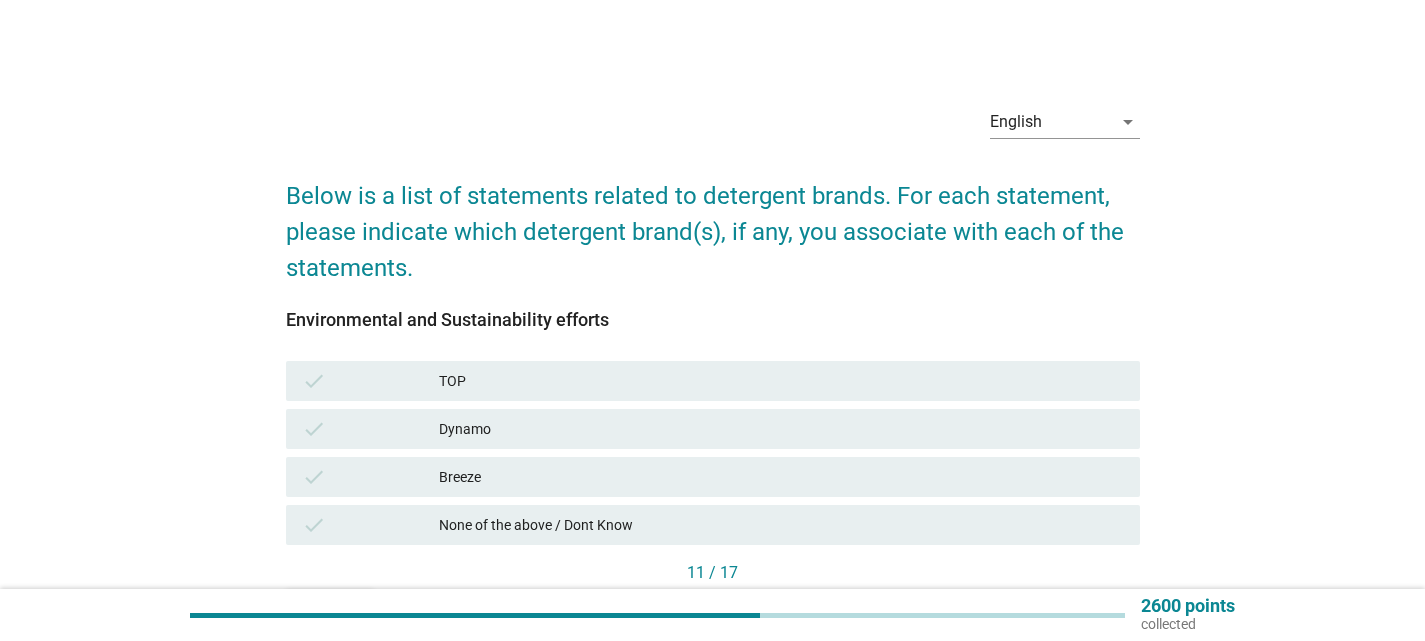 click on "check   Dynamo" at bounding box center [713, 429] 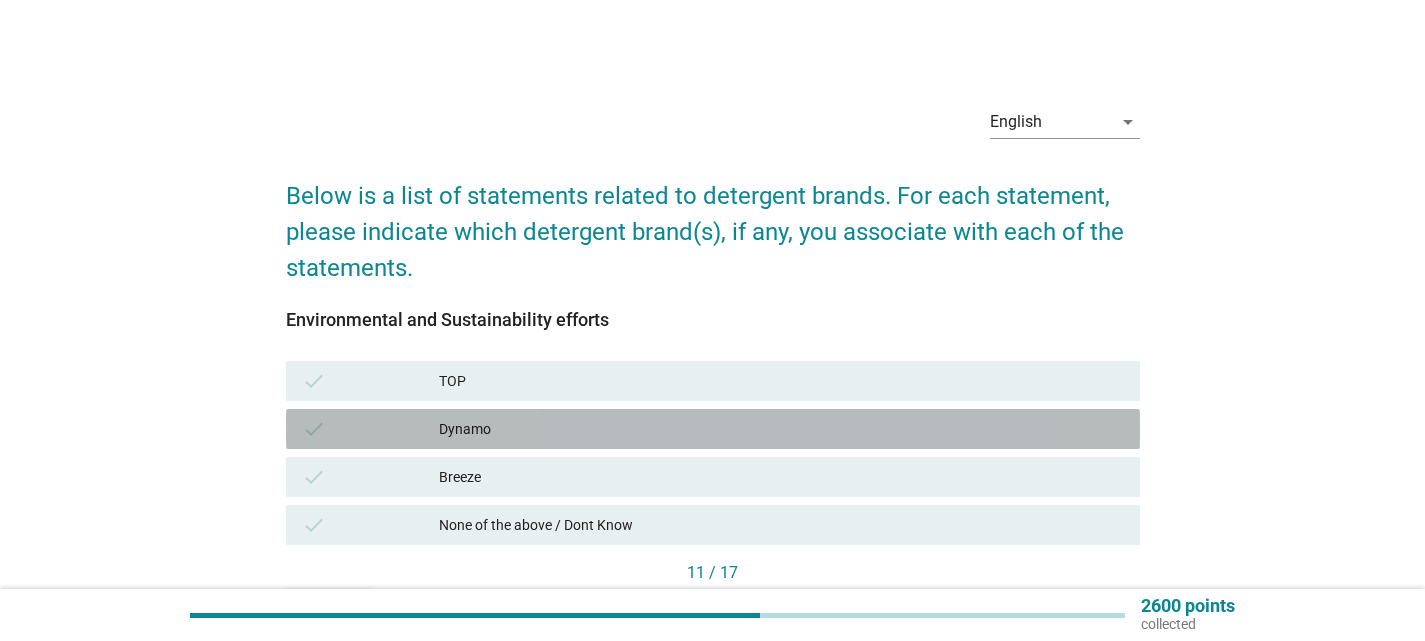 click on "Dynamo" at bounding box center [781, 429] 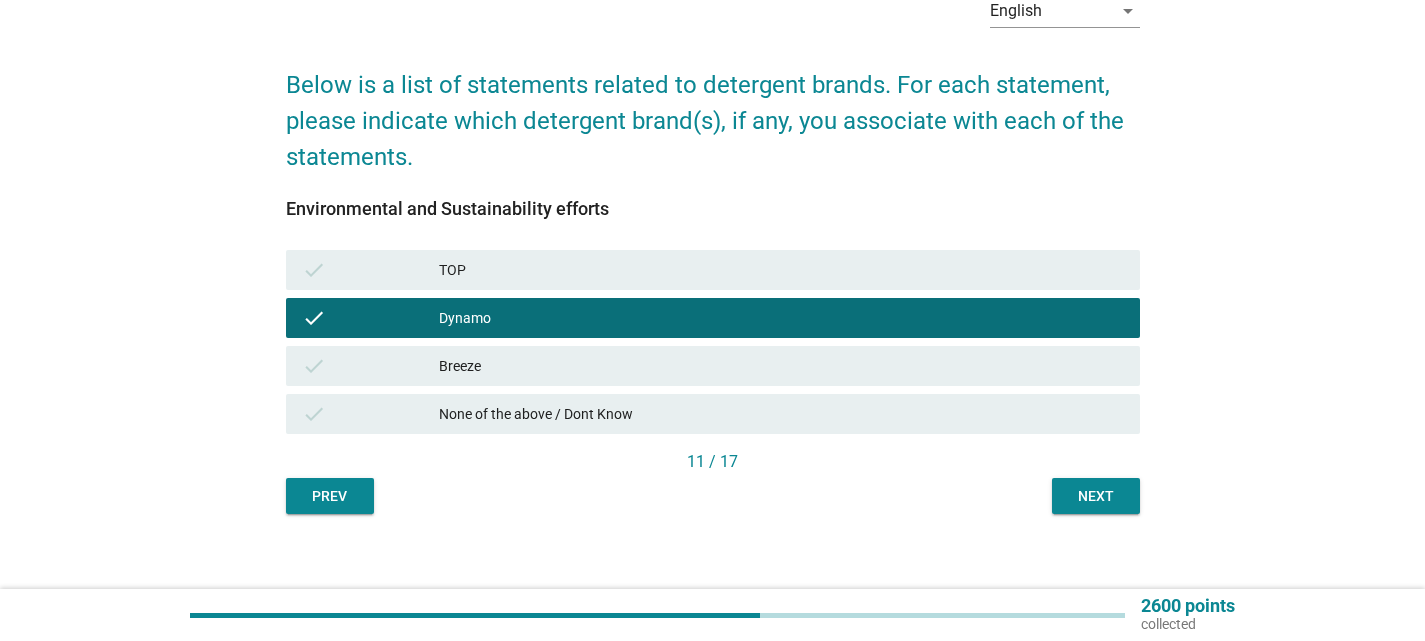 scroll, scrollTop: 126, scrollLeft: 0, axis: vertical 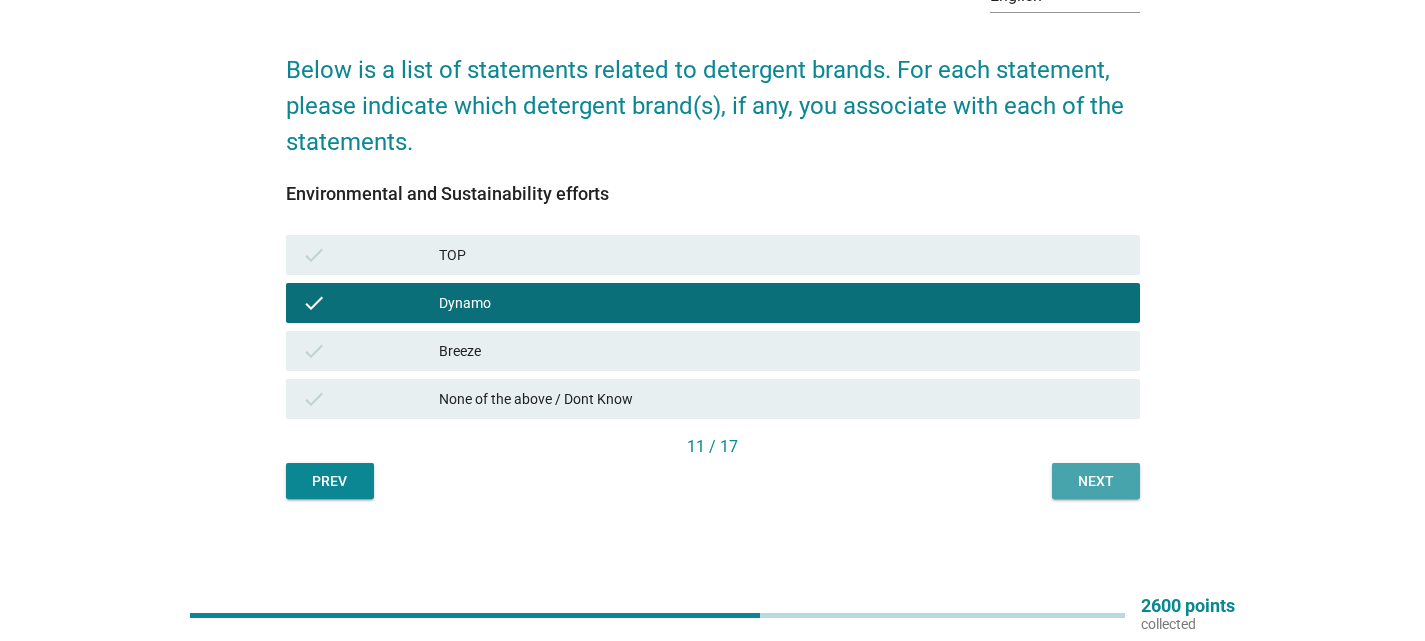 click on "Next" at bounding box center (1096, 481) 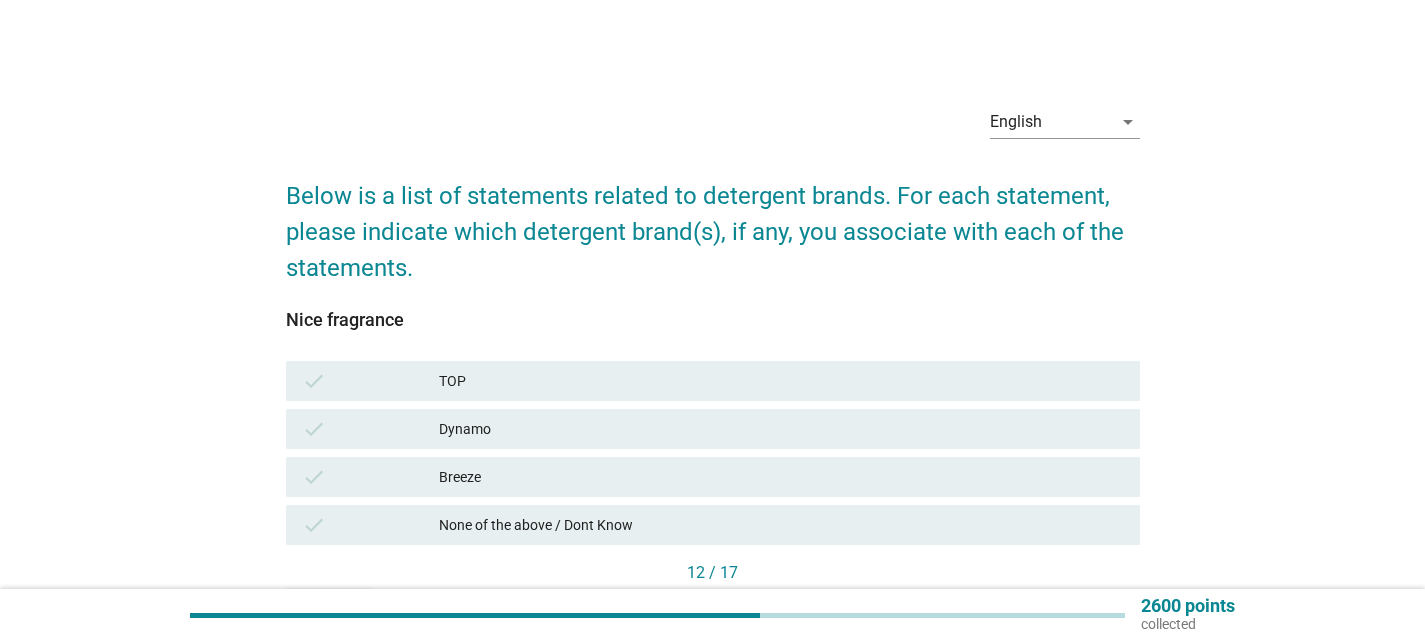 drag, startPoint x: 847, startPoint y: 444, endPoint x: 868, endPoint y: 456, distance: 24.186773 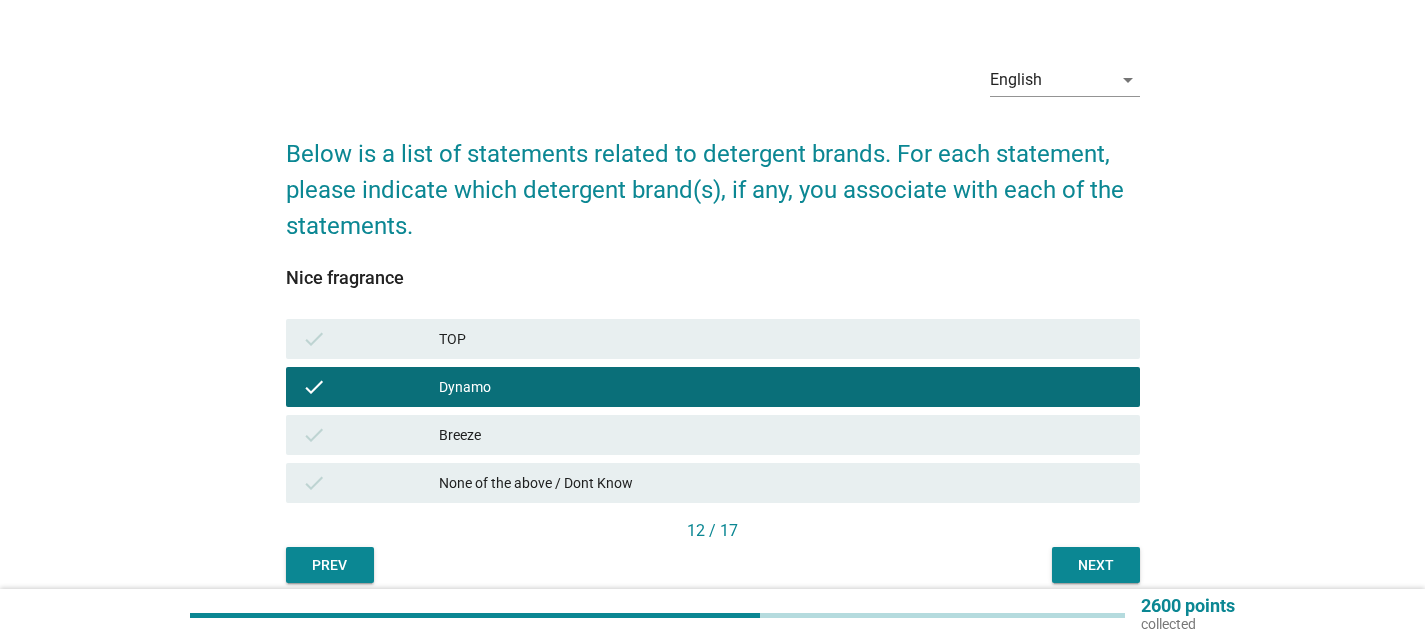 scroll, scrollTop: 126, scrollLeft: 0, axis: vertical 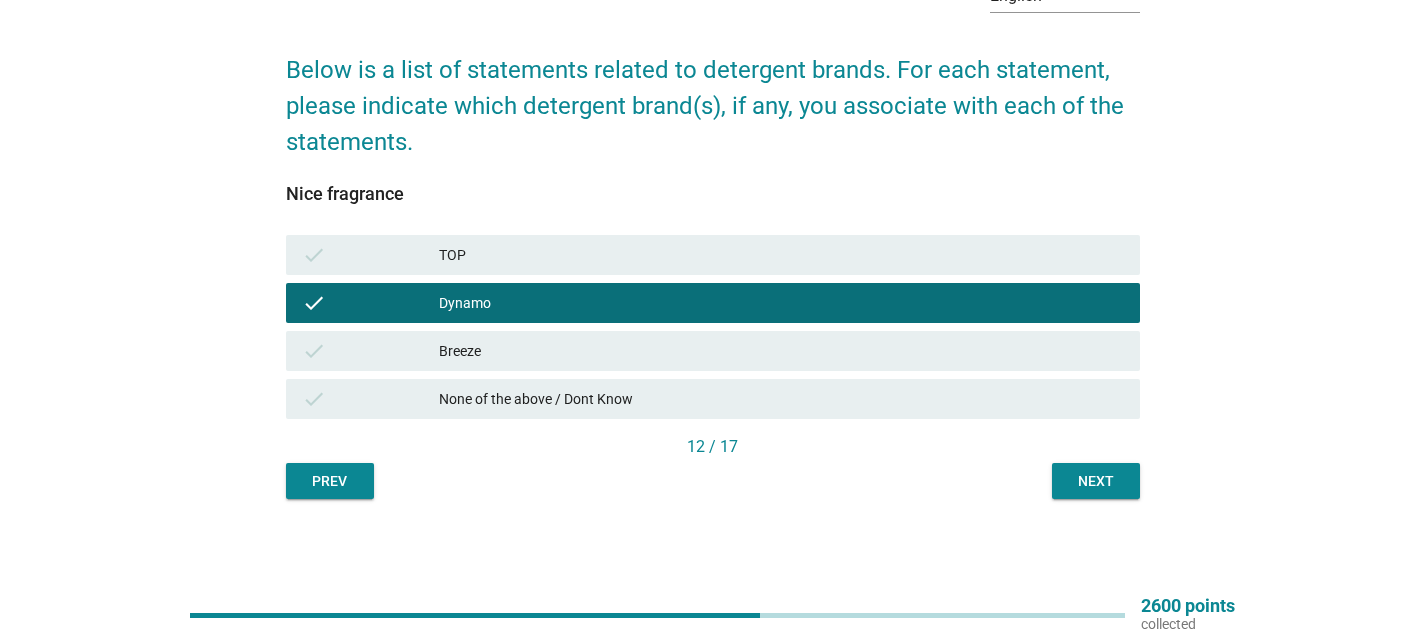 click on "English arrow_drop_down   Below is a list of statements related to detergent brands. For each statement, please indicate which detergent brand(s), if any, you associate with each of the statements.
Nice fragrance
check   TOP check   Dynamo check   Breeze check   None of the above / Dont Know
12 / 17
Prev   Next" at bounding box center [713, 231] 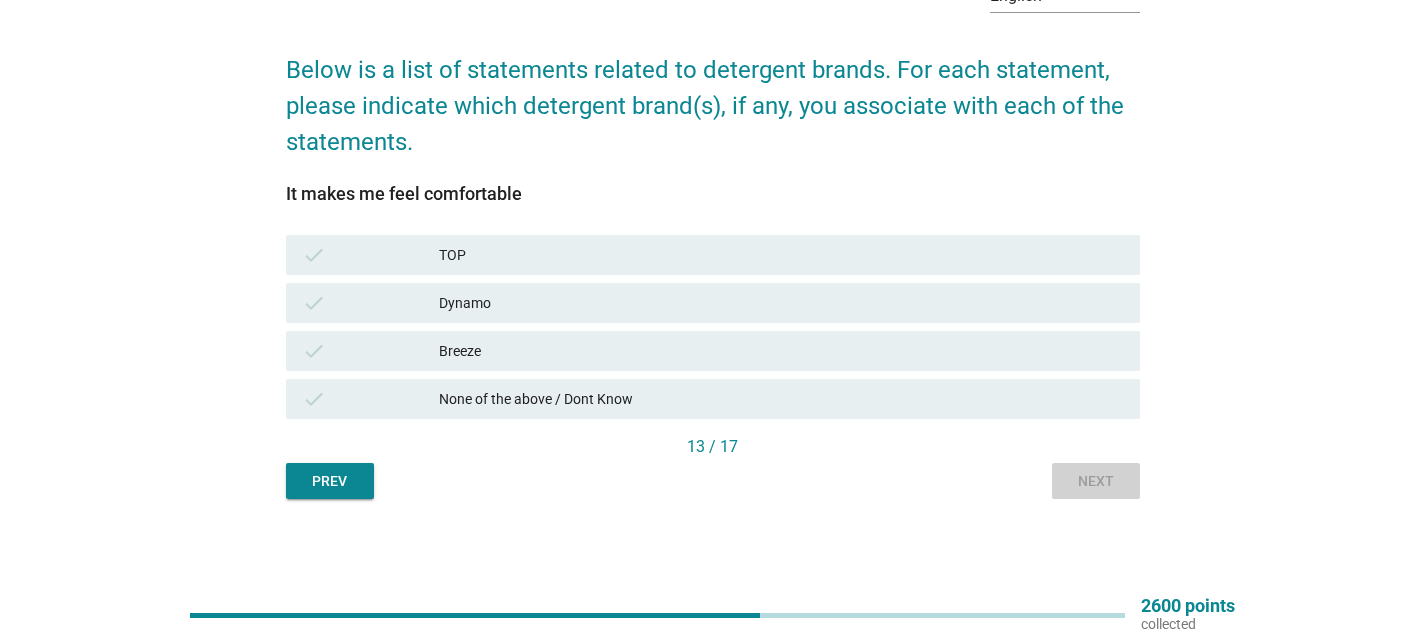 scroll, scrollTop: 0, scrollLeft: 0, axis: both 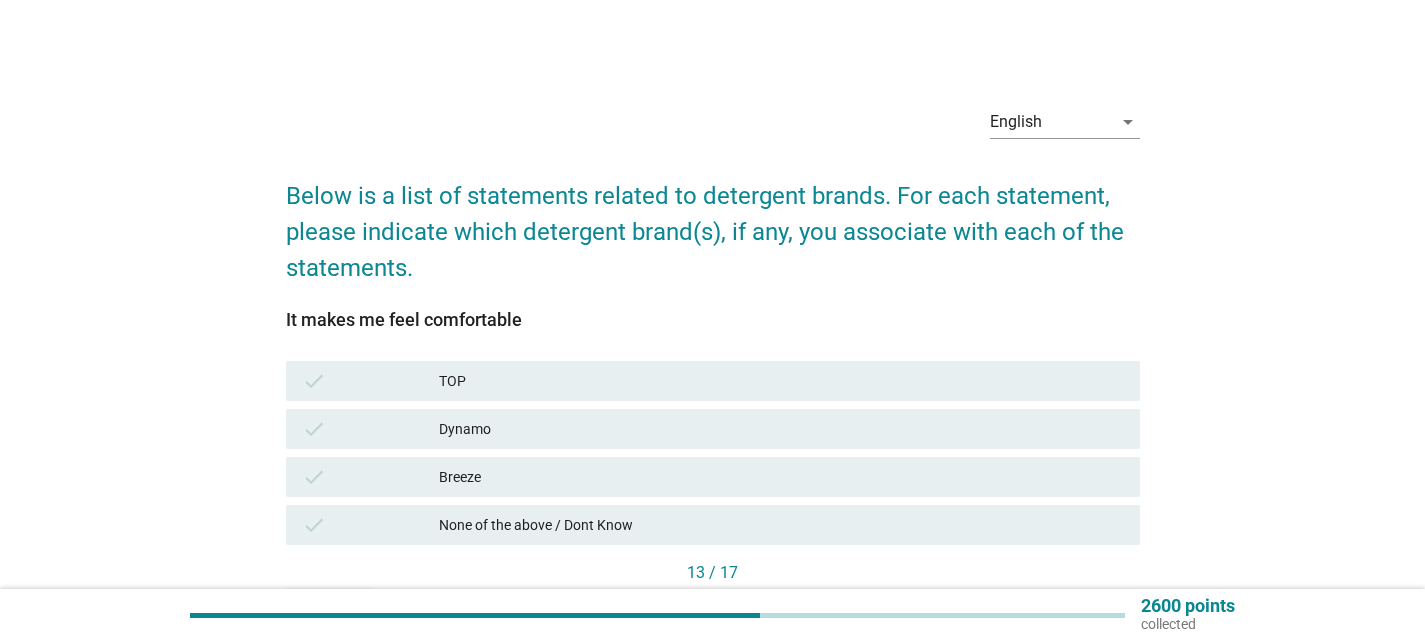 click on "Dynamo" at bounding box center [781, 429] 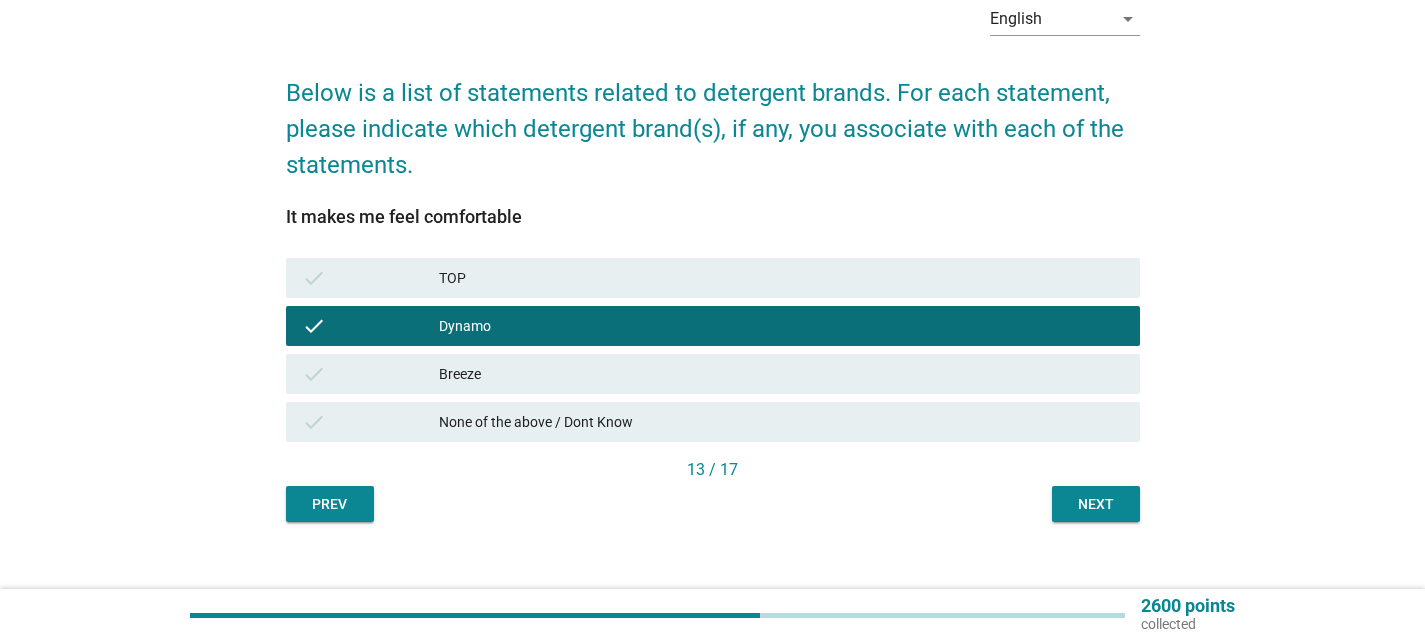 scroll, scrollTop: 126, scrollLeft: 0, axis: vertical 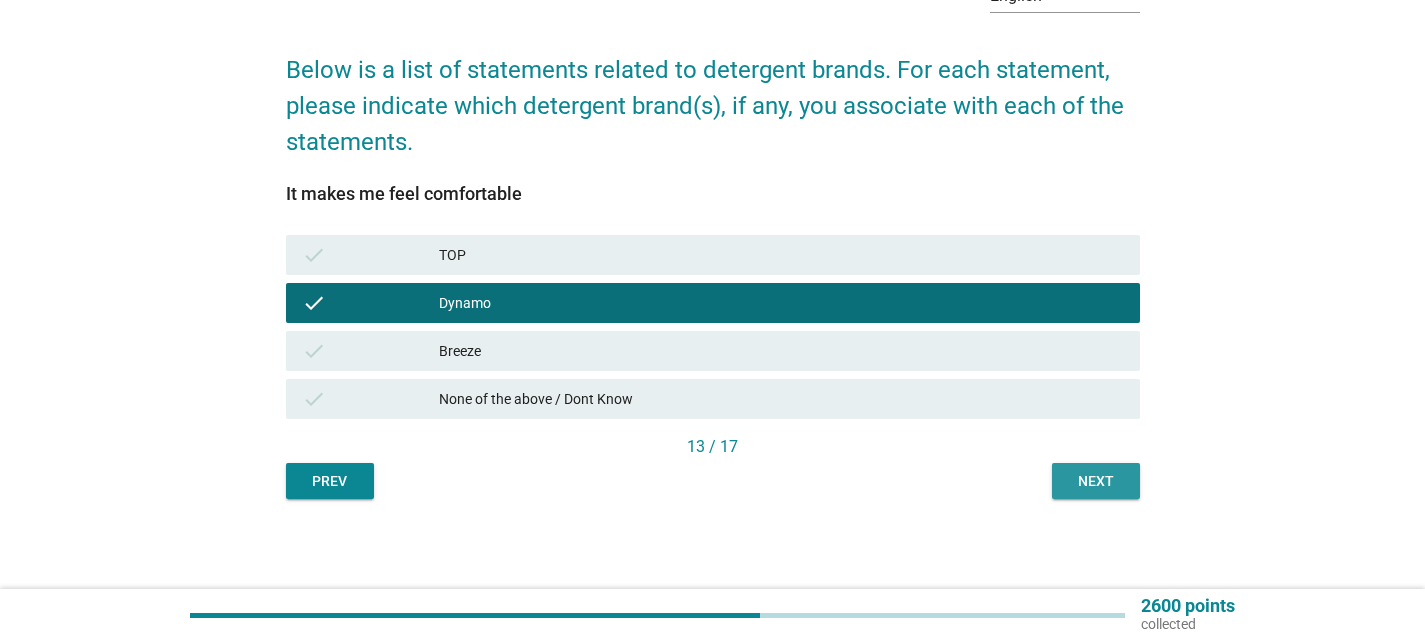 click on "Next" at bounding box center [1096, 481] 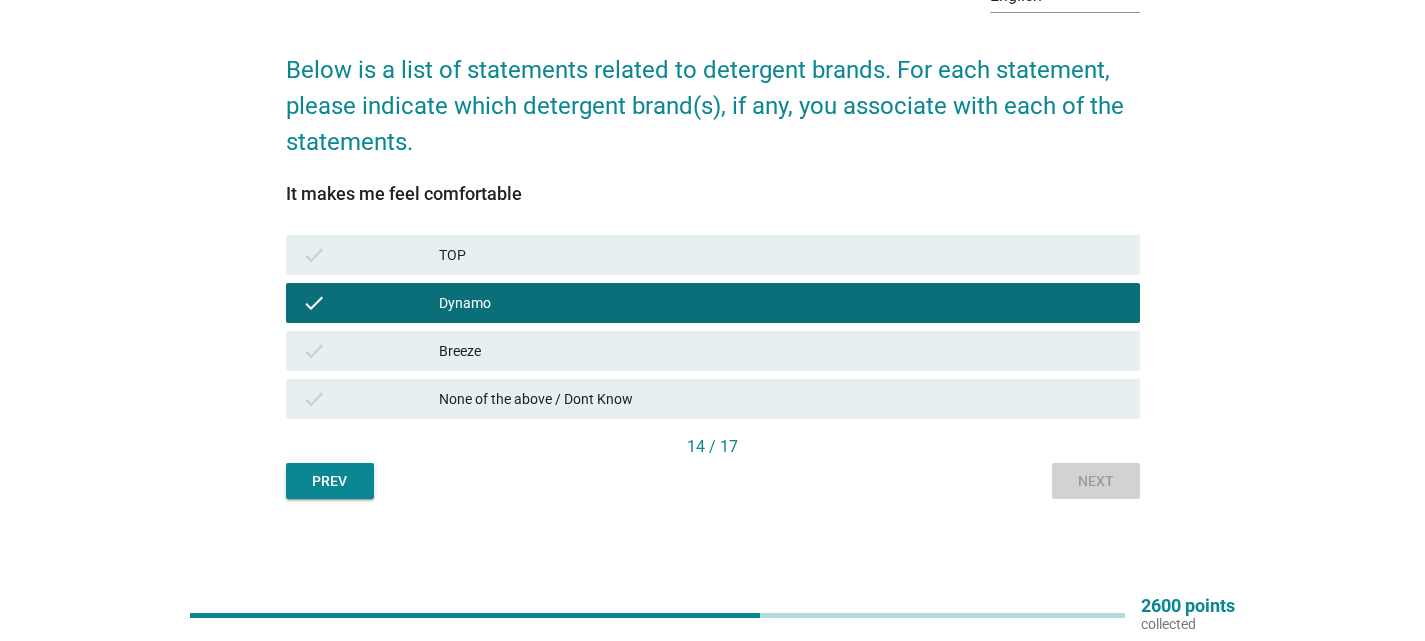 scroll, scrollTop: 0, scrollLeft: 0, axis: both 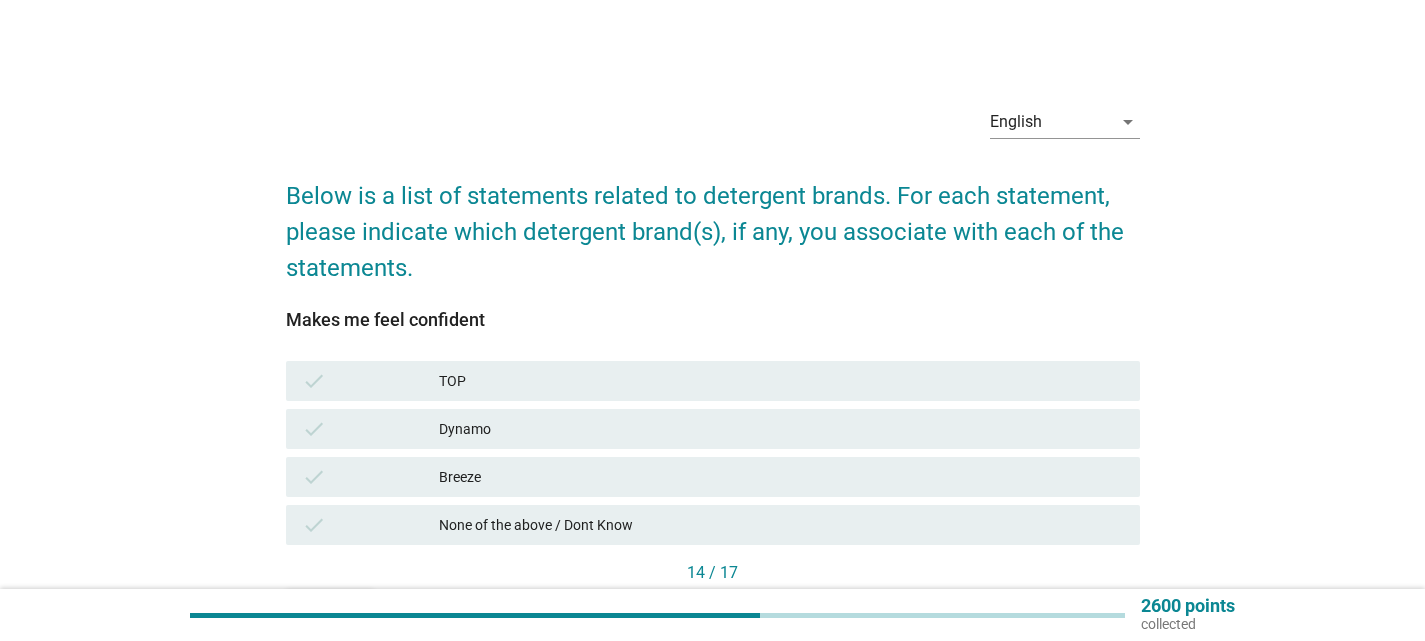 drag, startPoint x: 912, startPoint y: 406, endPoint x: 912, endPoint y: 422, distance: 16 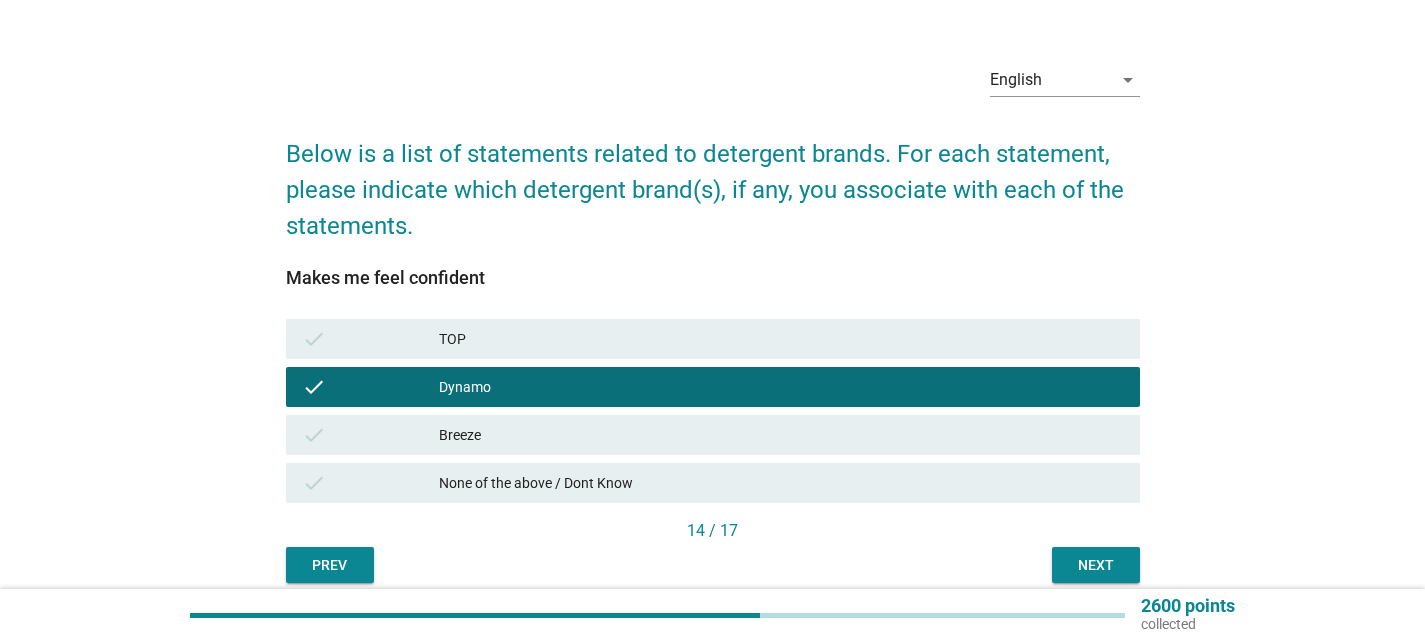 scroll, scrollTop: 126, scrollLeft: 0, axis: vertical 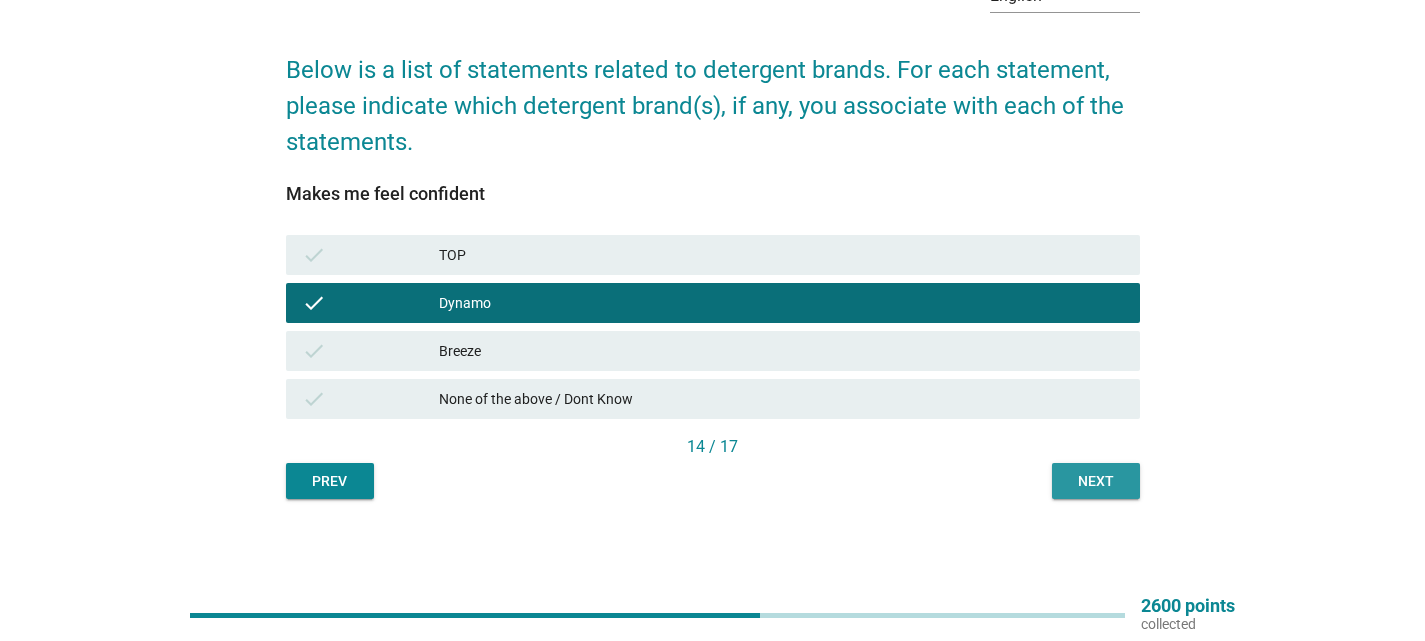 click on "Next" at bounding box center (1096, 481) 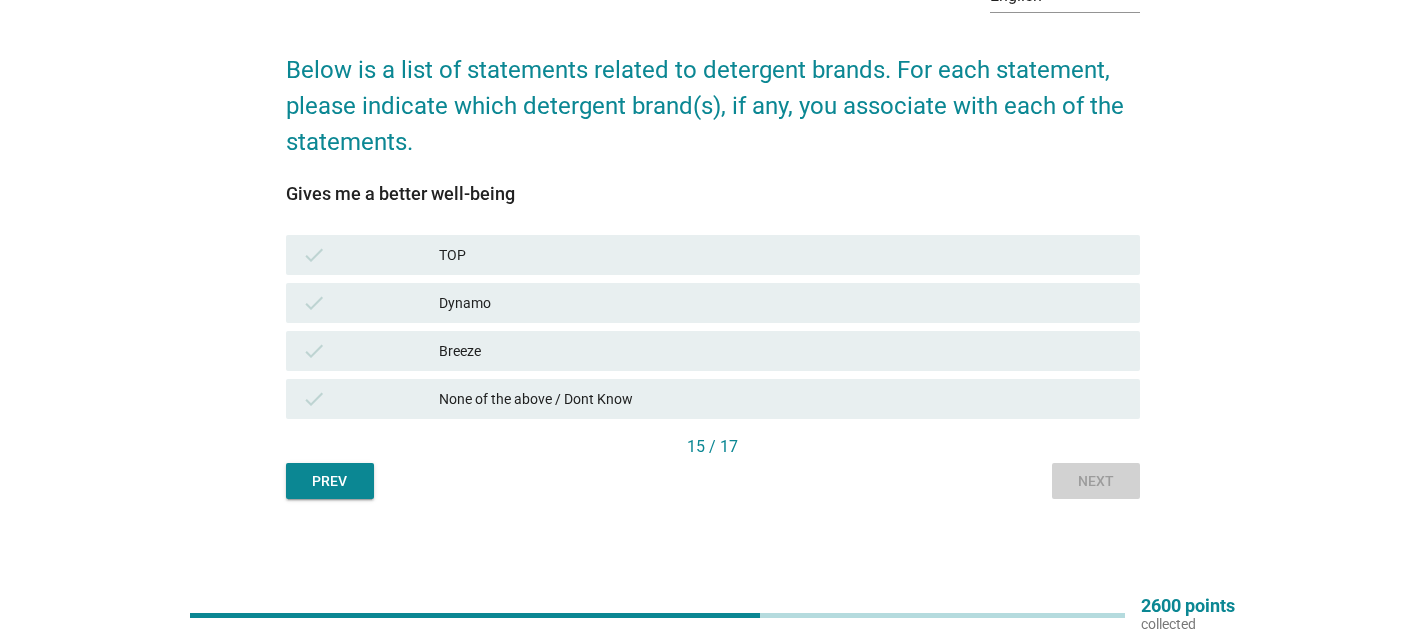 scroll, scrollTop: 0, scrollLeft: 0, axis: both 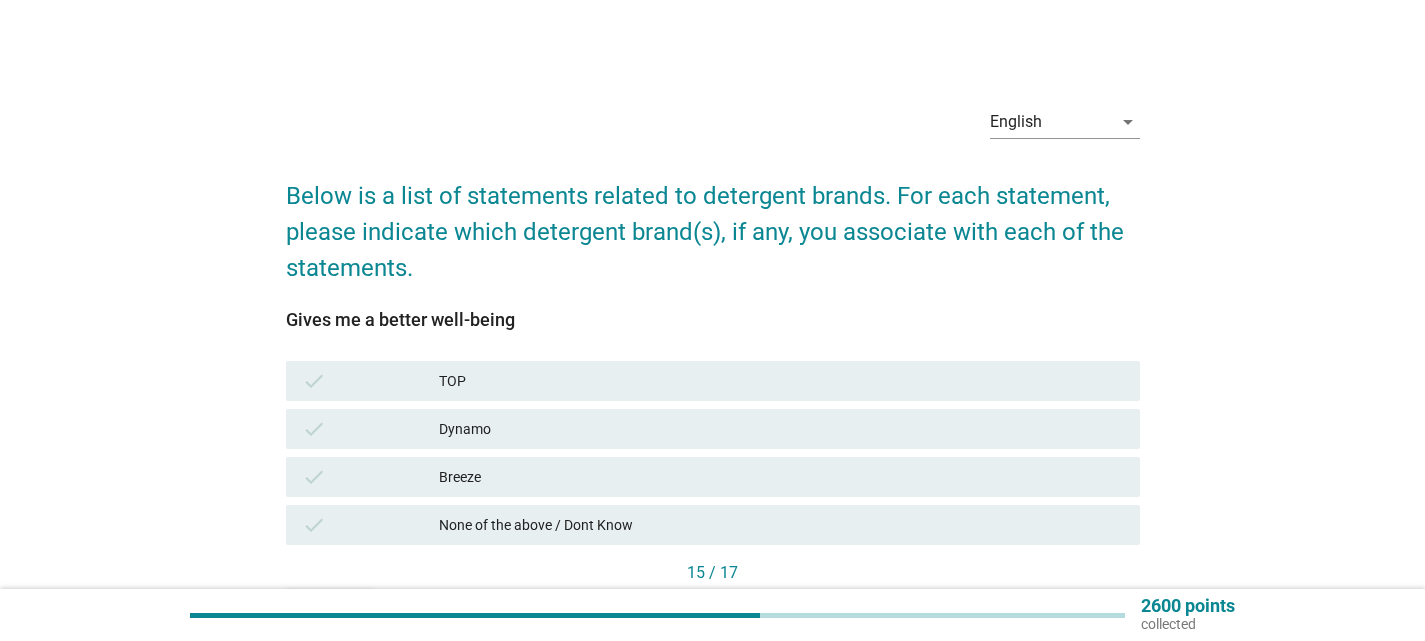 click on "Dynamo" at bounding box center (781, 429) 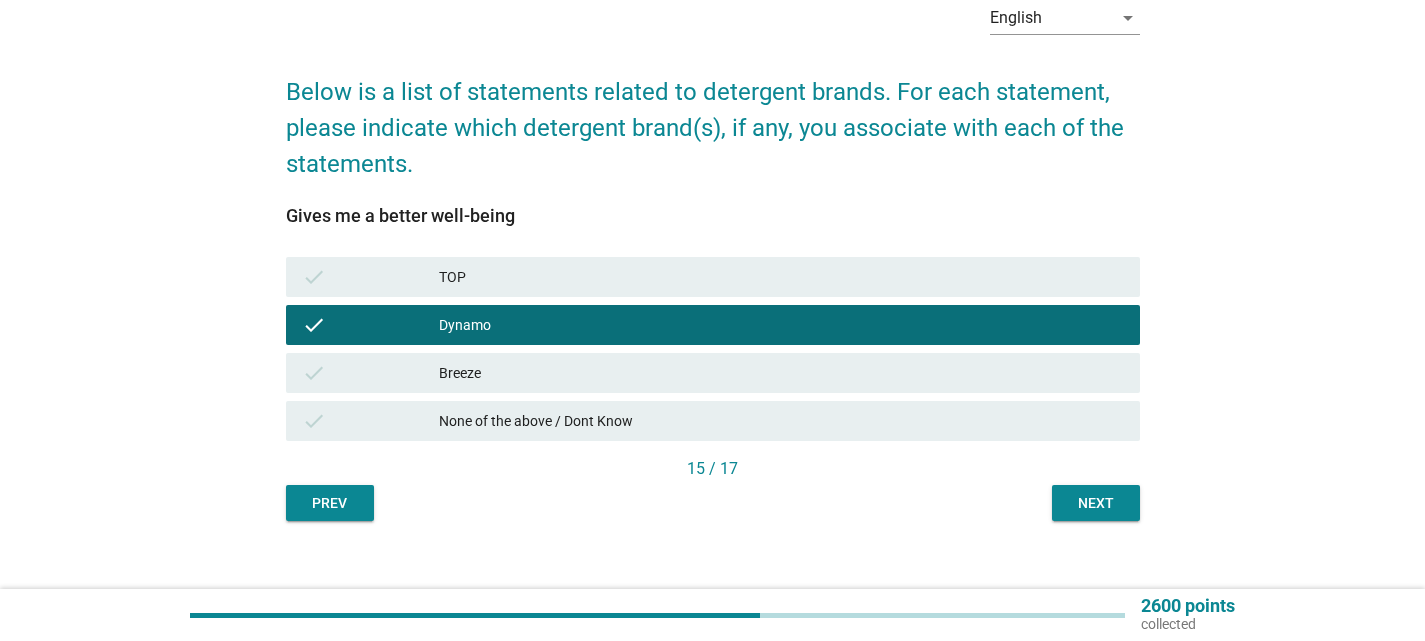scroll, scrollTop: 126, scrollLeft: 0, axis: vertical 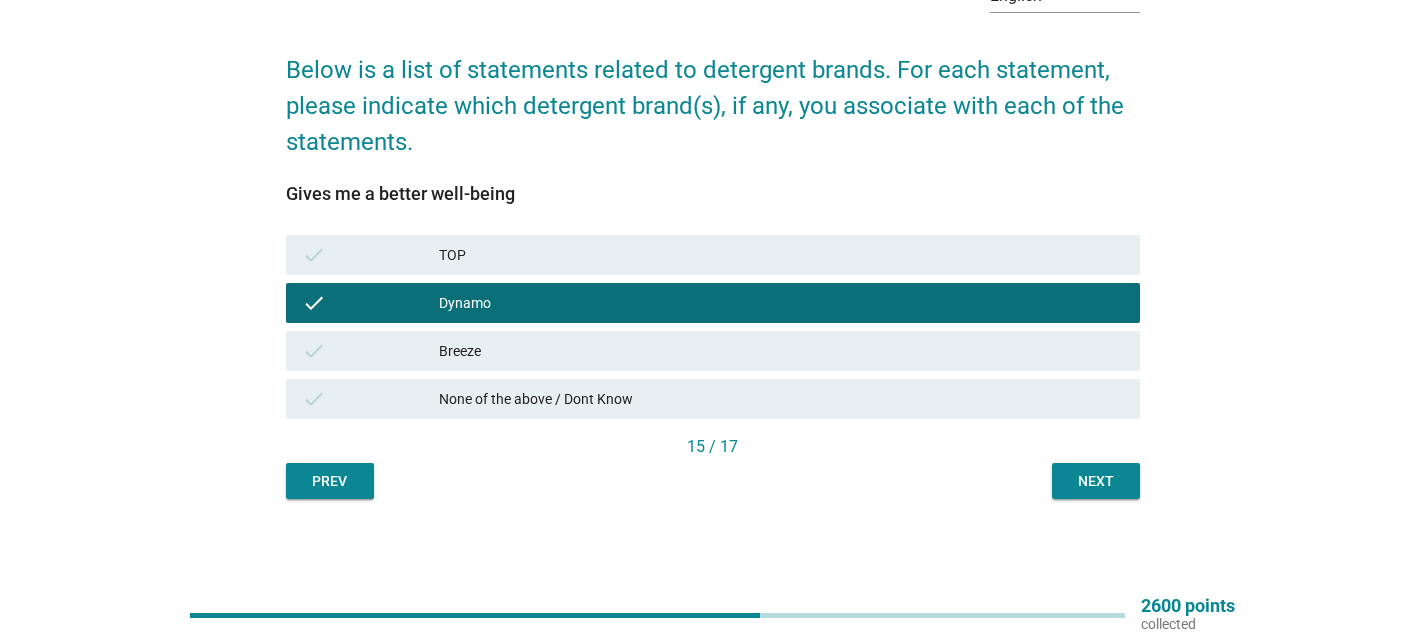 click on "Next" at bounding box center (1096, 481) 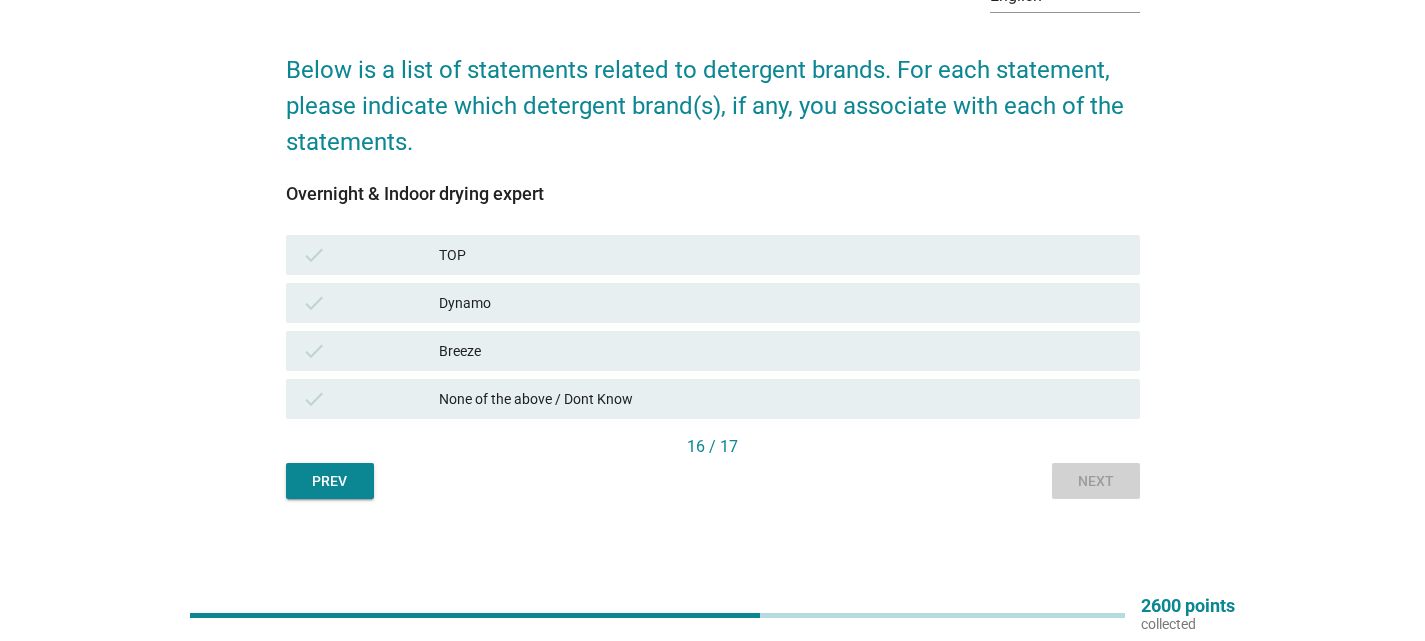 scroll, scrollTop: 0, scrollLeft: 0, axis: both 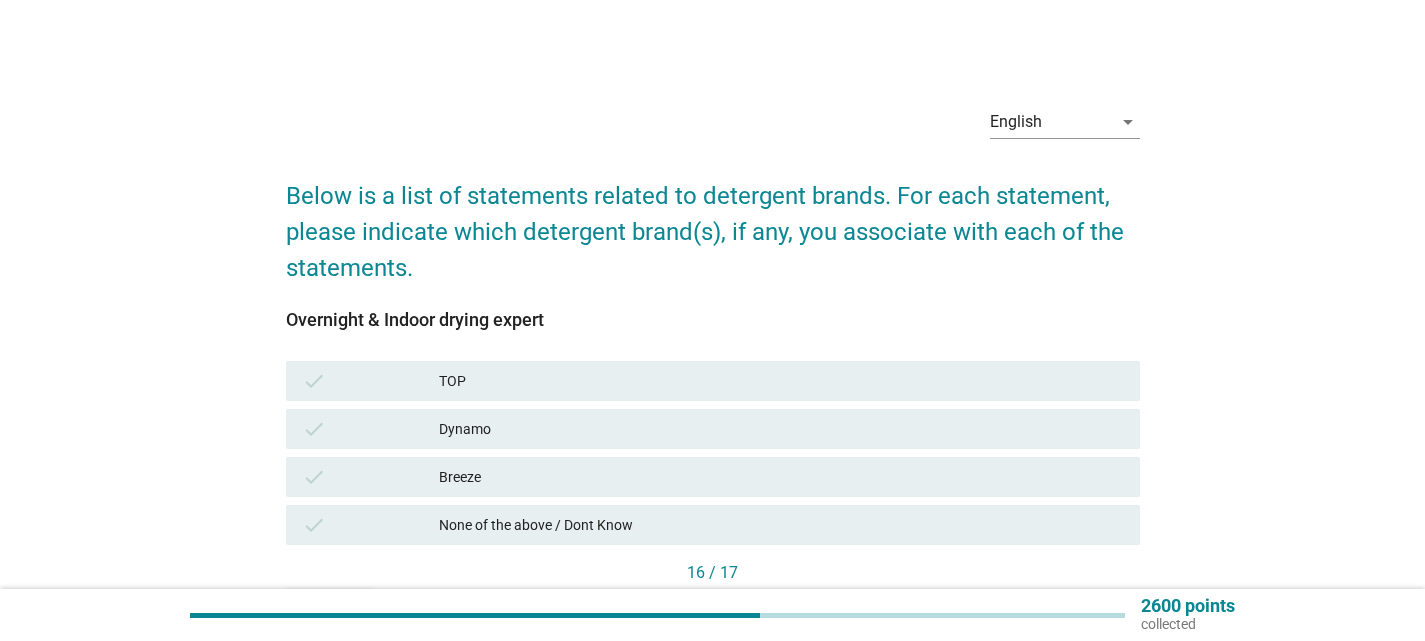 click on "Dynamo" at bounding box center (781, 429) 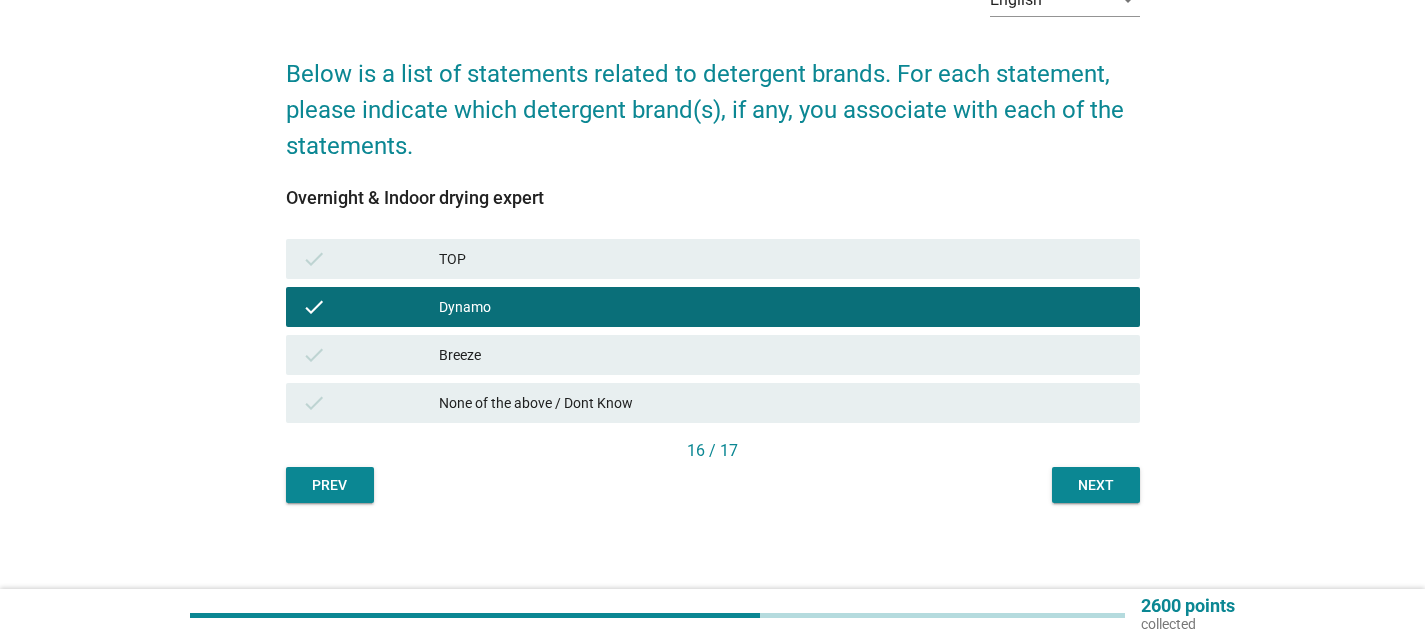 scroll 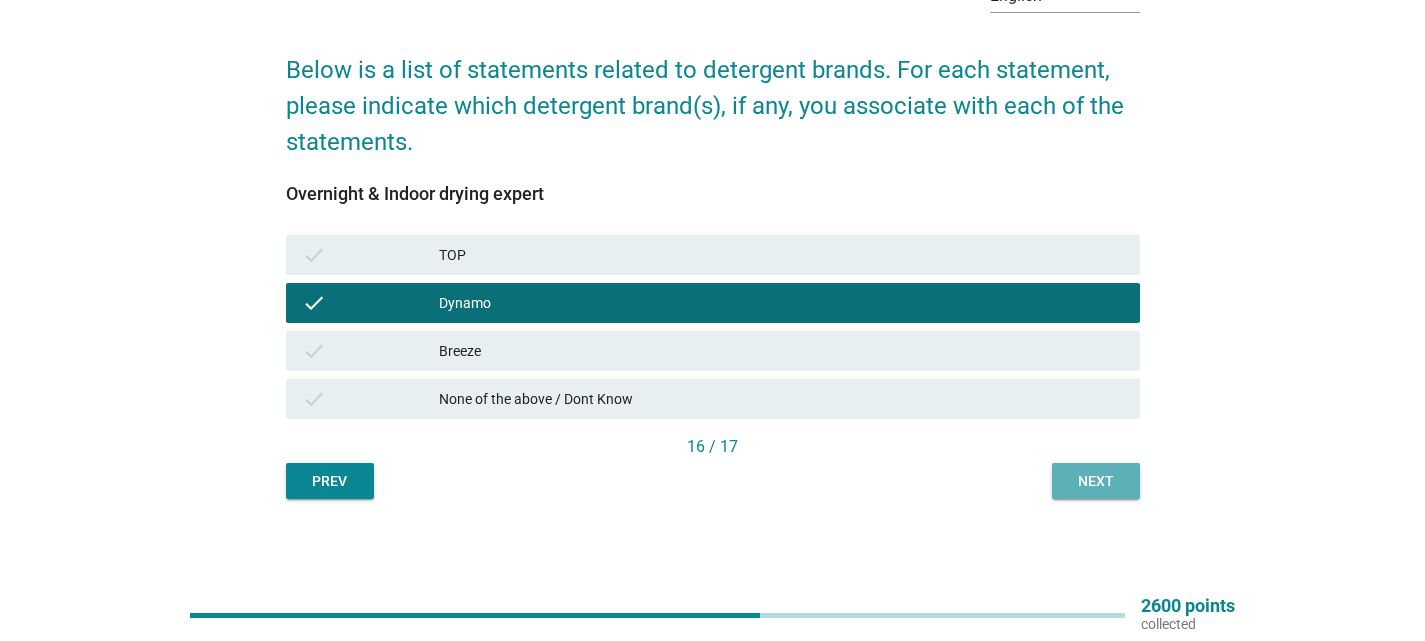 click on "Next" at bounding box center (1096, 481) 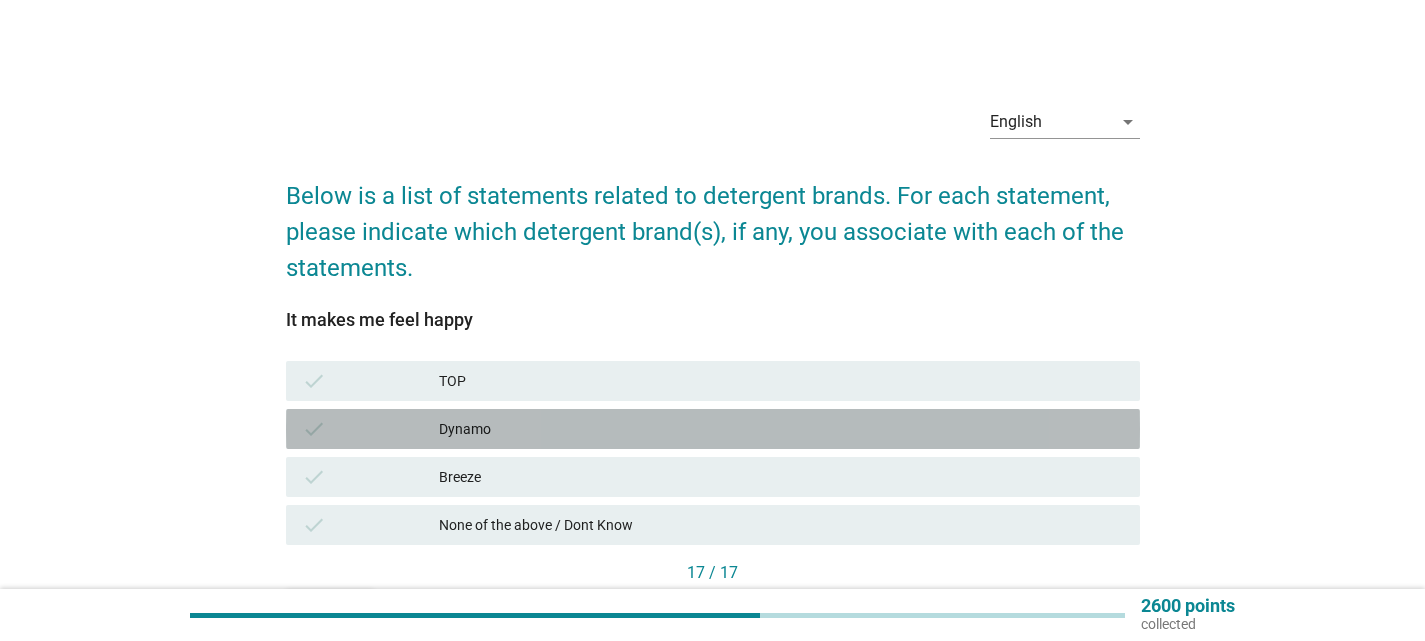 drag, startPoint x: 962, startPoint y: 434, endPoint x: 1169, endPoint y: 499, distance: 216.96544 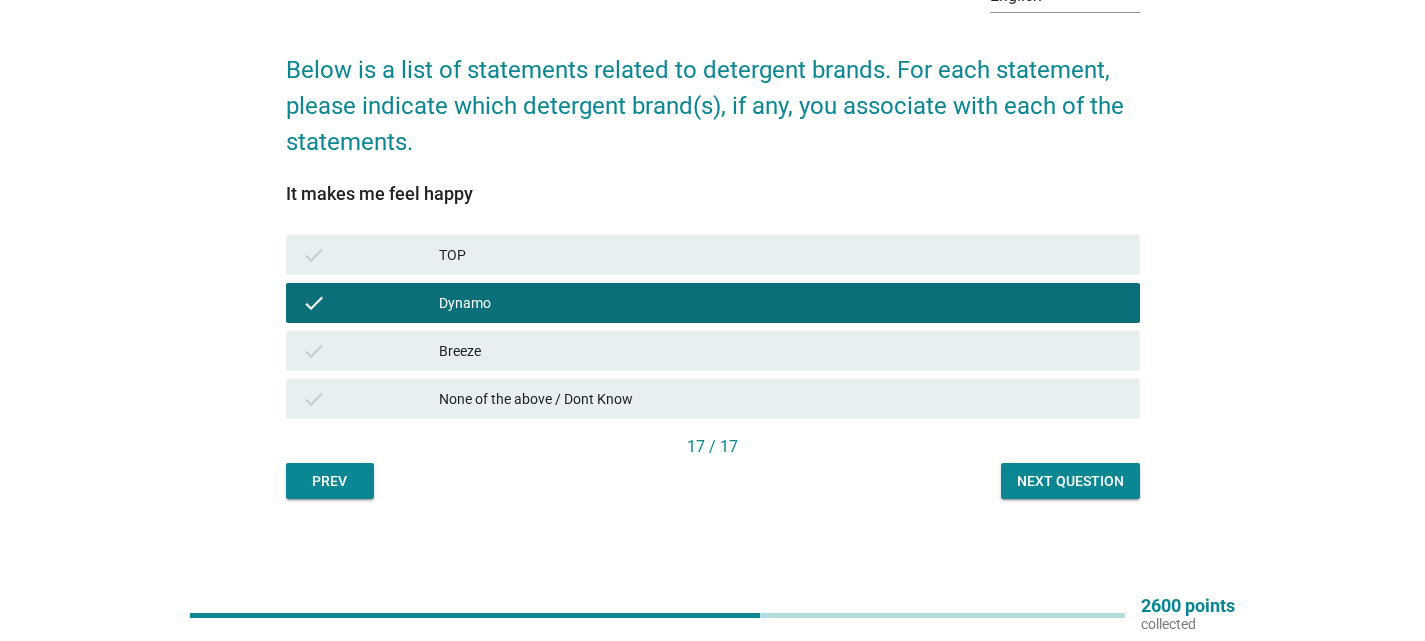 click on "Next question" at bounding box center [1070, 481] 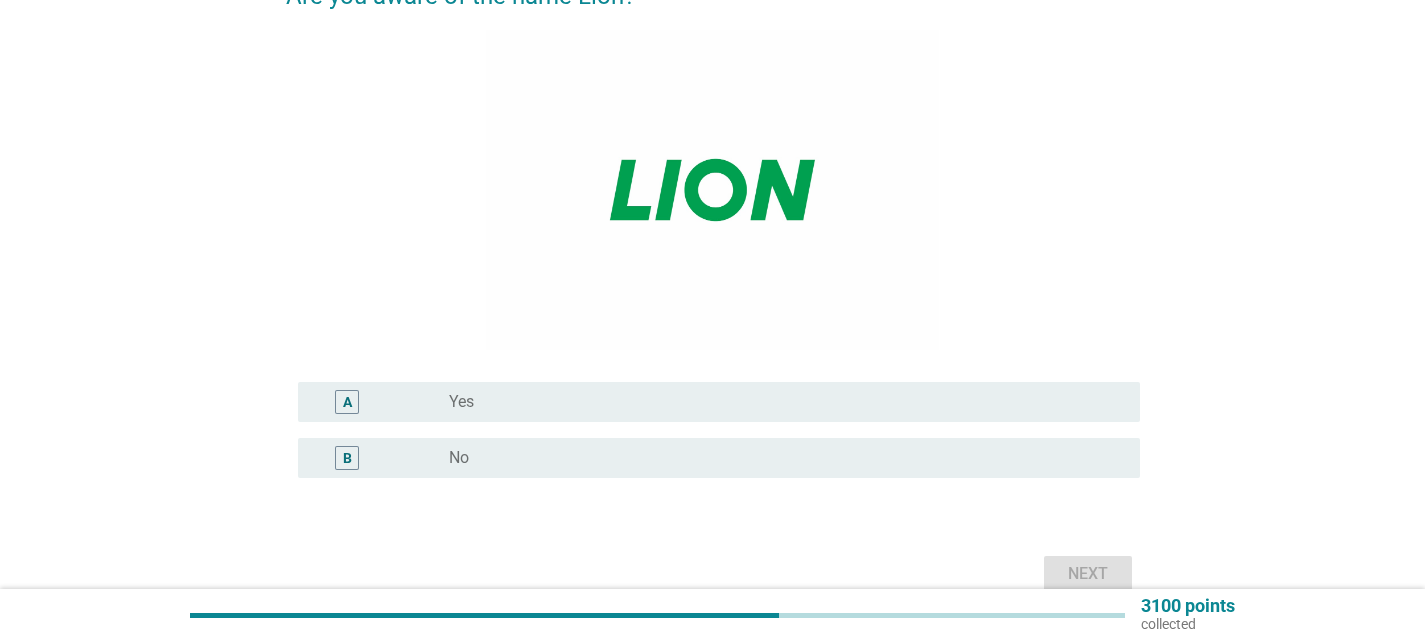 click on "radio_button_unchecked Yes" at bounding box center [778, 402] 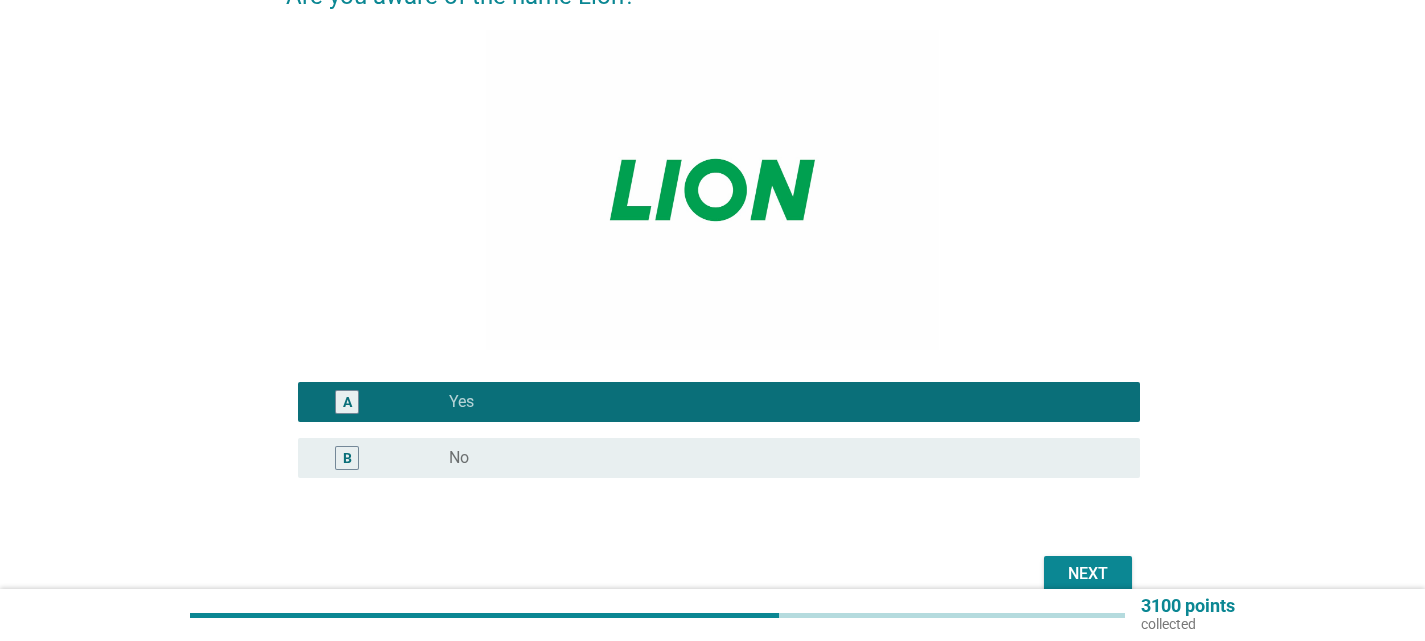 click on "Next" at bounding box center [1088, 574] 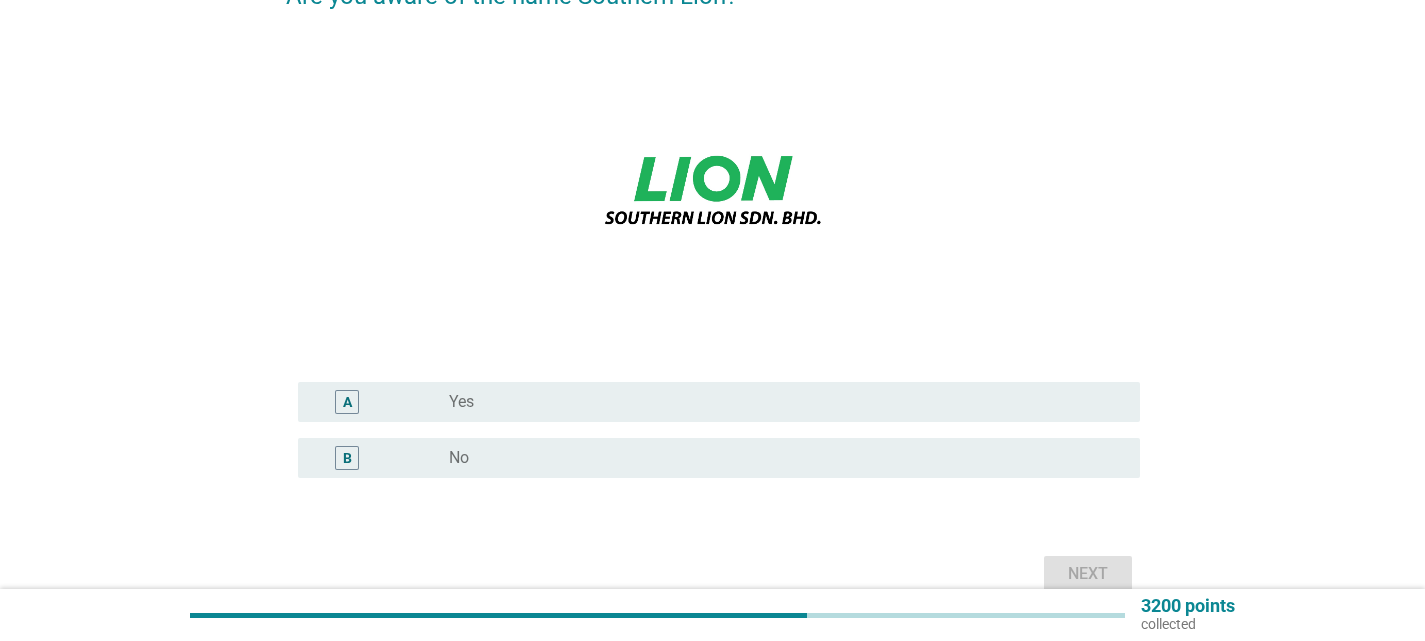 click on "radio_button_unchecked Yes" at bounding box center (778, 402) 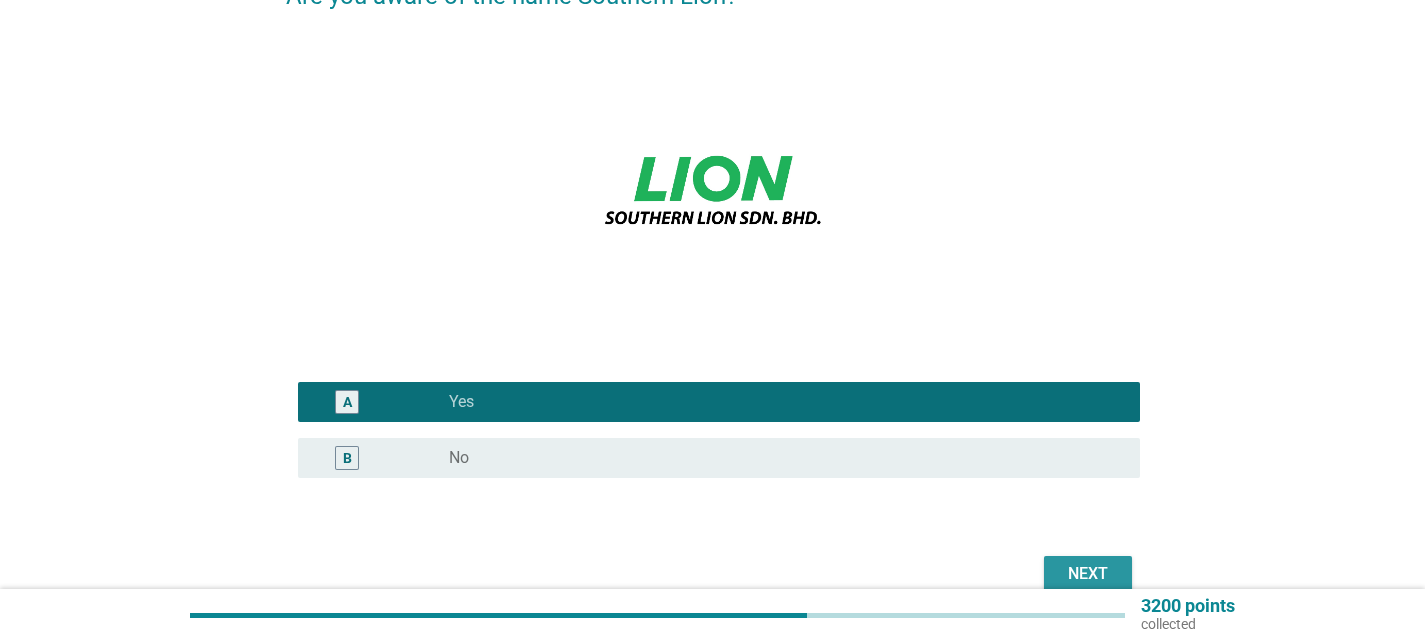 click on "Next" at bounding box center (1088, 574) 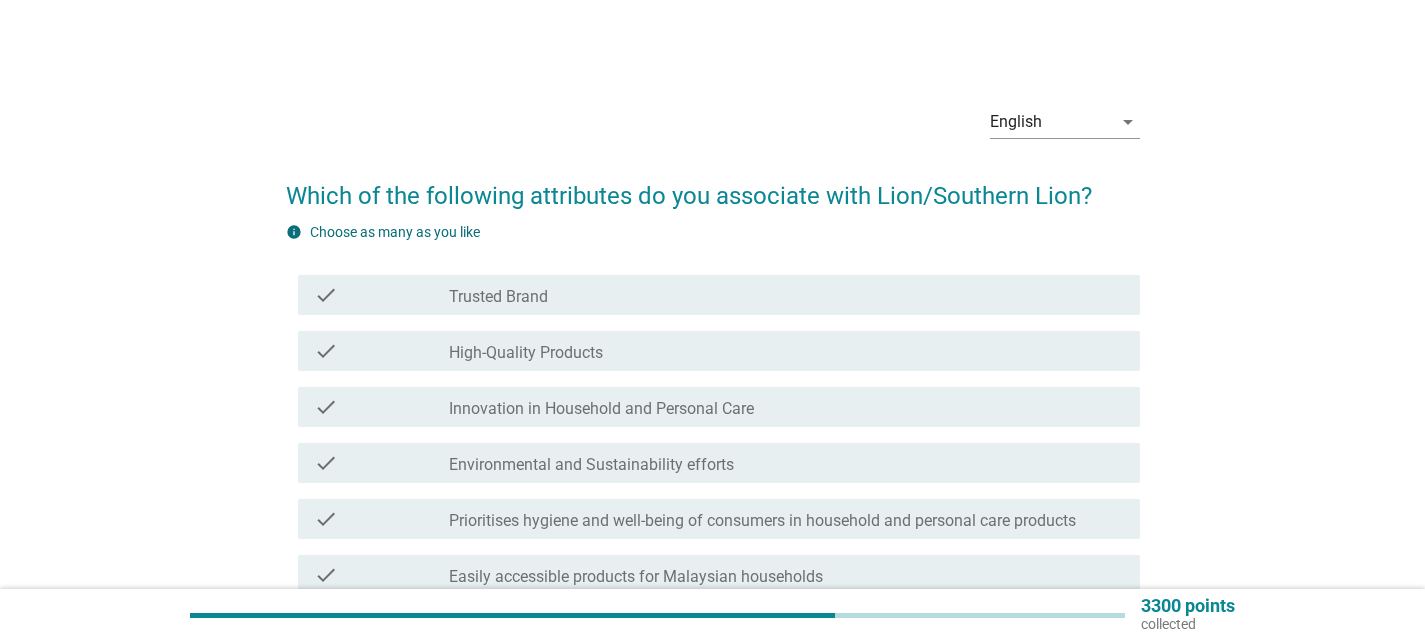 click on "check_box_outline_blank High-Quality Products" at bounding box center [786, 351] 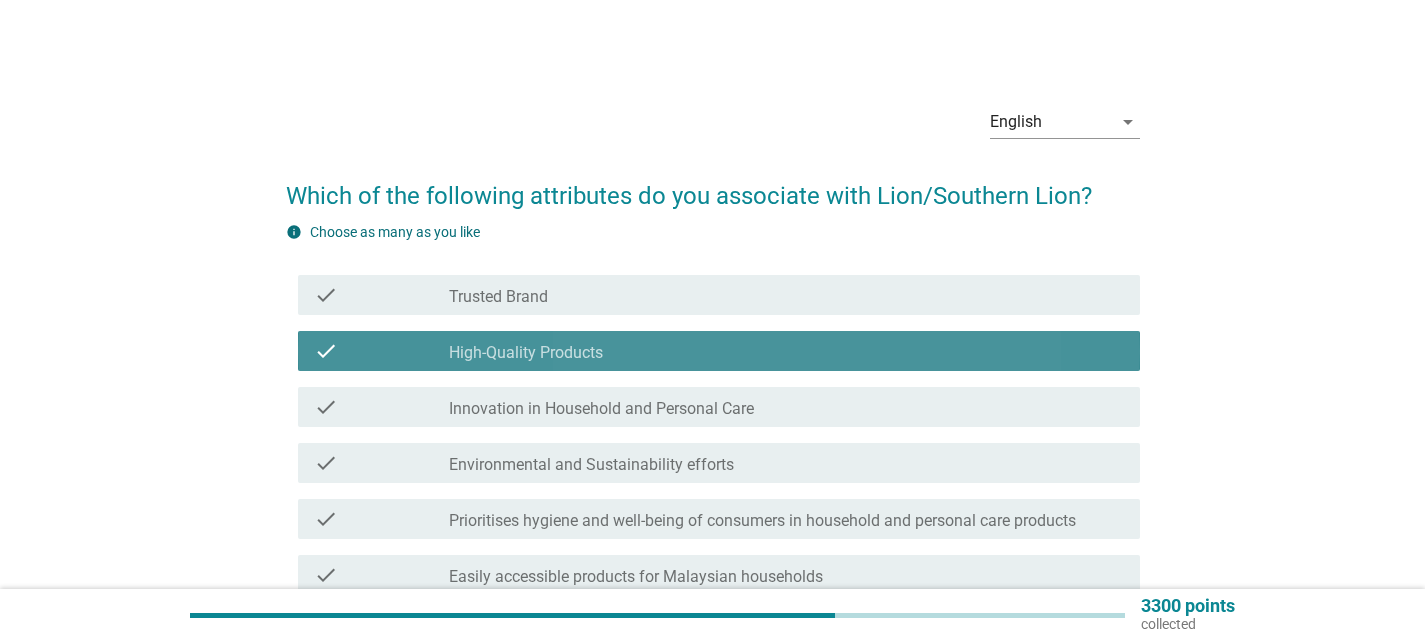 click on "check     check_box_outline_blank Trusted Brand" at bounding box center [719, 295] 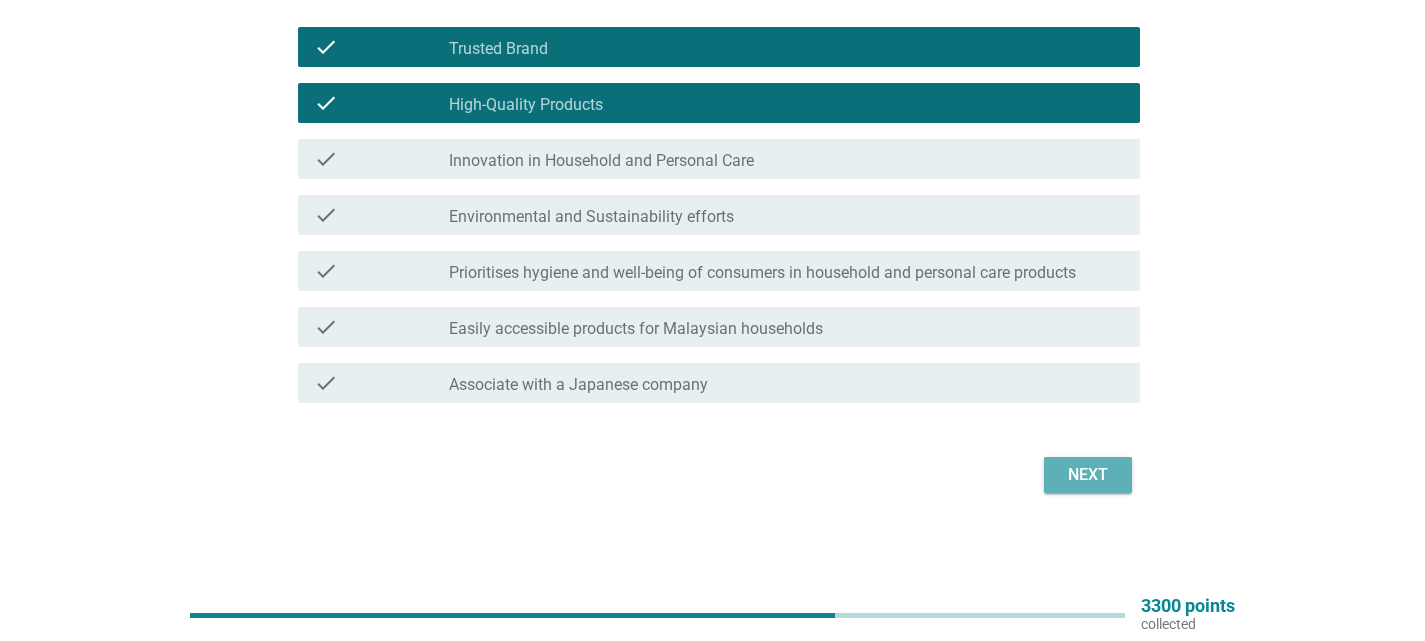 click on "Next" at bounding box center [1088, 475] 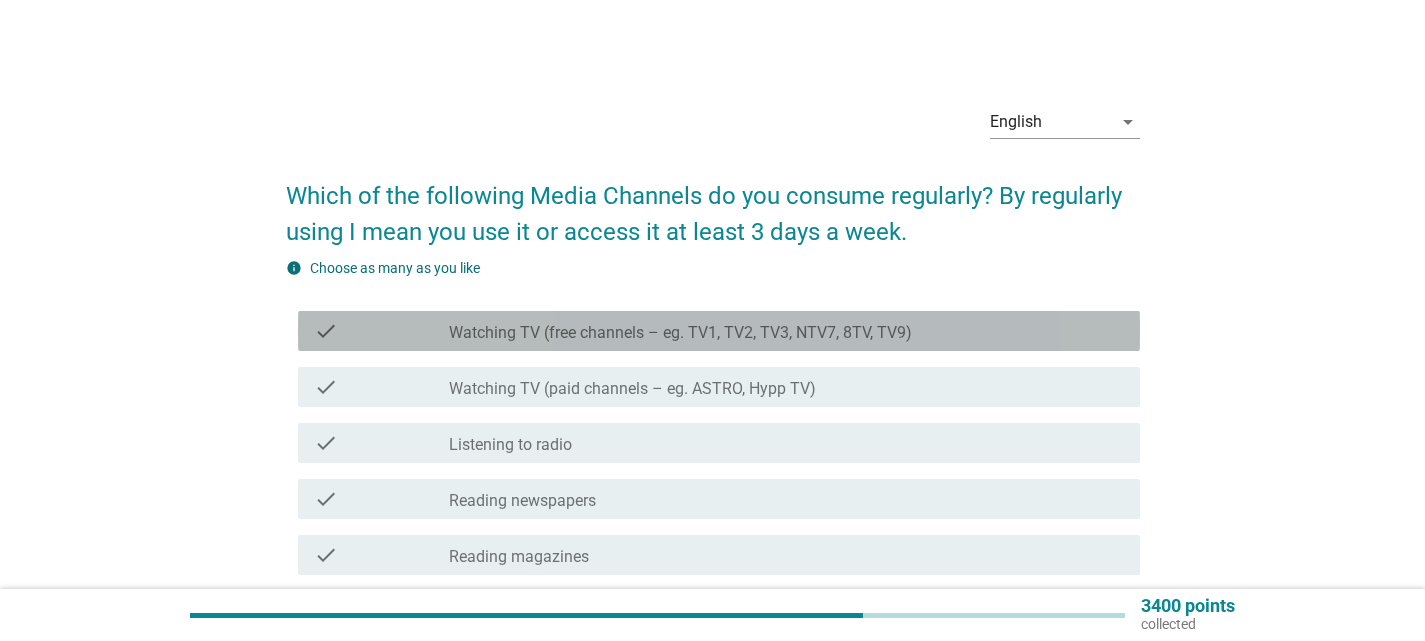 drag, startPoint x: 1045, startPoint y: 329, endPoint x: 1096, endPoint y: 374, distance: 68.0147 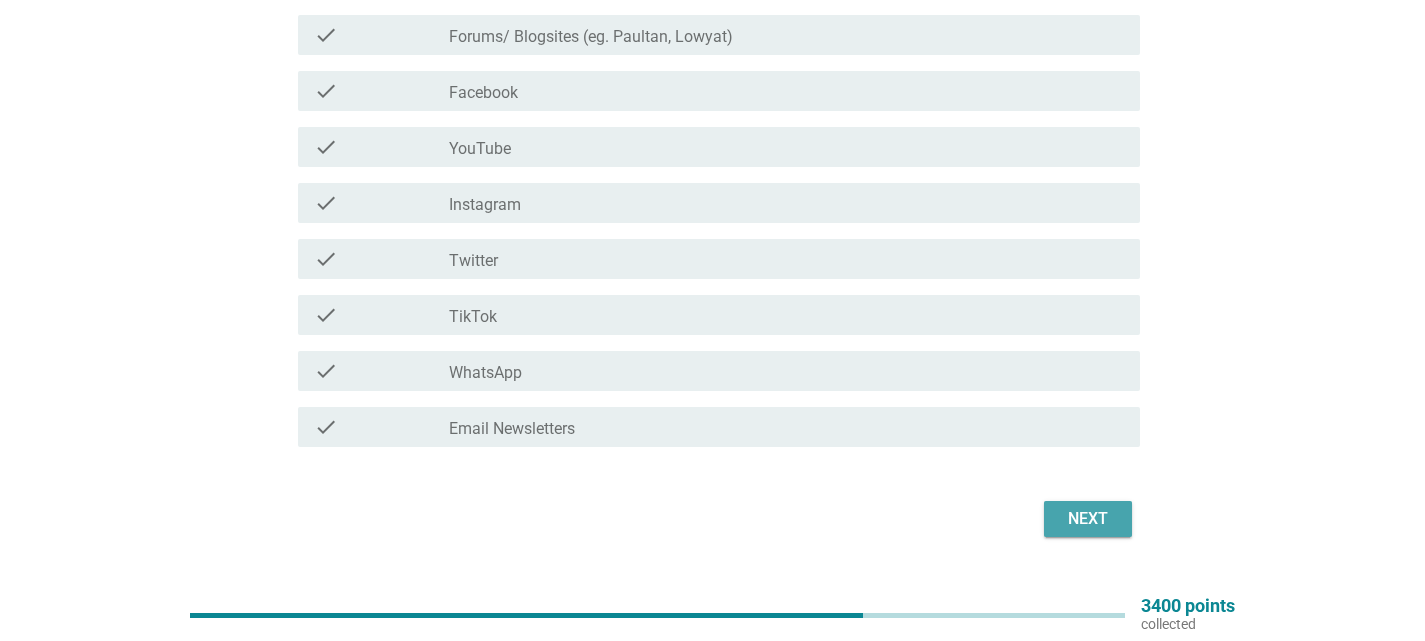 click on "Next" at bounding box center [1088, 519] 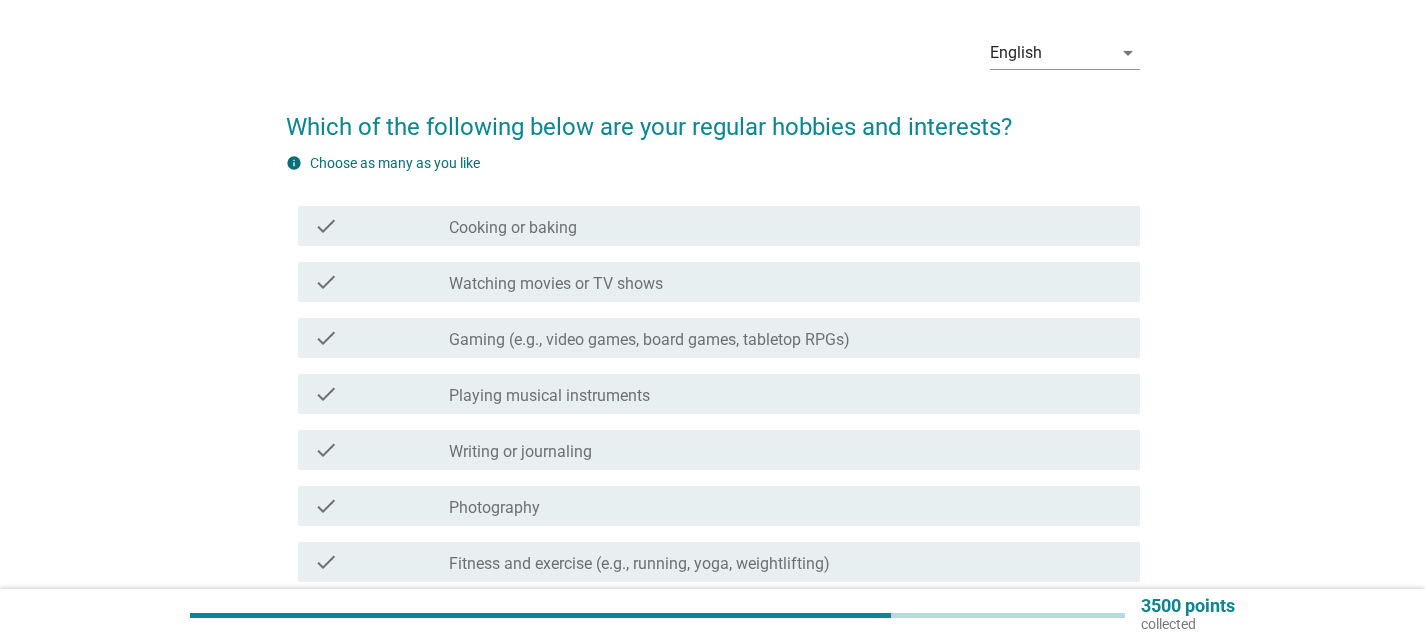 scroll, scrollTop: 100, scrollLeft: 0, axis: vertical 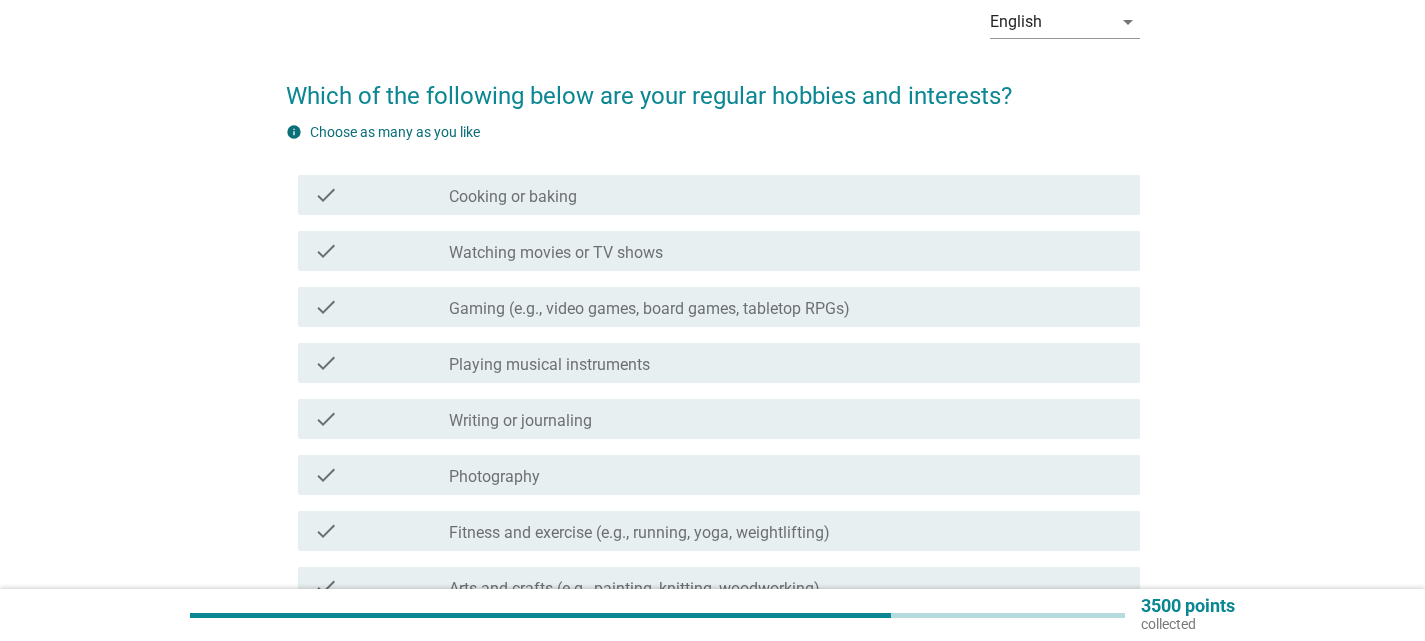 click on "check     check_box_outline_blank Gaming (e.g., video games, board games, tabletop RPGs)" at bounding box center [713, 307] 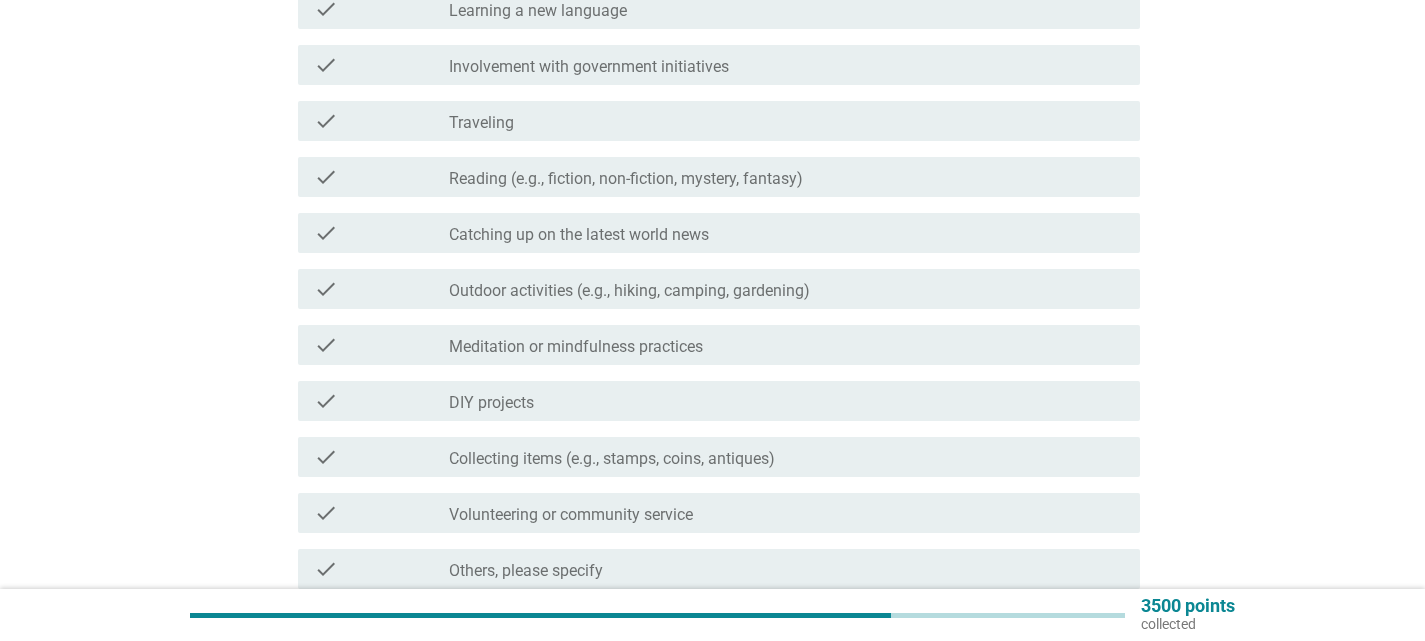 scroll, scrollTop: 976, scrollLeft: 0, axis: vertical 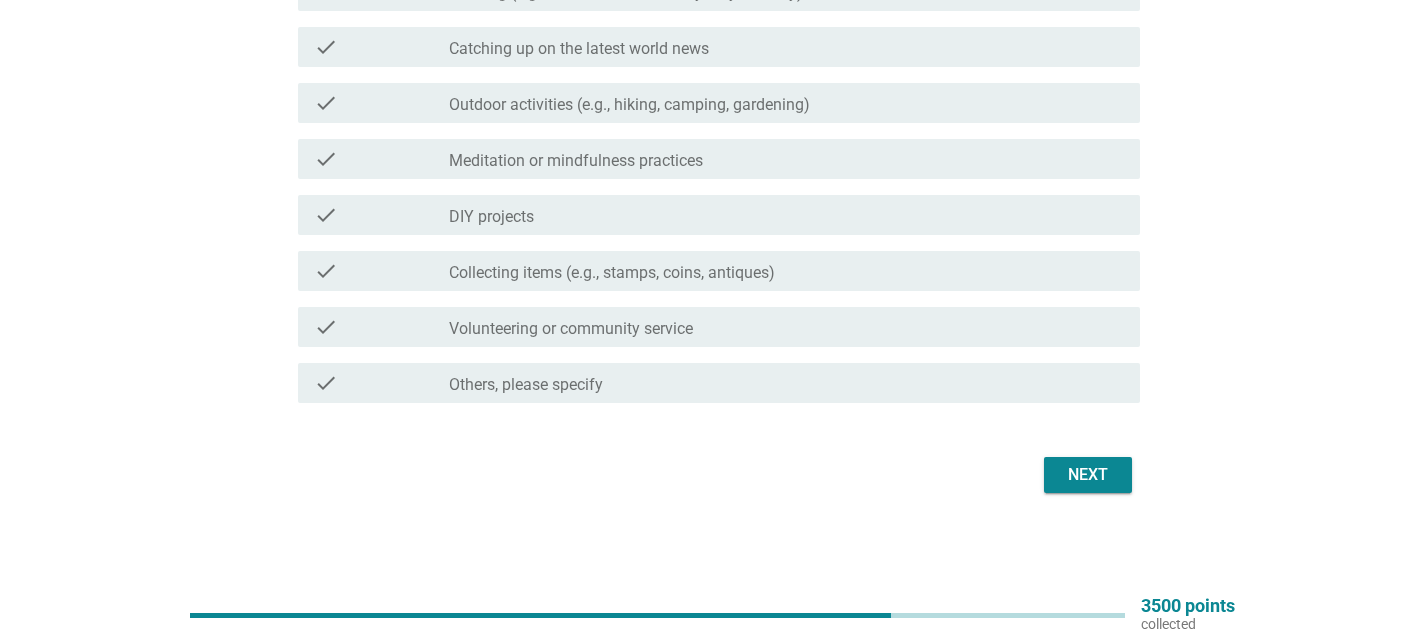 click on "Next" at bounding box center (1088, 475) 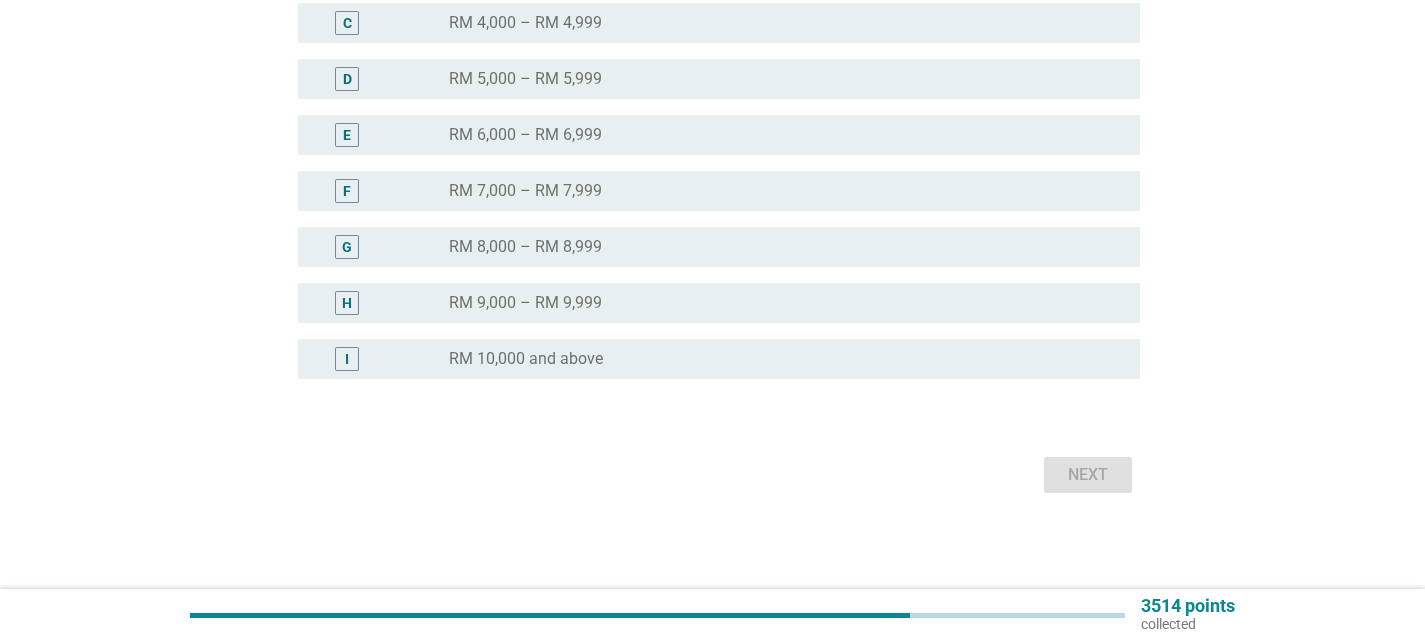 scroll, scrollTop: 0, scrollLeft: 0, axis: both 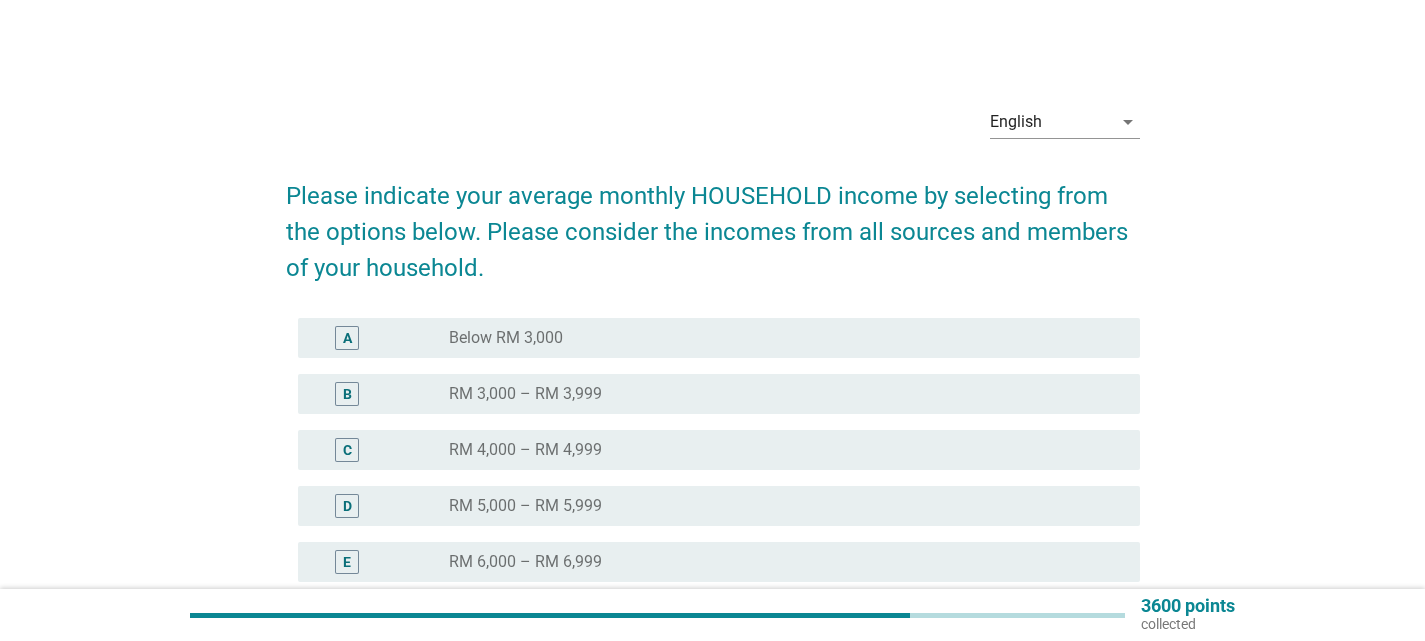 click on "D     radio_button_unchecked RM 5,000 – RM 5,999" at bounding box center [713, 506] 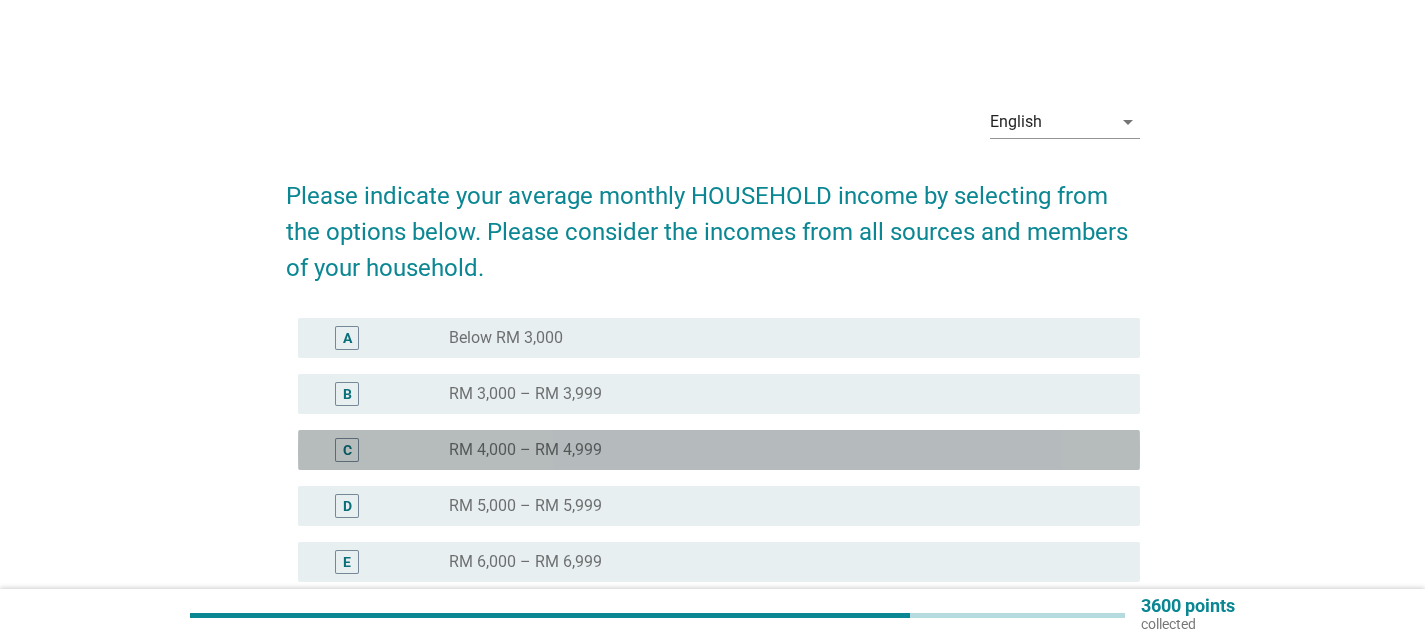 click on "radio_button_unchecked RM 4,000 – RM 4,999" at bounding box center (778, 450) 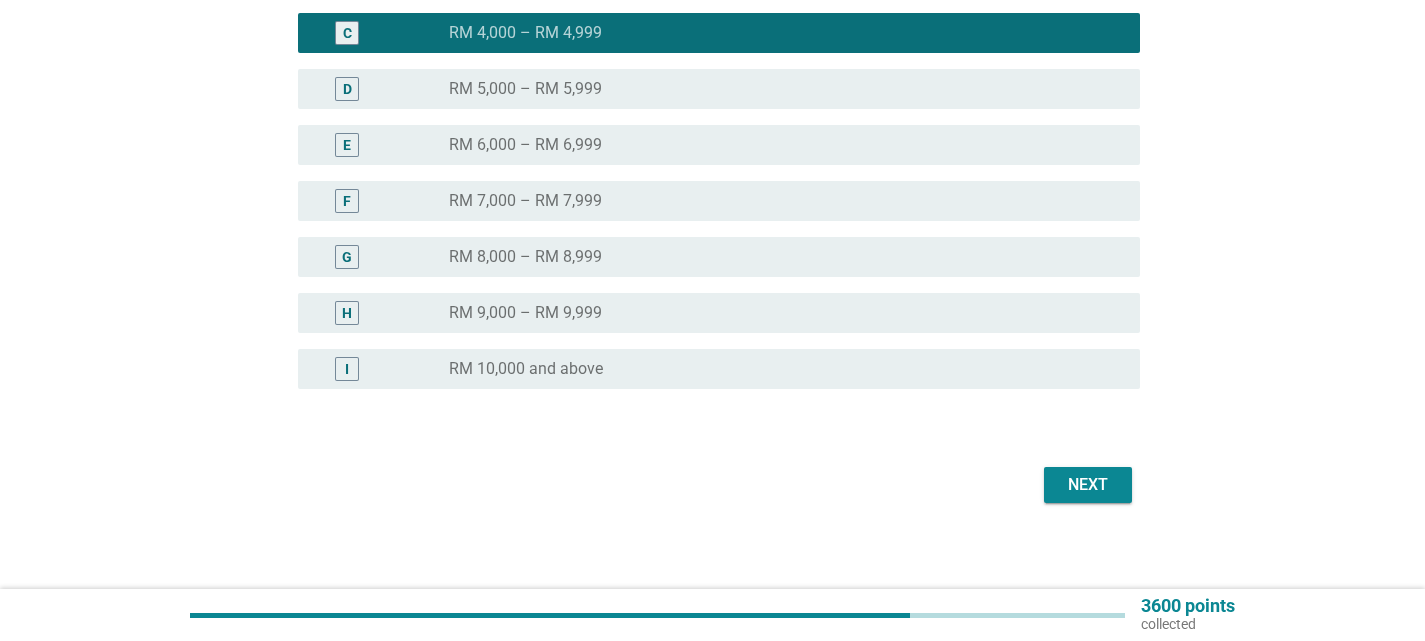 scroll, scrollTop: 427, scrollLeft: 0, axis: vertical 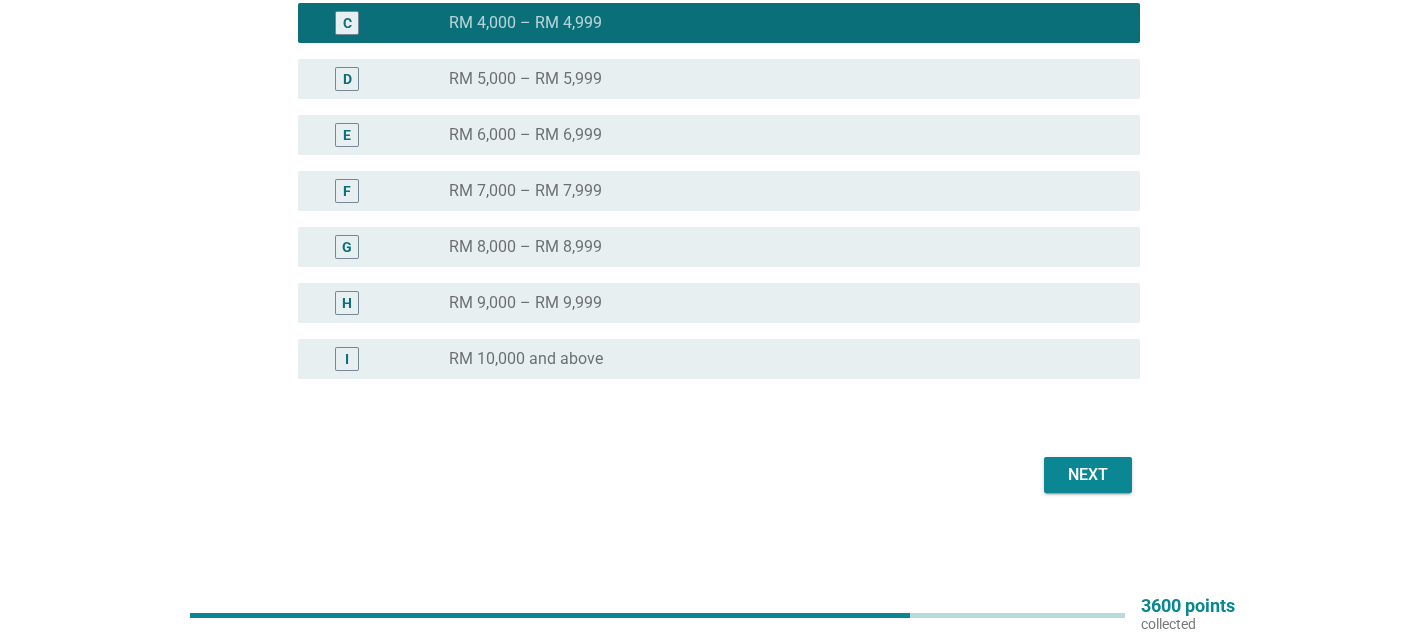 click on "Next" at bounding box center [1088, 475] 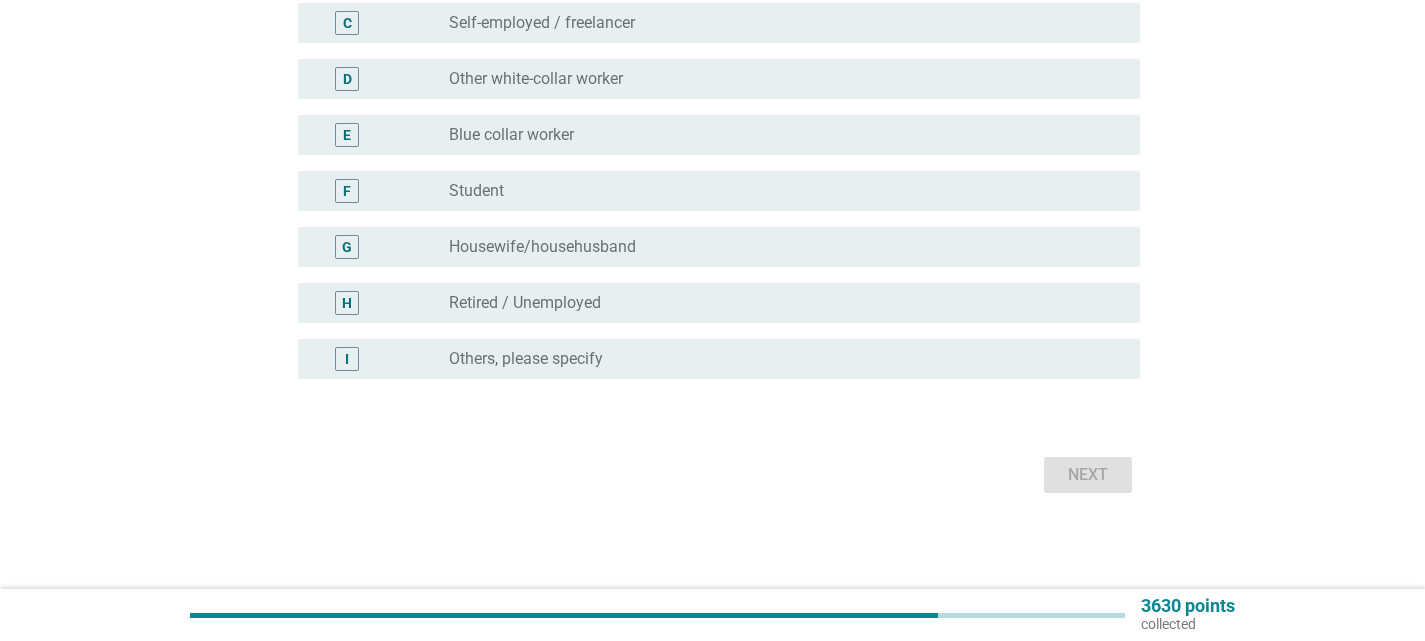 scroll, scrollTop: 0, scrollLeft: 0, axis: both 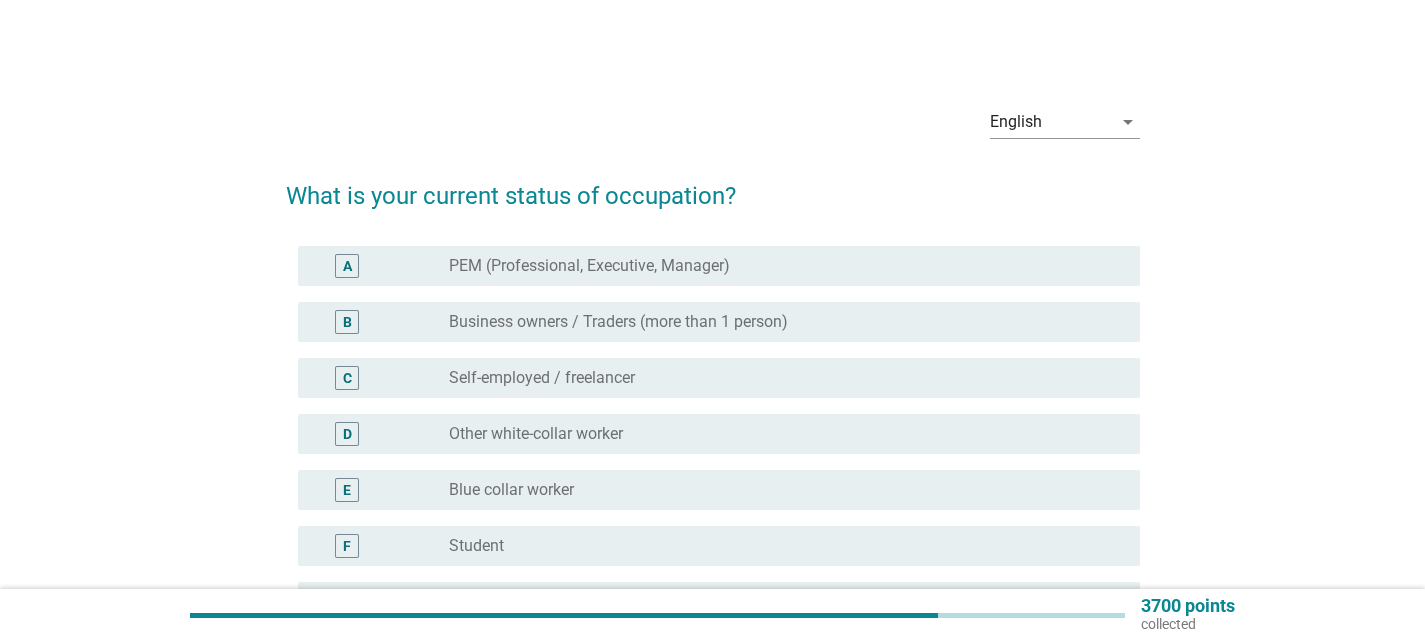 click on "radio_button_unchecked Other white-collar worker" at bounding box center [778, 434] 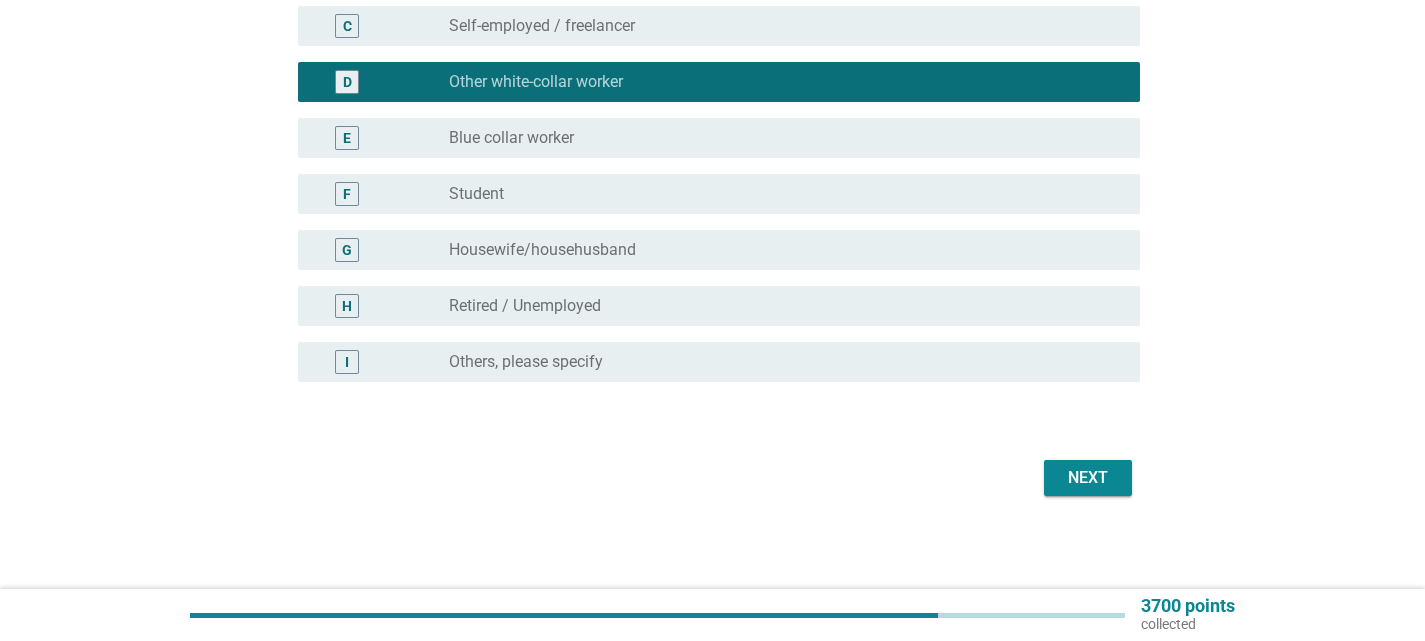 scroll, scrollTop: 355, scrollLeft: 0, axis: vertical 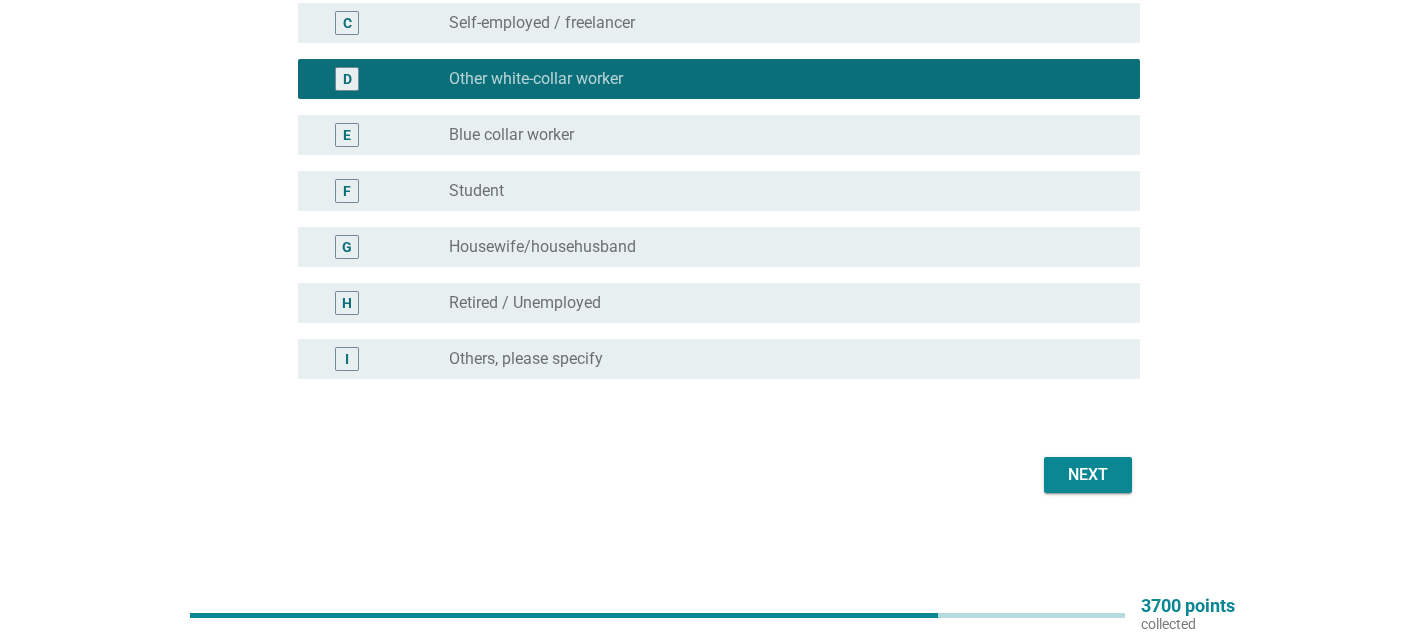 click on "Next" at bounding box center (713, 475) 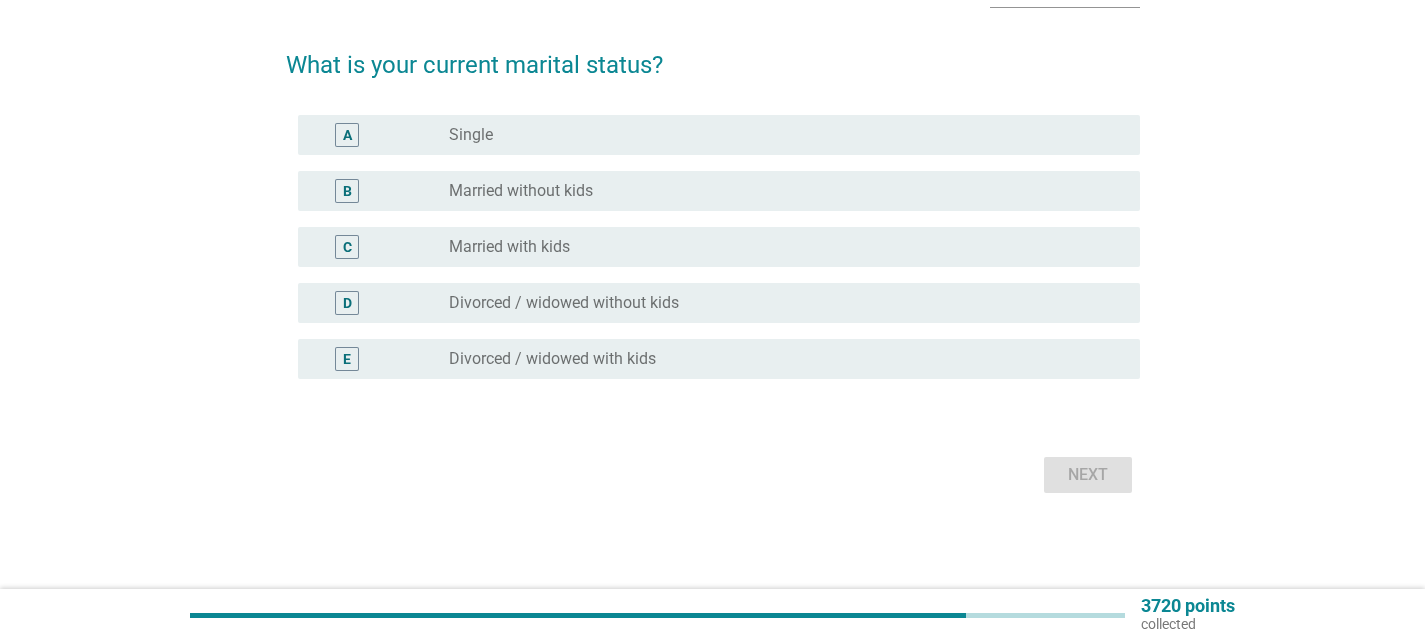 scroll, scrollTop: 0, scrollLeft: 0, axis: both 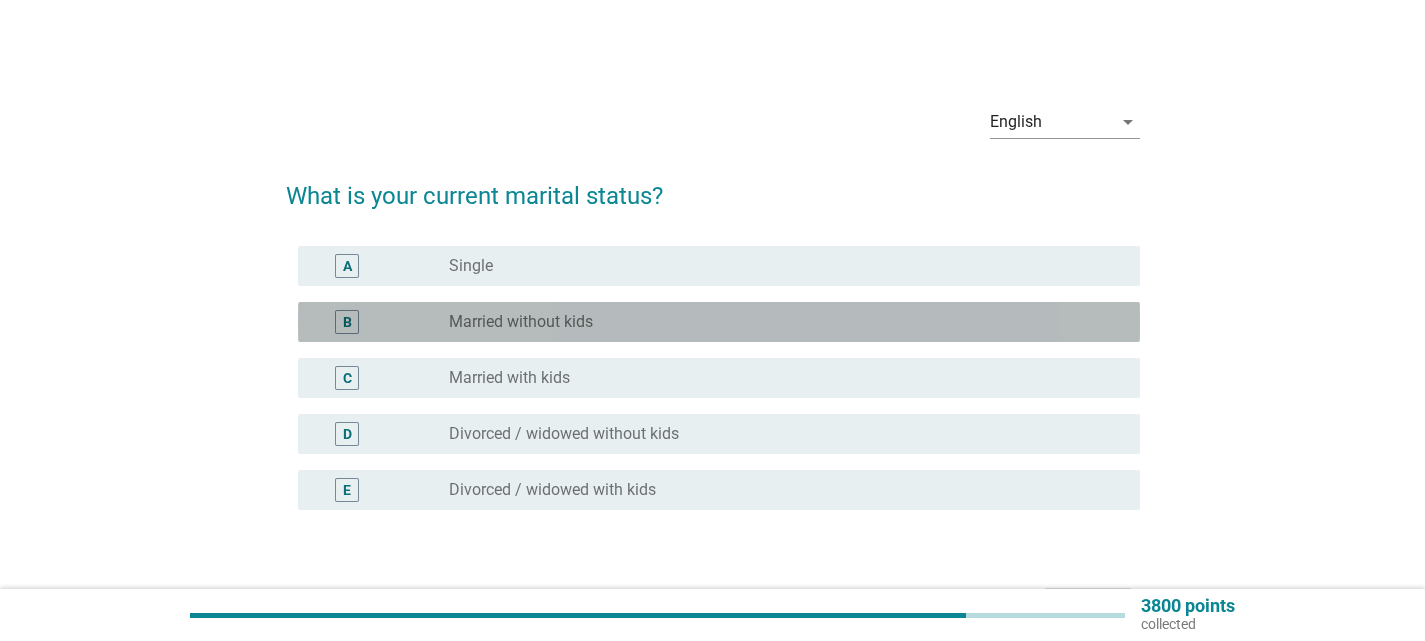 click on "radio_button_unchecked Married without kids" at bounding box center [778, 322] 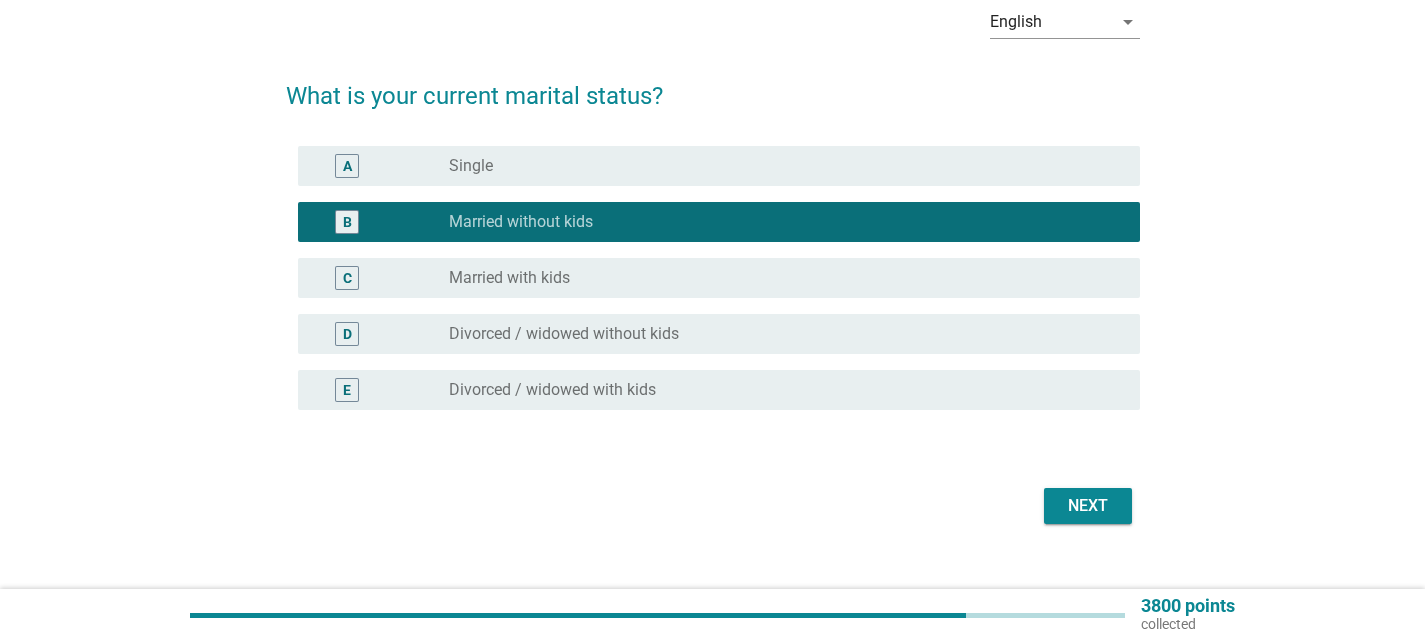 scroll, scrollTop: 131, scrollLeft: 0, axis: vertical 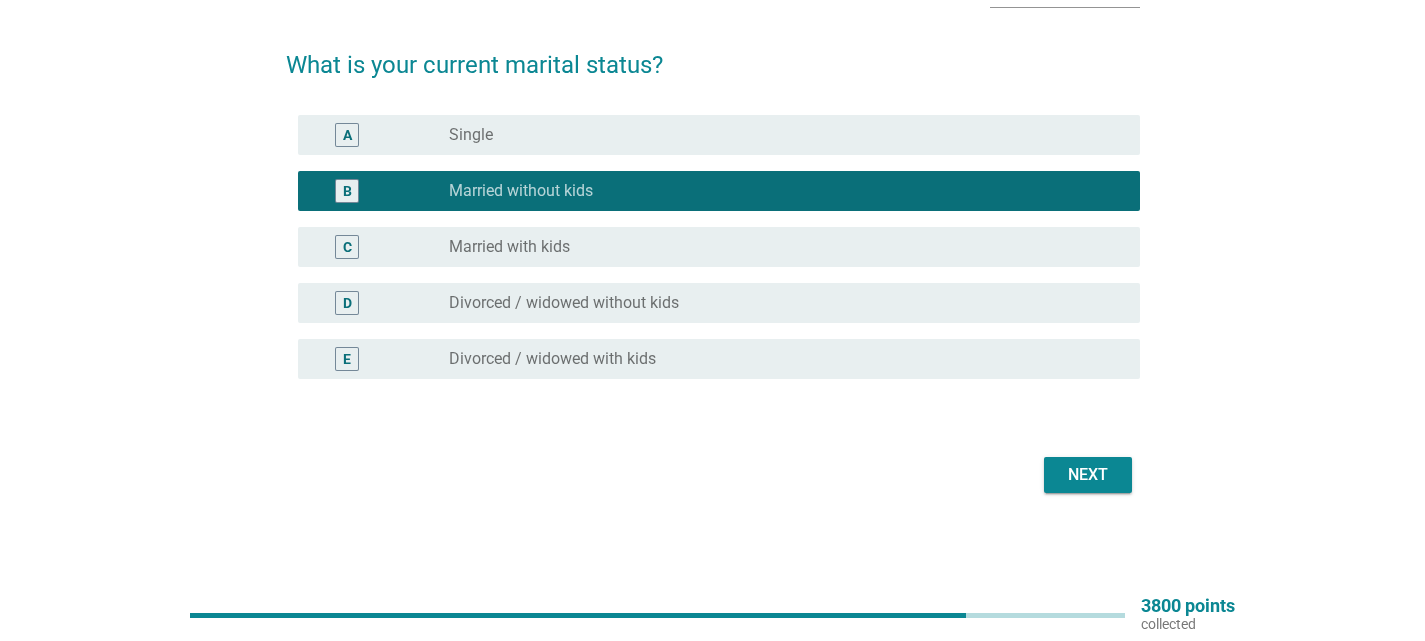 click on "Next" at bounding box center (713, 475) 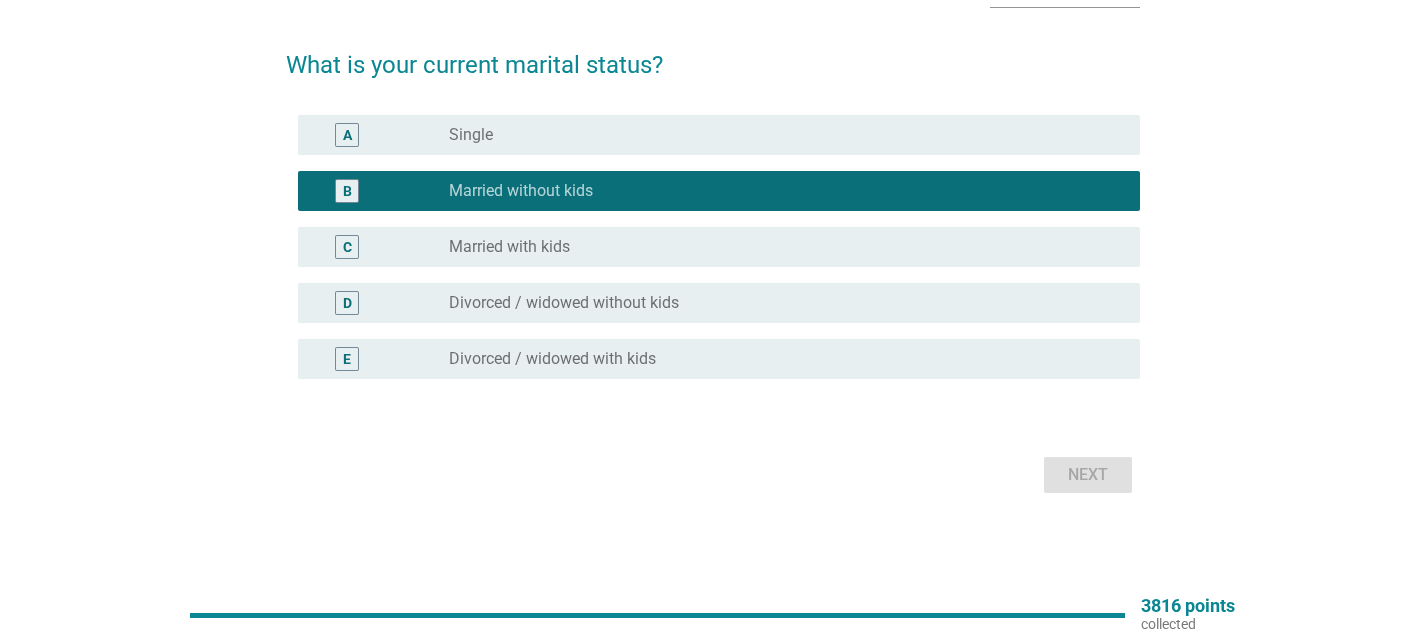 scroll, scrollTop: 0, scrollLeft: 0, axis: both 